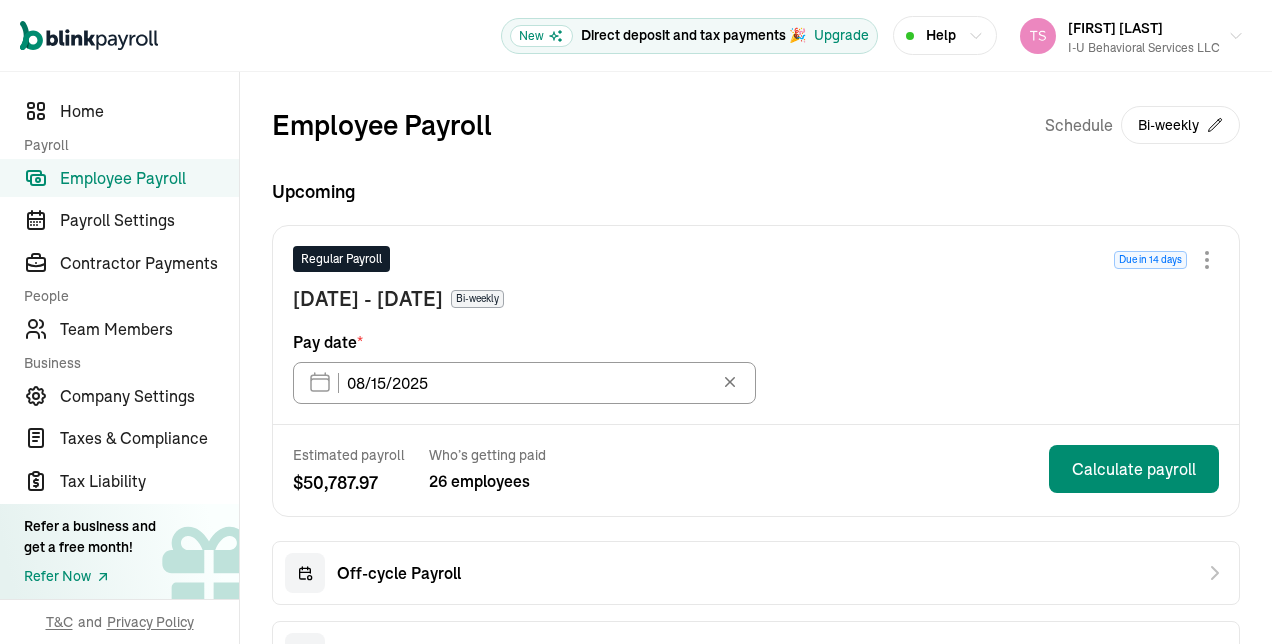 scroll, scrollTop: 0, scrollLeft: 0, axis: both 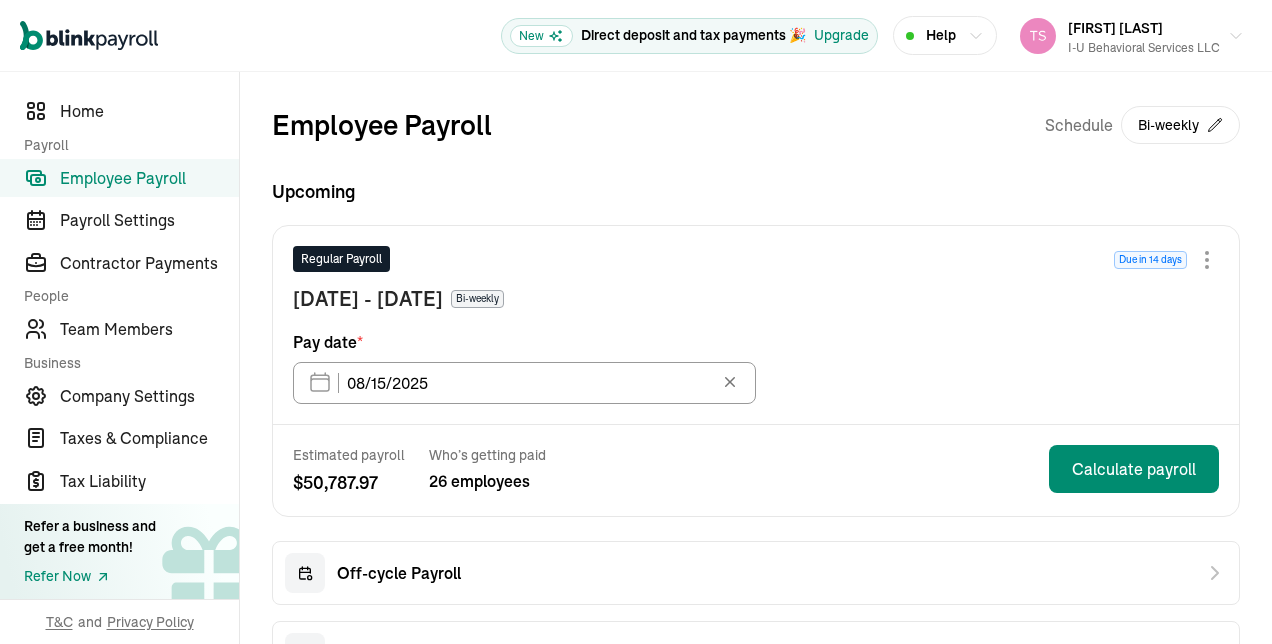 click on "Regular Payroll Due in 14 days   Jul 13 - Jul 26, 2025 Bi-weekly   Pay date  * 08/15/2025 Aug 2025 Mon Tue Wed Thu Fri Sat Sun 28 29 30 31 1 2 3 4 5 6 7 8 9 10 11 12 13 14 15 16 17 18 19 20 21 22 23 24 25 26 27 28 29 30 31 1 2 3 4 5 6 7" at bounding box center (756, 325) 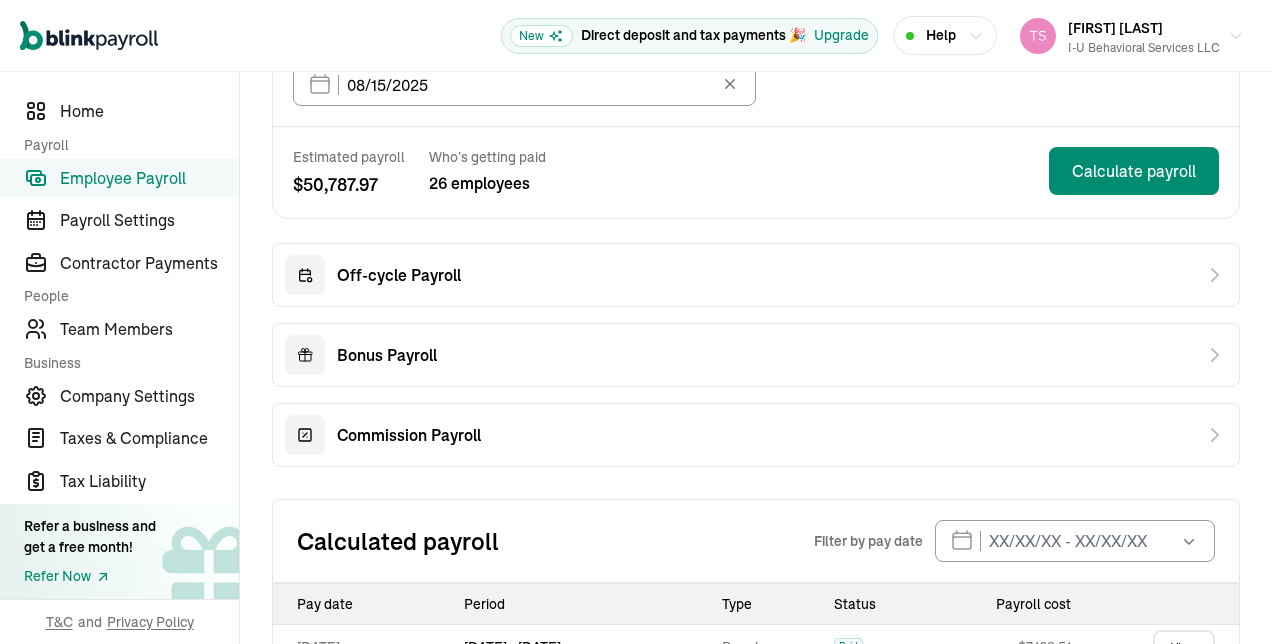 scroll, scrollTop: 241, scrollLeft: 0, axis: vertical 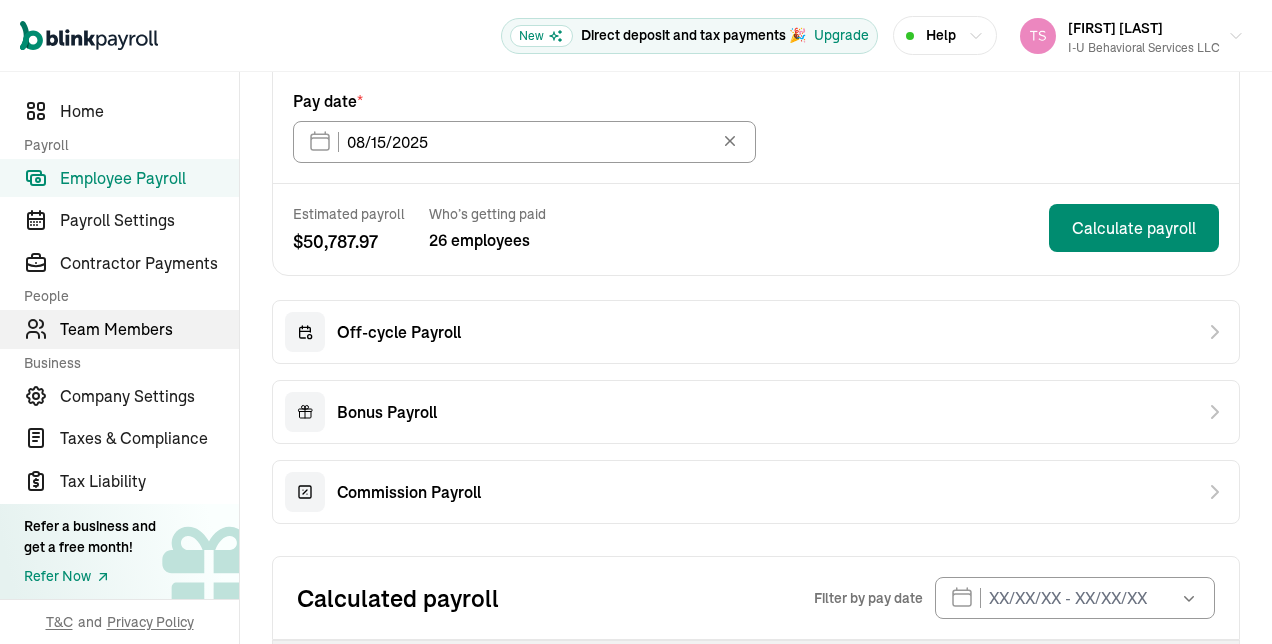 click on "Team Members" at bounding box center [149, 329] 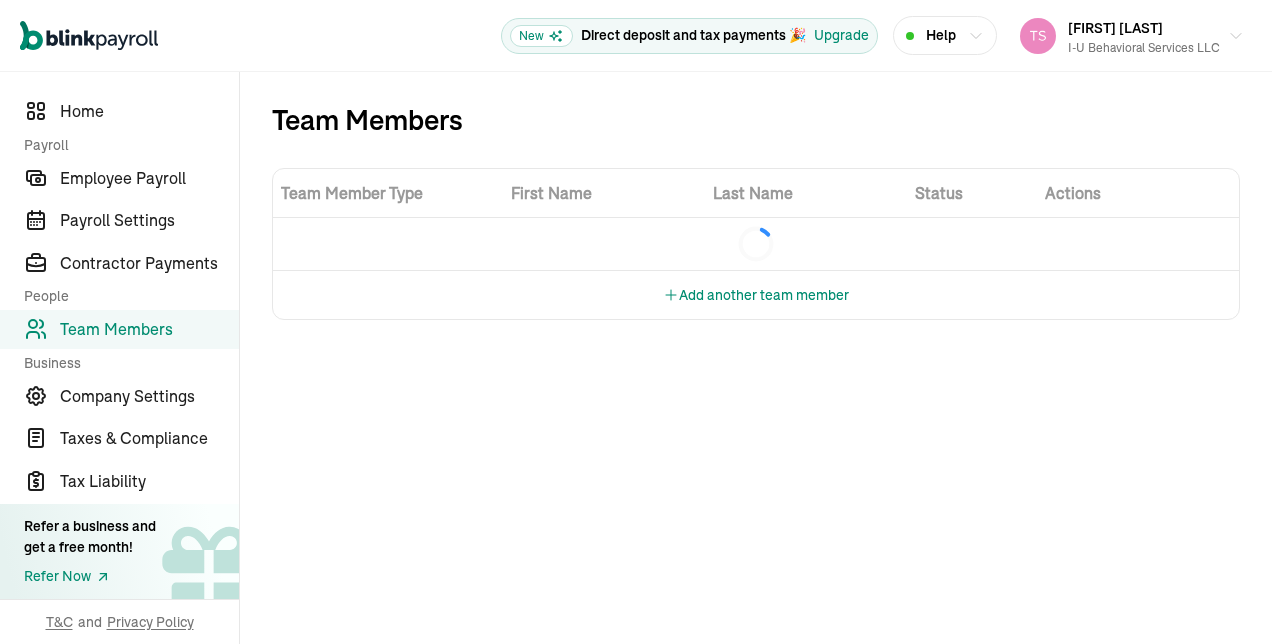 scroll, scrollTop: 0, scrollLeft: 0, axis: both 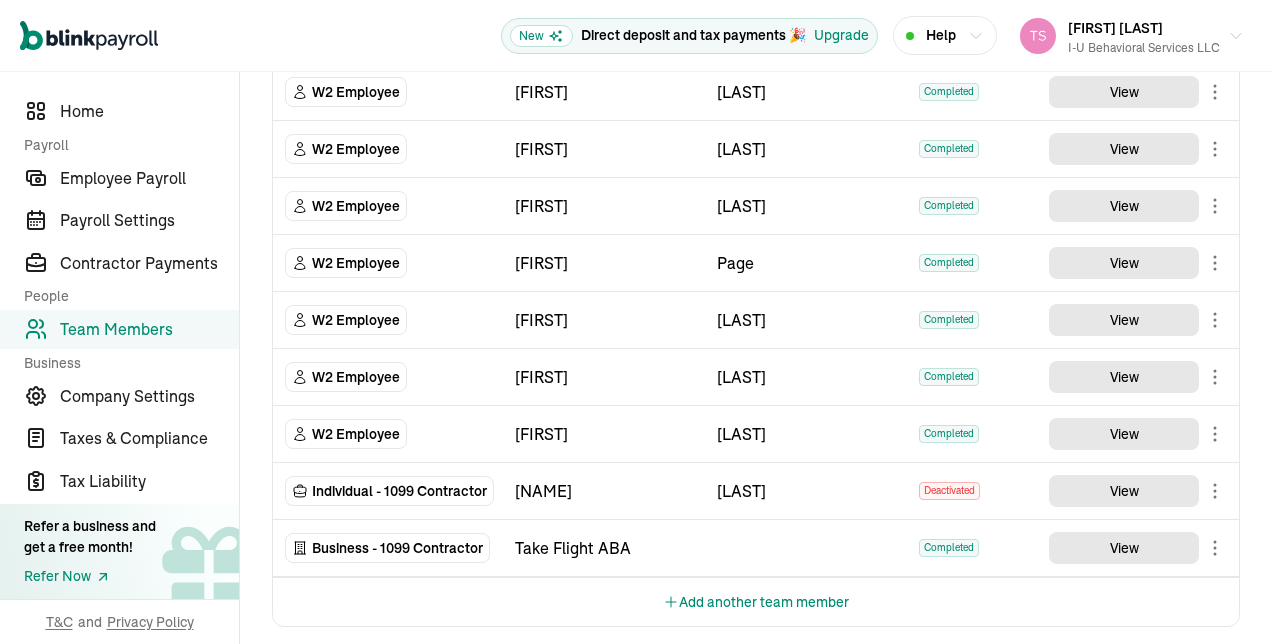 click on "Add another team member" at bounding box center [756, 602] 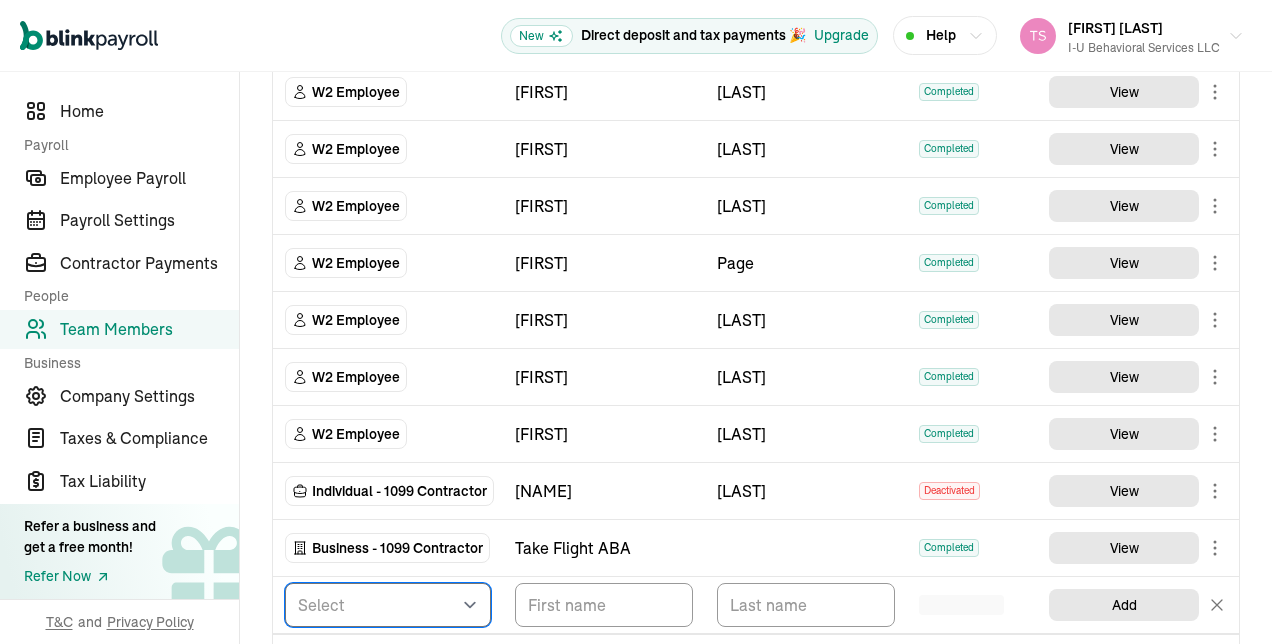 click on "Select W2 Employee Individual - 1099 Contractor Business - 1099 Contractor" at bounding box center [388, 605] 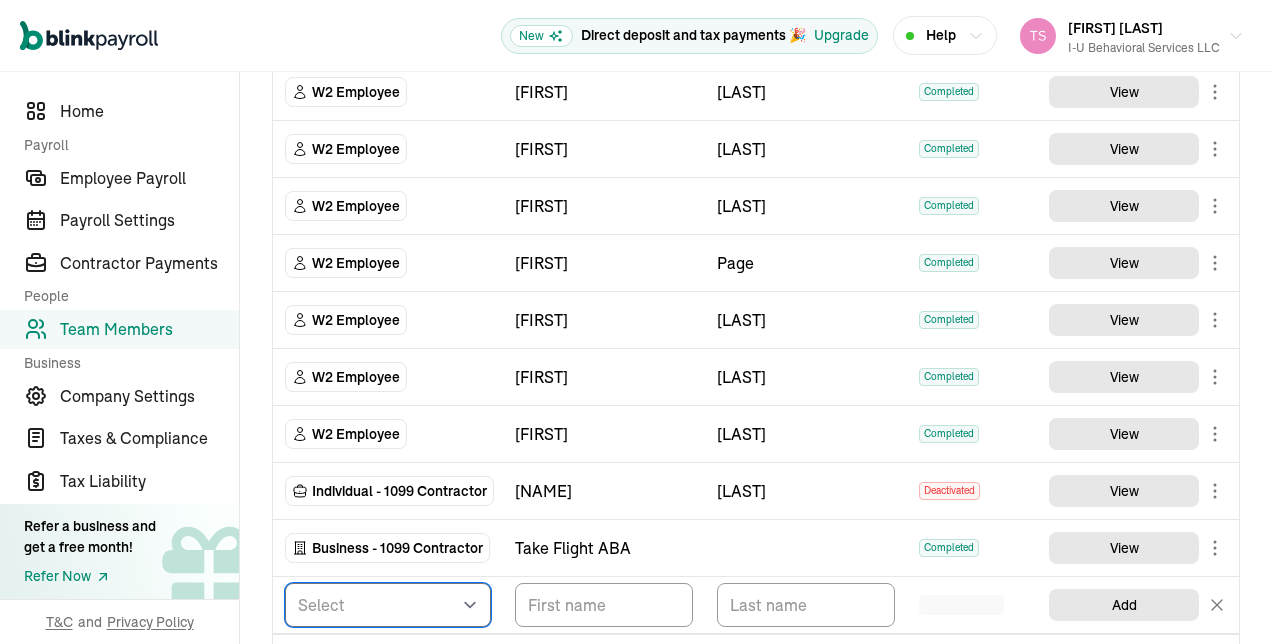 select on "employee" 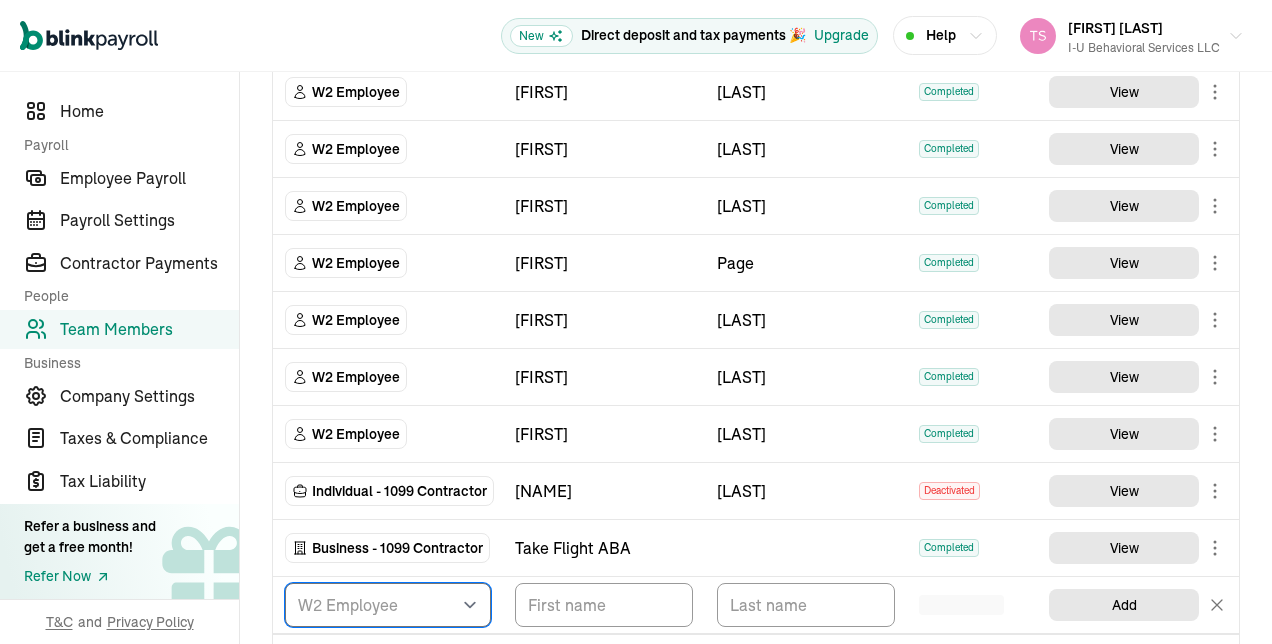 click on "Select W2 Employee Individual - 1099 Contractor Business - 1099 Contractor" at bounding box center [388, 605] 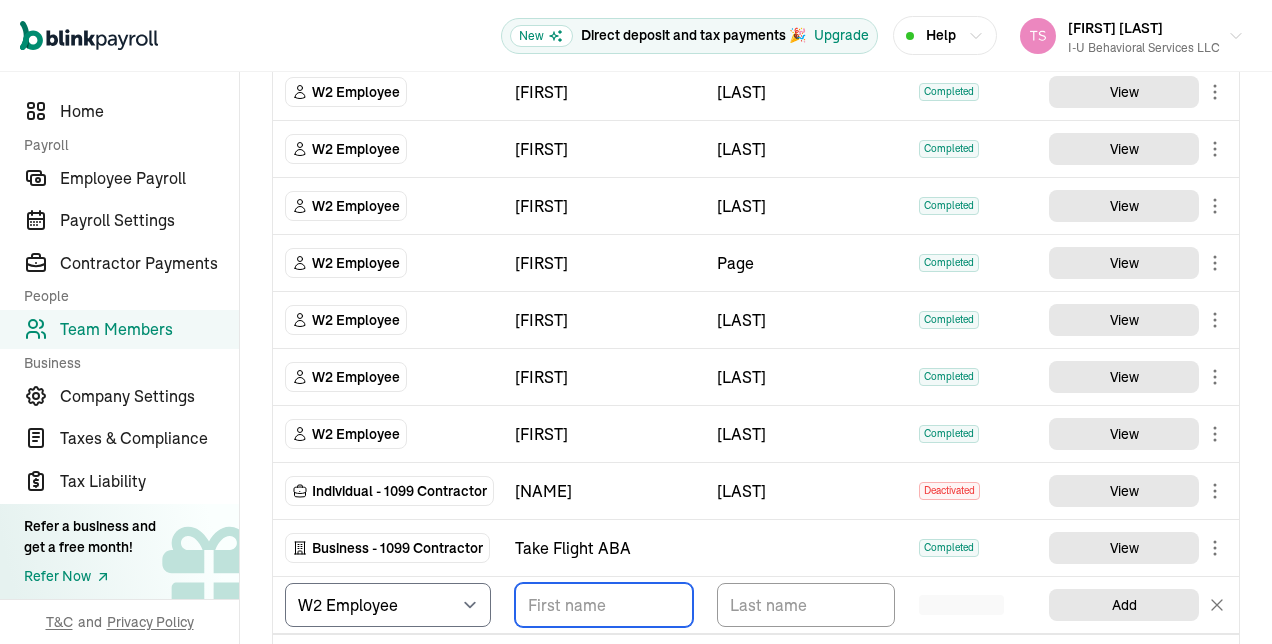 click at bounding box center (604, 605) 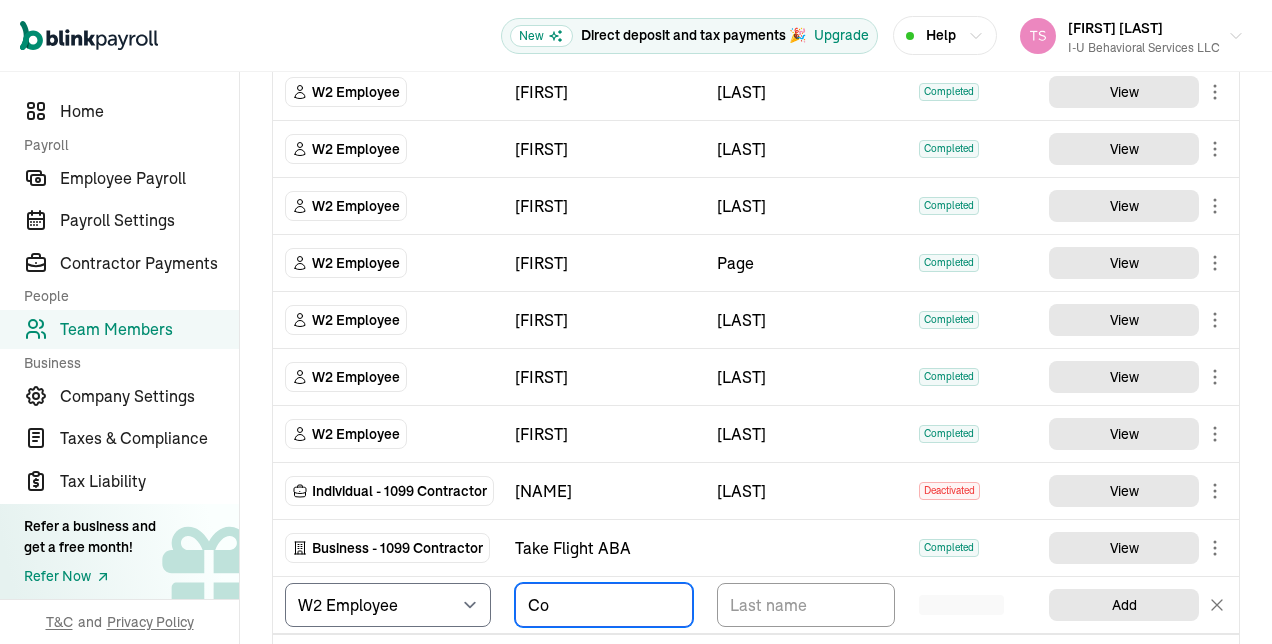 type on "C" 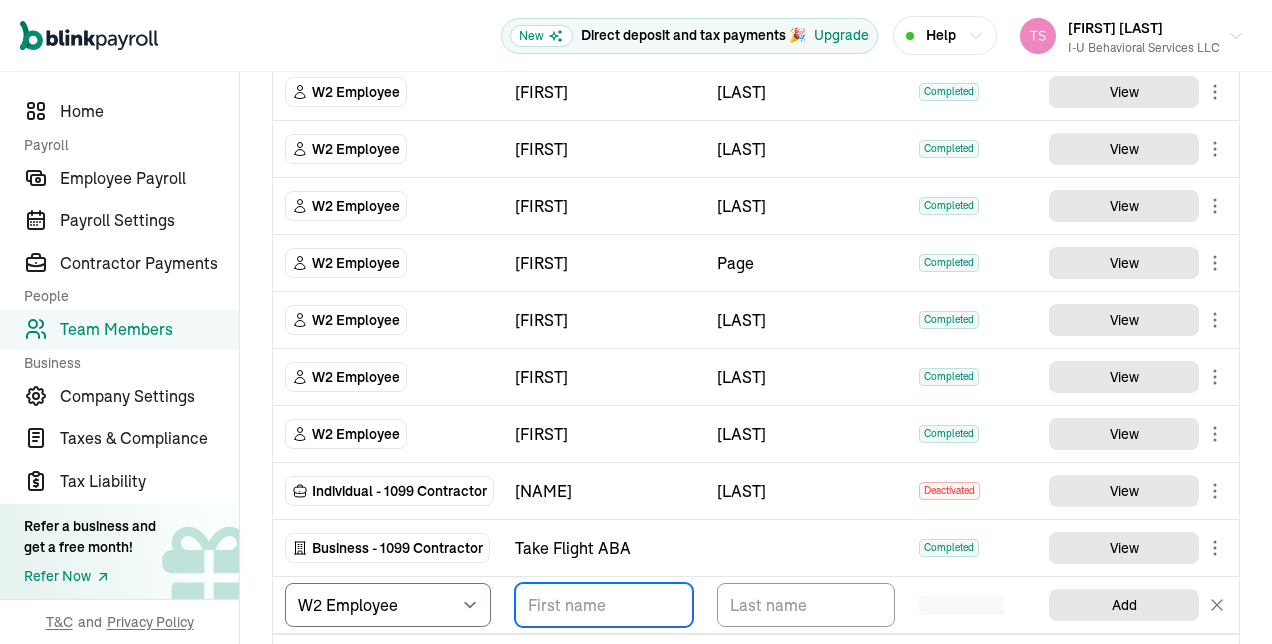 paste on "[FIRST] [LAST]" 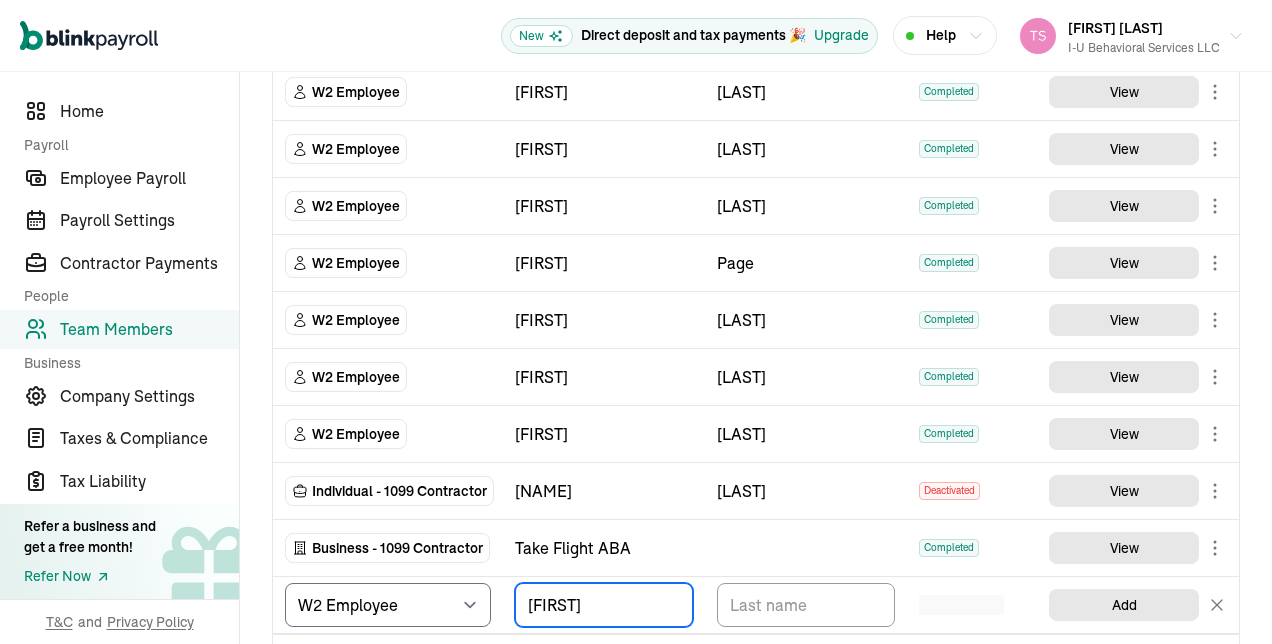 type on "[FIRST]" 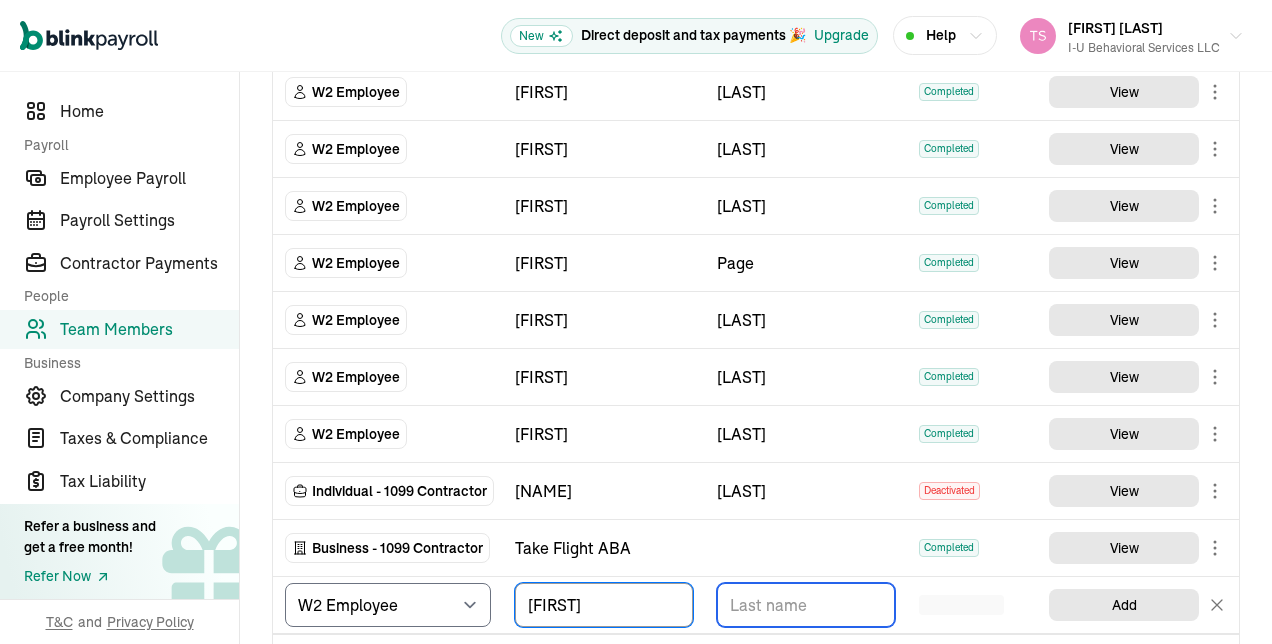 click at bounding box center [806, 605] 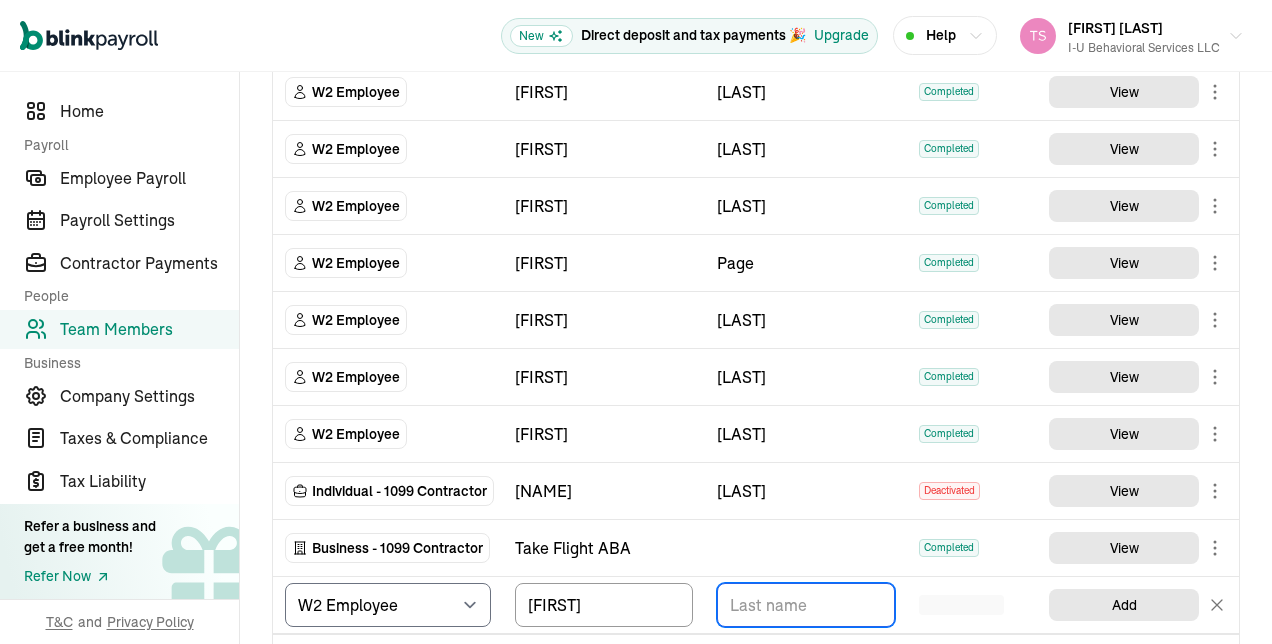paste on "[FIRST] [LAST]" 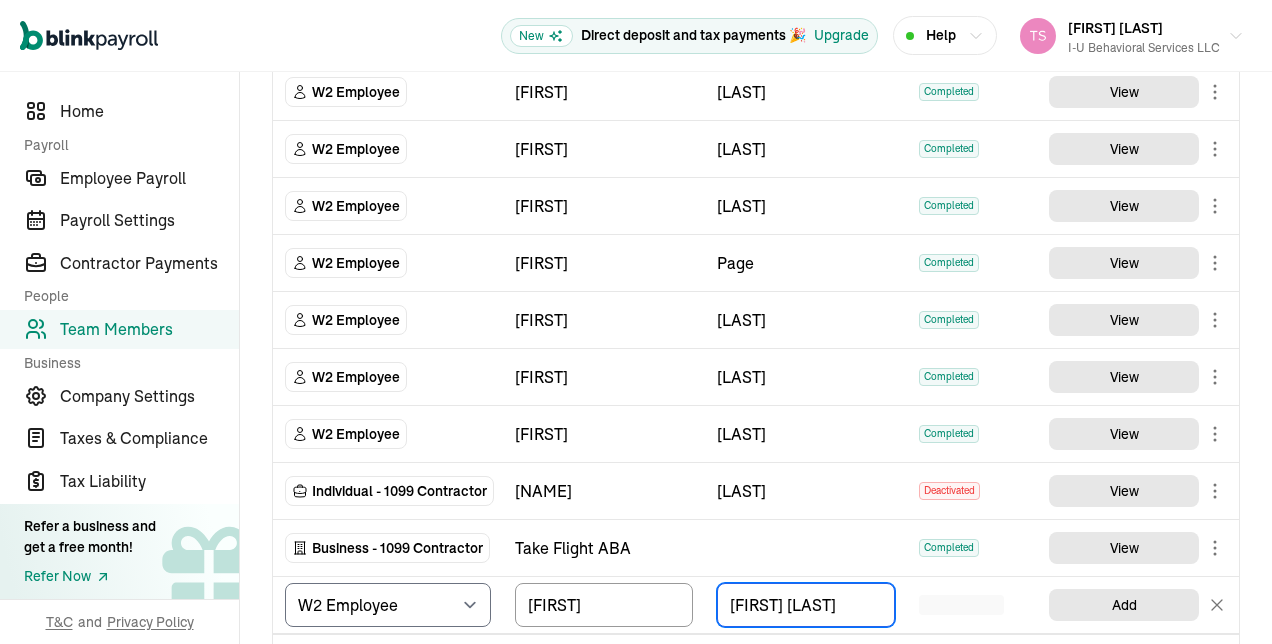 click on "[FIRST] [LAST]" at bounding box center [806, 605] 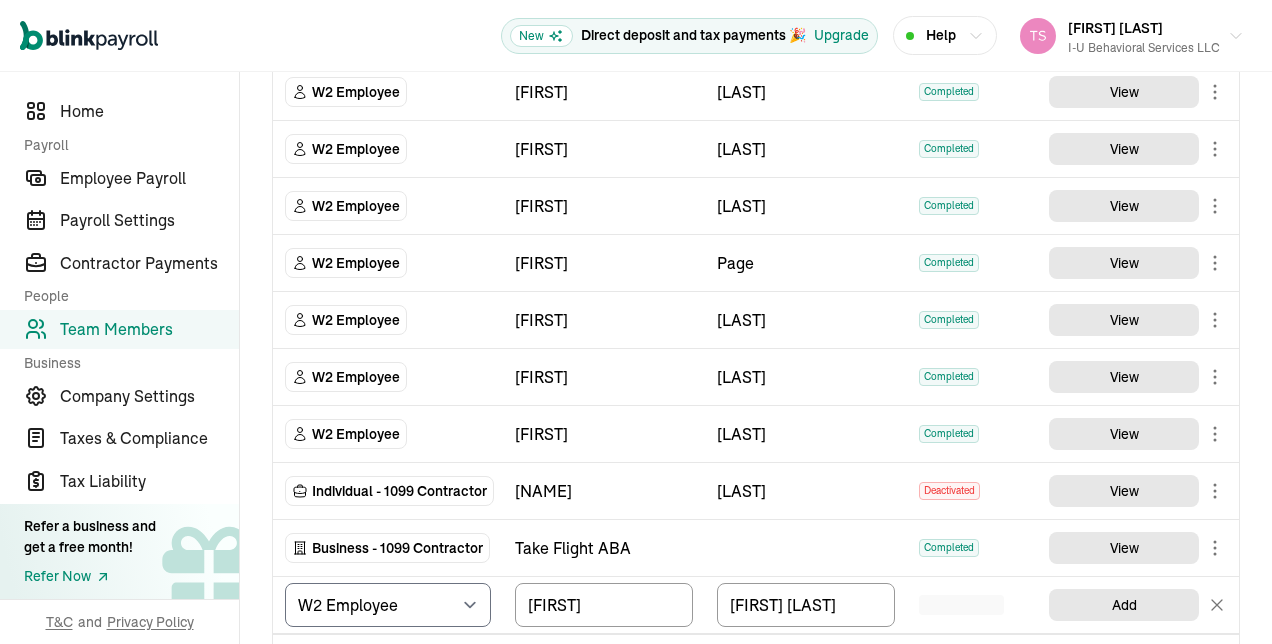 click at bounding box center (806, 548) 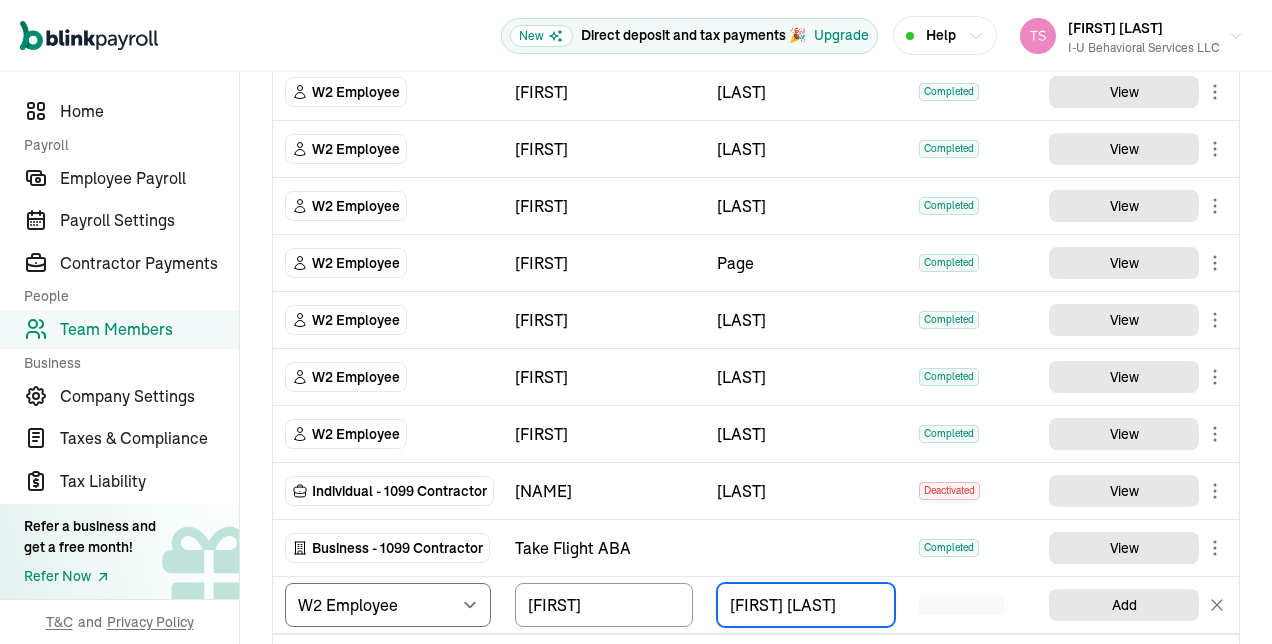 click on "[FIRST] [LAST]" at bounding box center (806, 605) 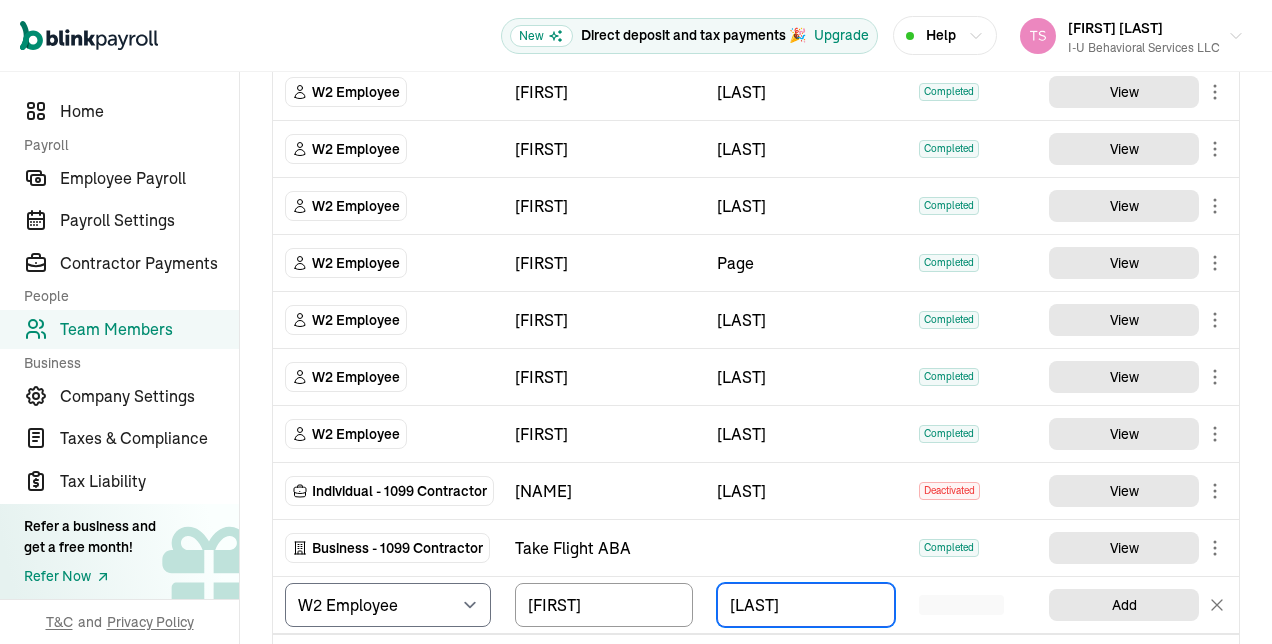 type on "[LAST]" 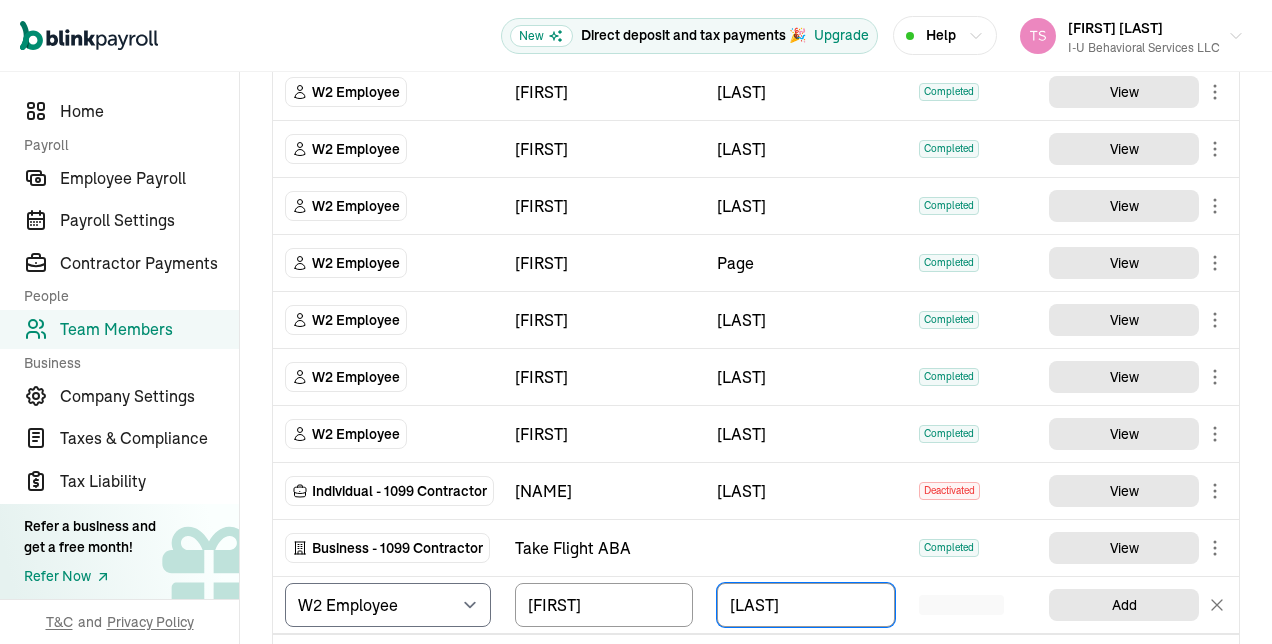 click at bounding box center (961, 605) 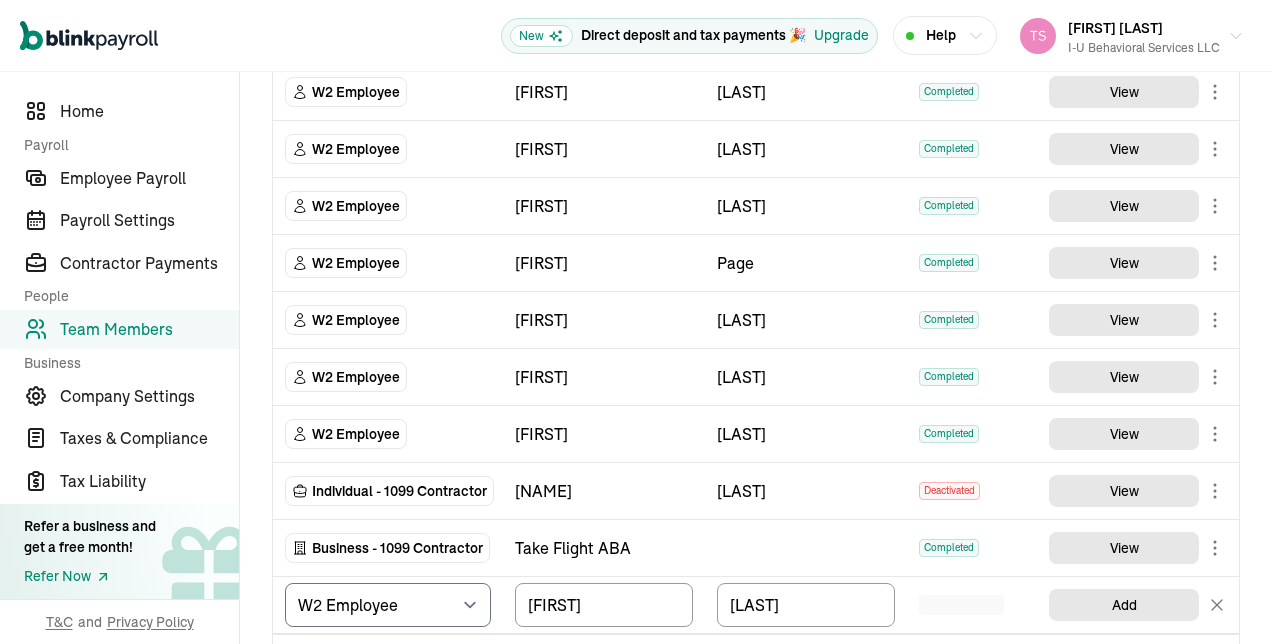 scroll, scrollTop: 1921, scrollLeft: 0, axis: vertical 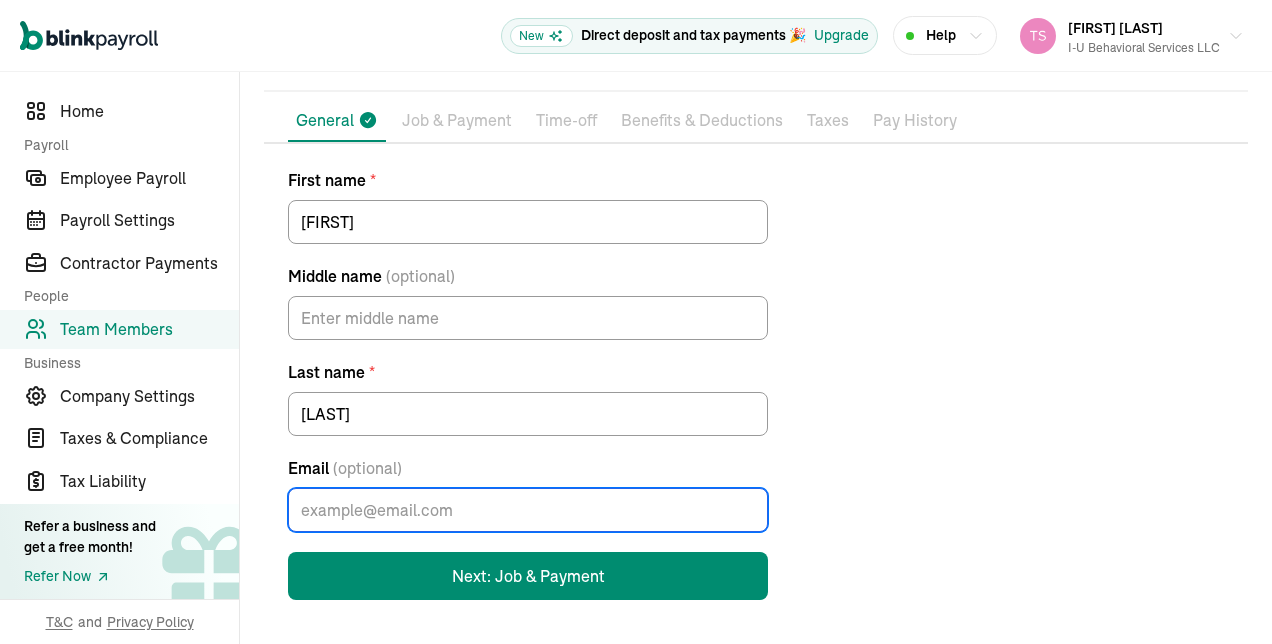 click on "Email   (optional)" at bounding box center [528, 510] 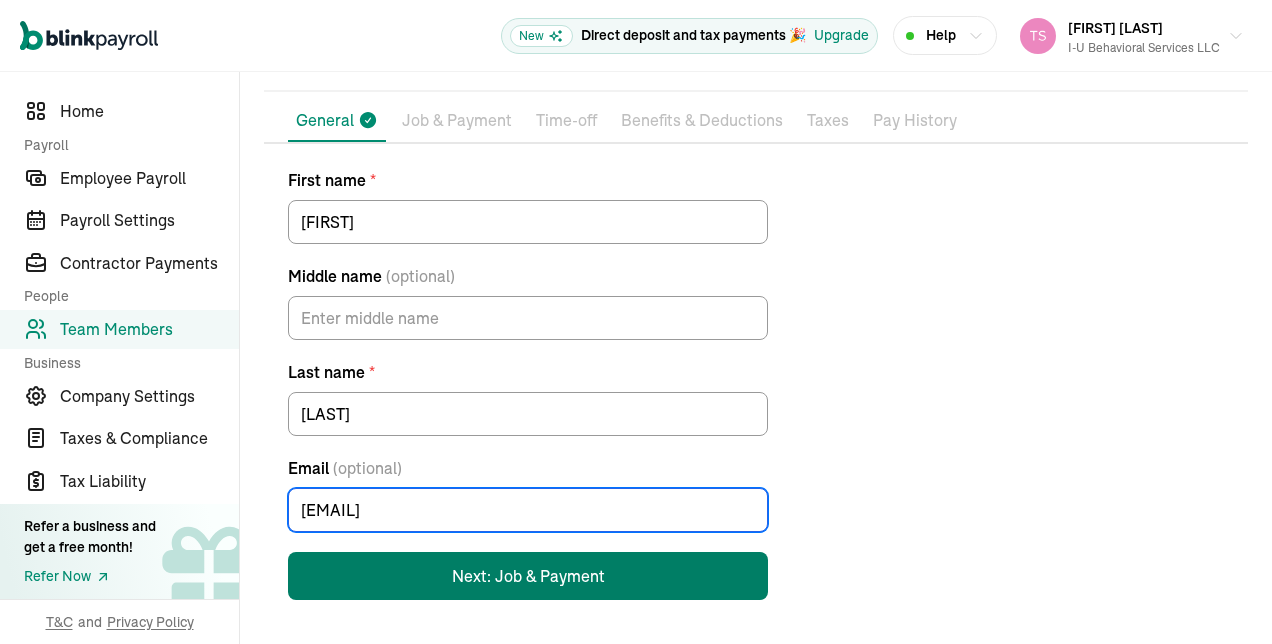 type on "[EMAIL]" 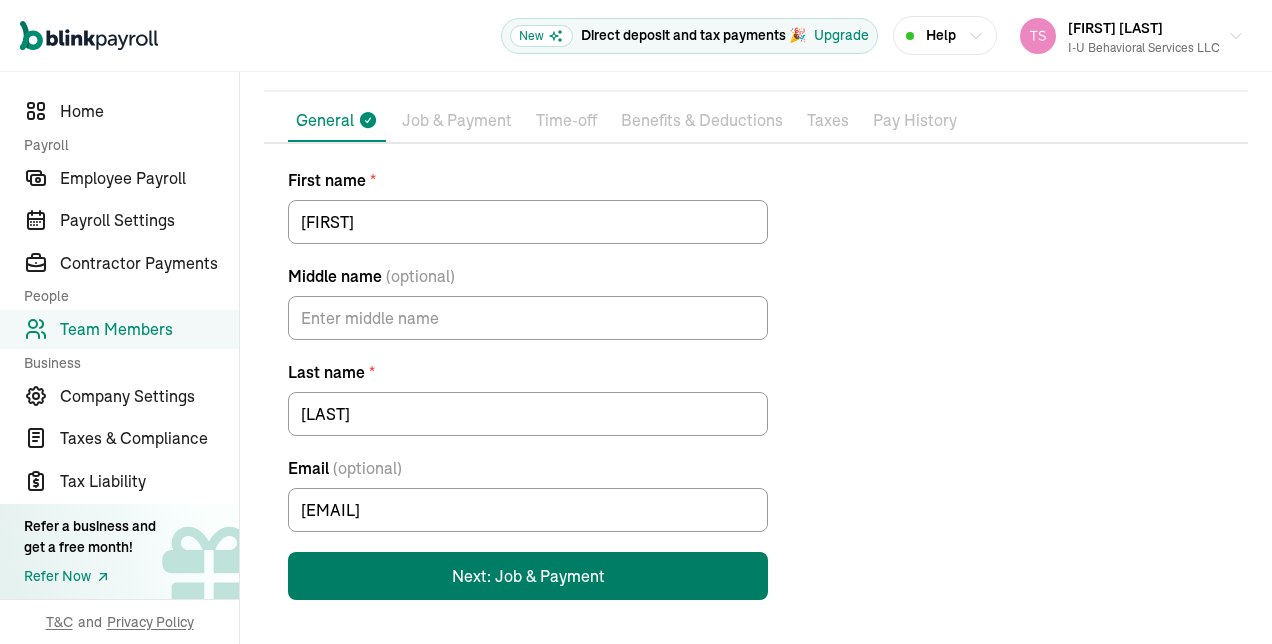 click on "Next: Job & Payment" at bounding box center (528, 576) 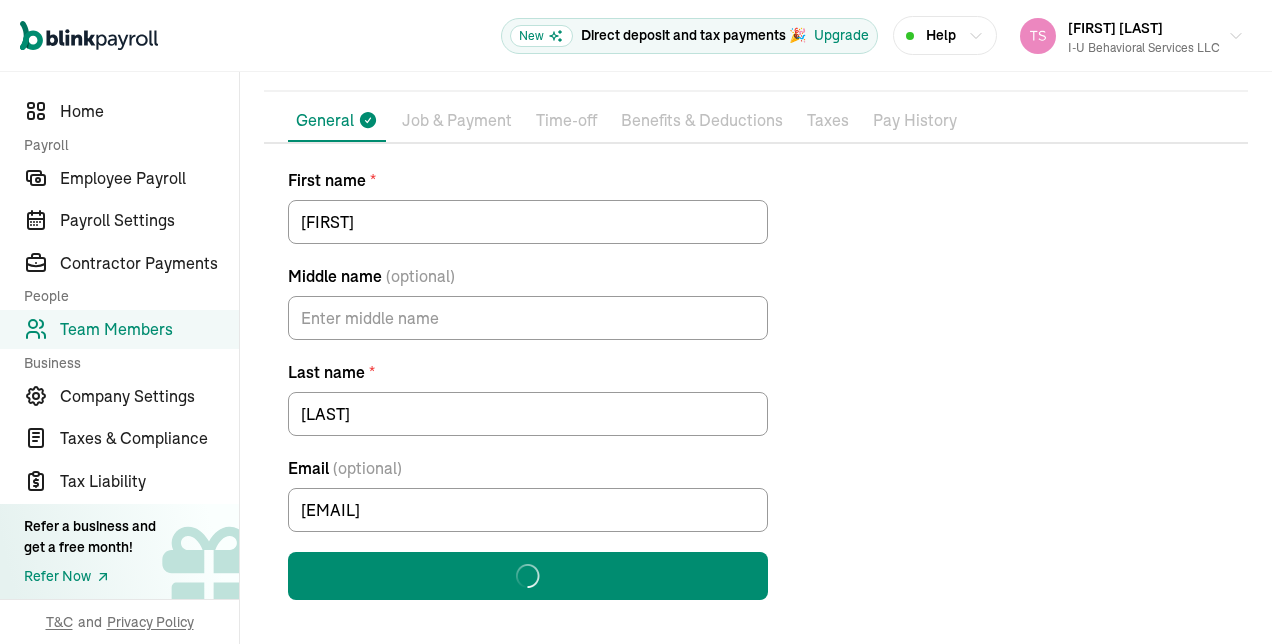 scroll, scrollTop: 0, scrollLeft: 0, axis: both 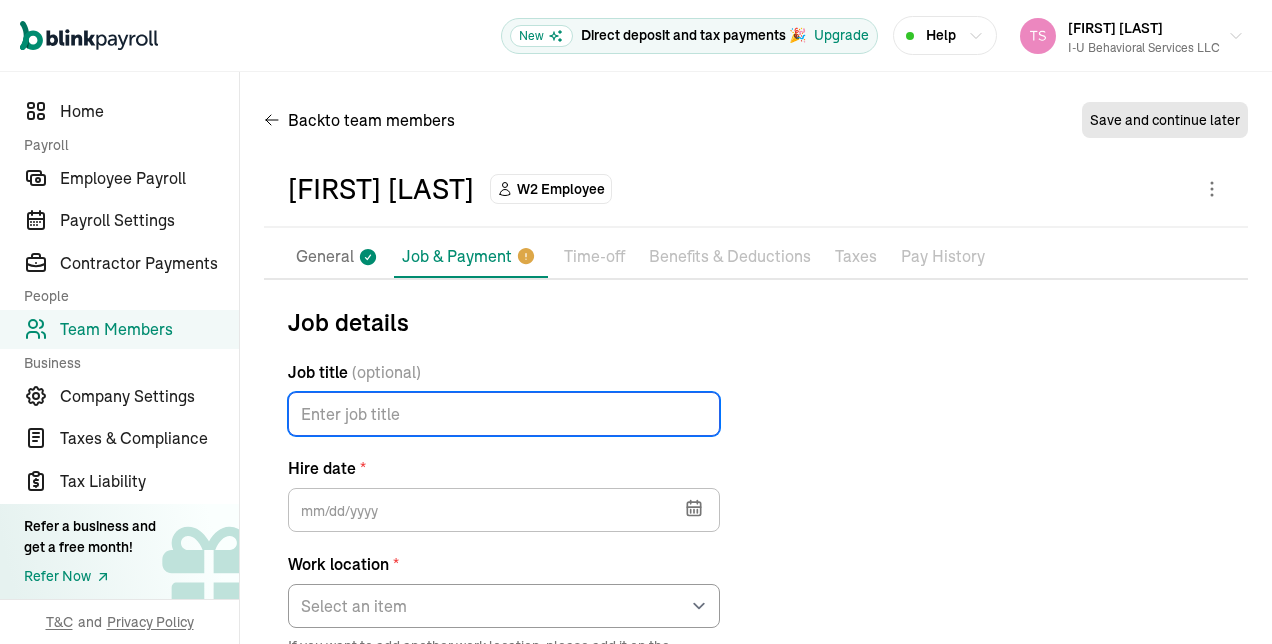 click on "Job title   (optional)" at bounding box center (504, 414) 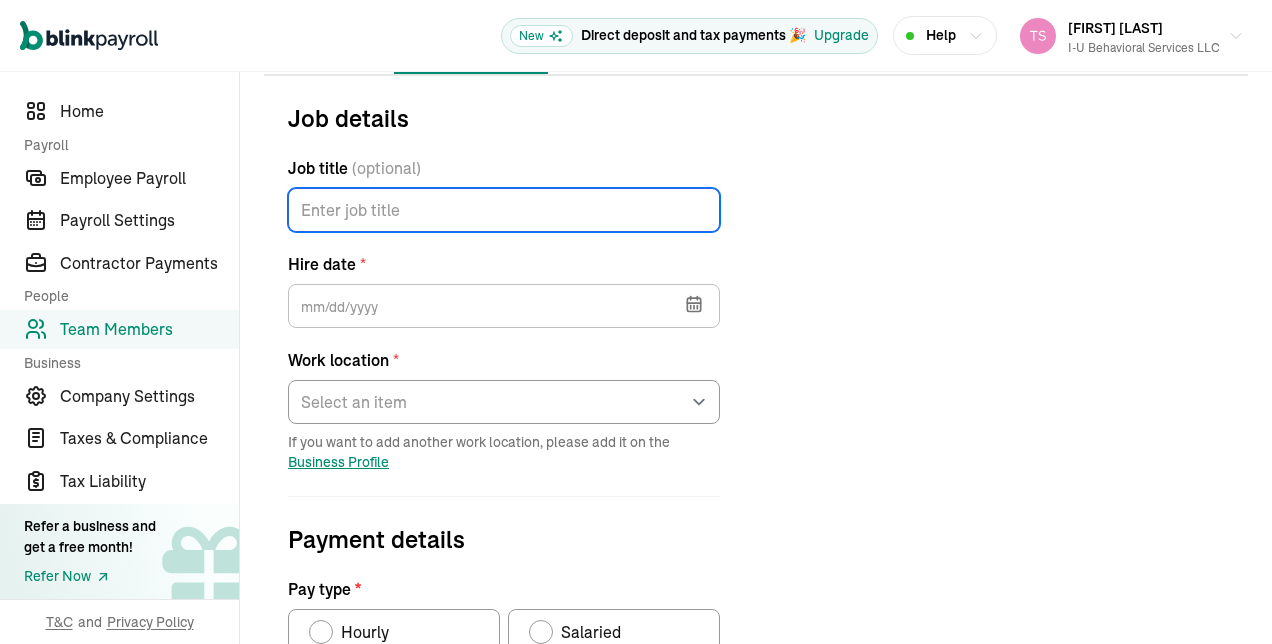 scroll, scrollTop: 236, scrollLeft: 0, axis: vertical 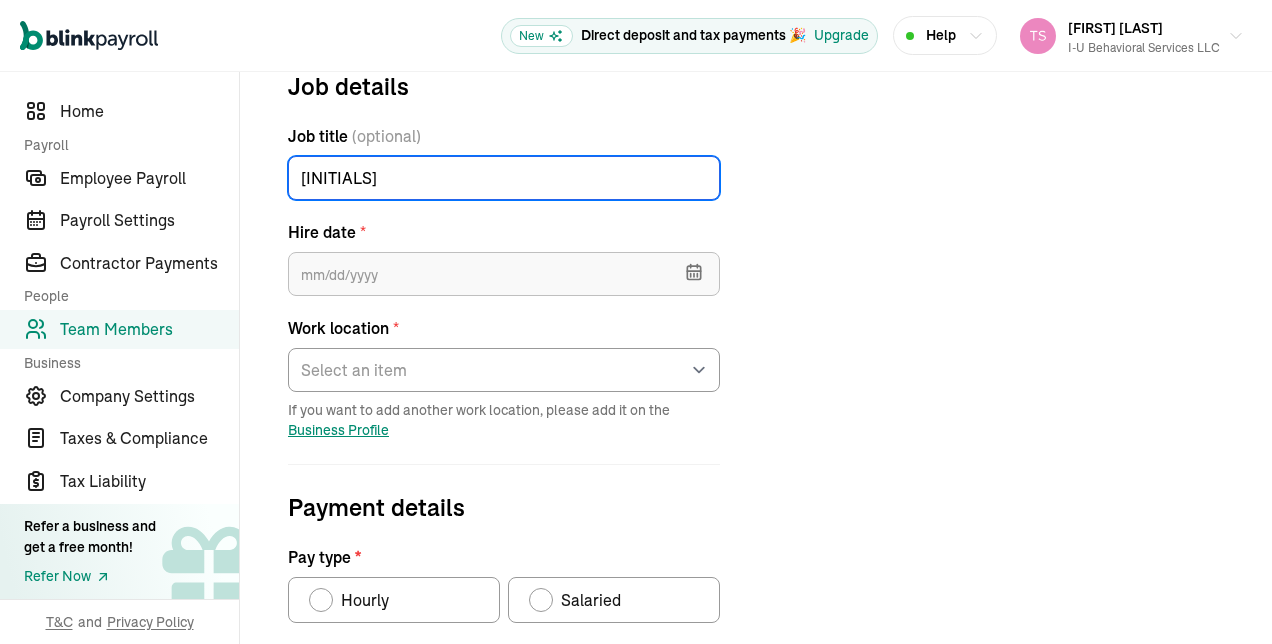 type on "[INITIALS]" 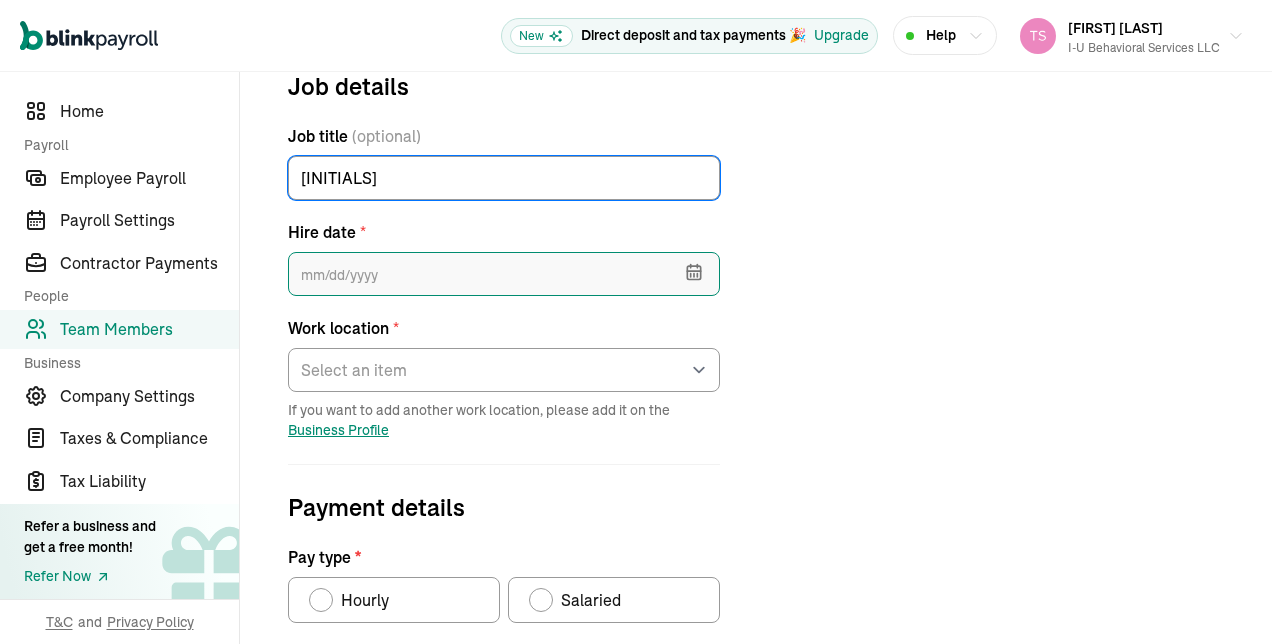 click at bounding box center (504, 274) 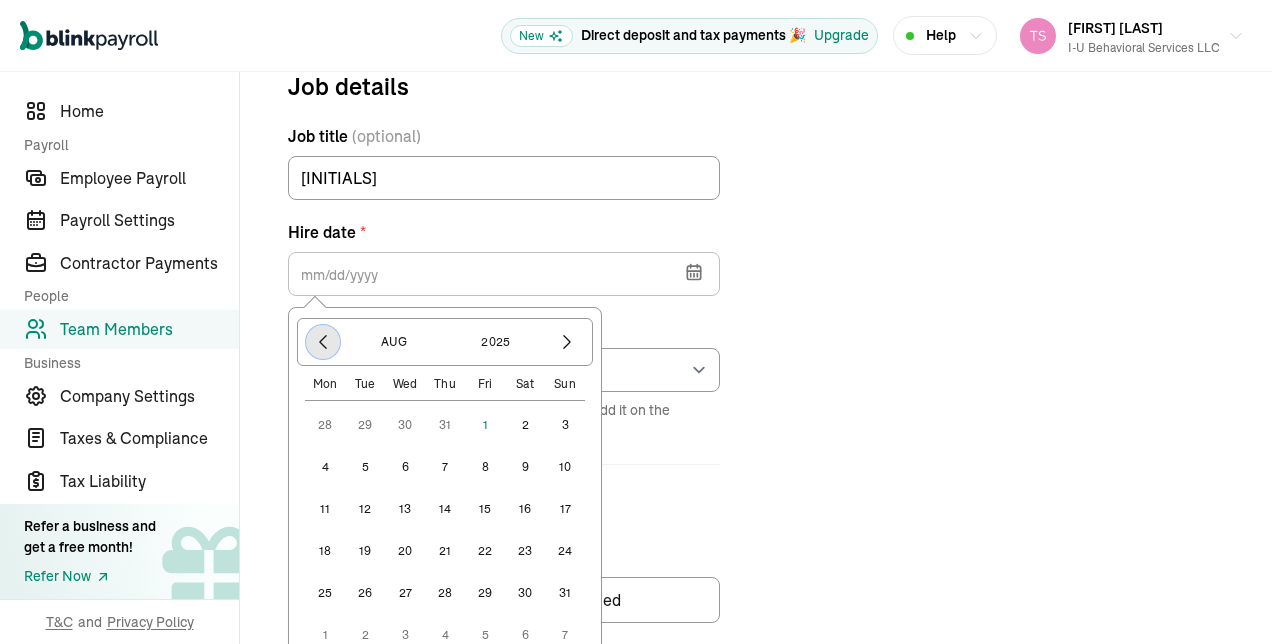 click 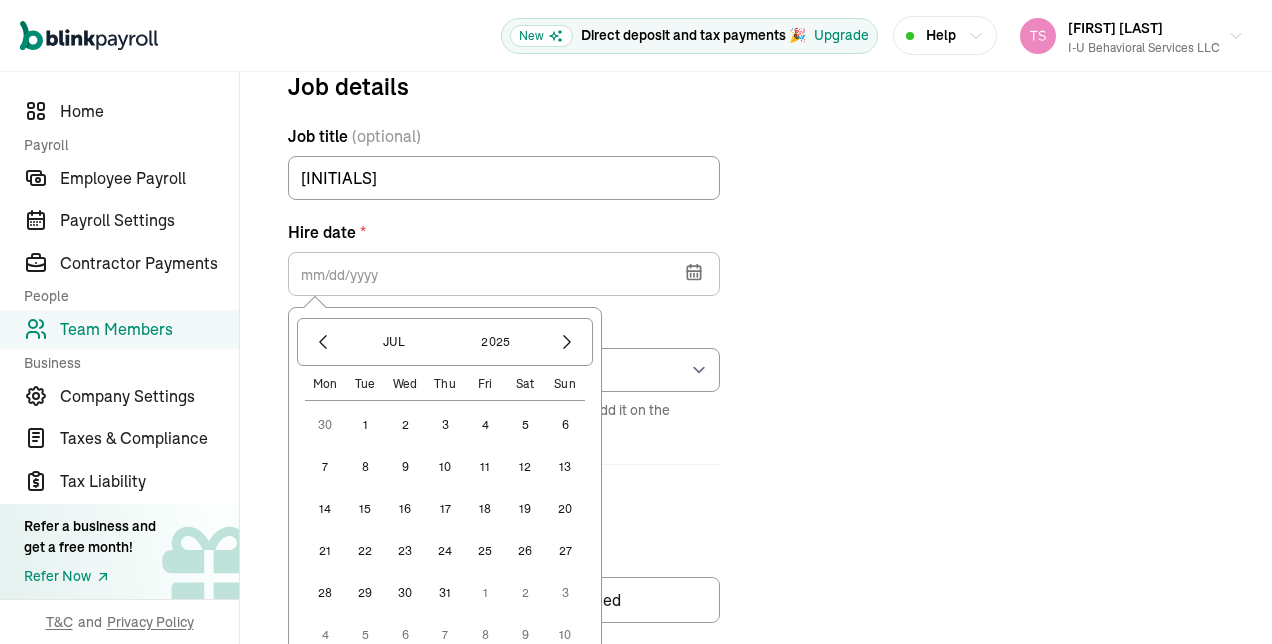 click on "1" at bounding box center (365, 425) 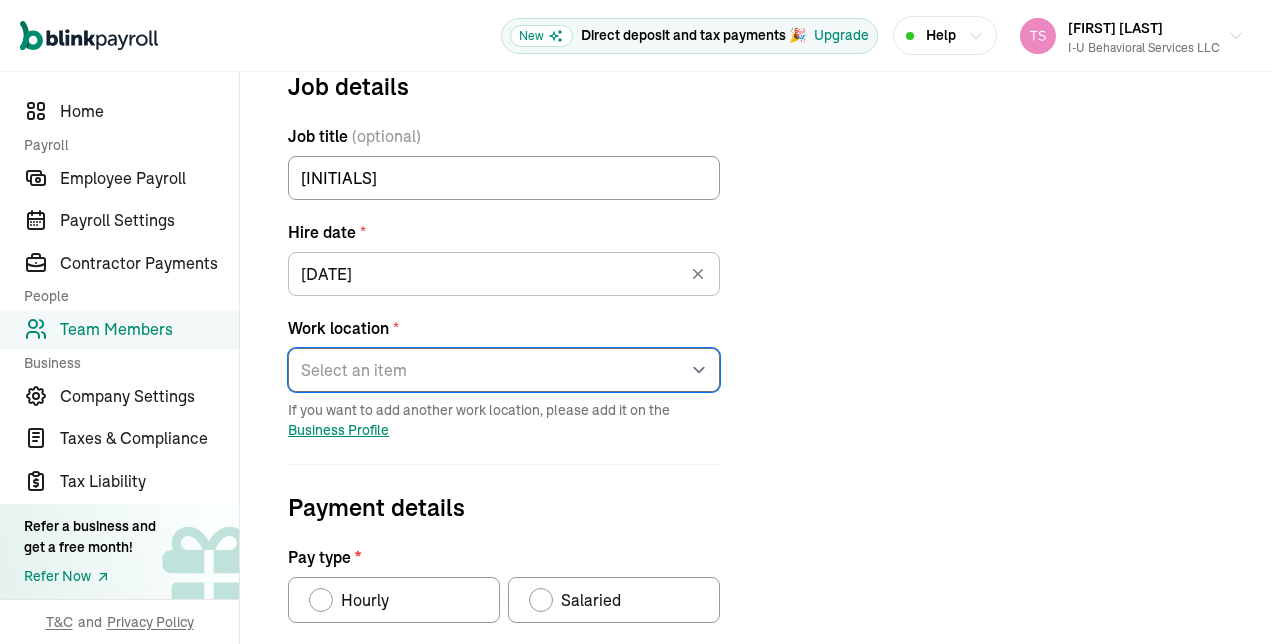 click on "Select an item 56 [STREET] [CITY]" at bounding box center [504, 370] 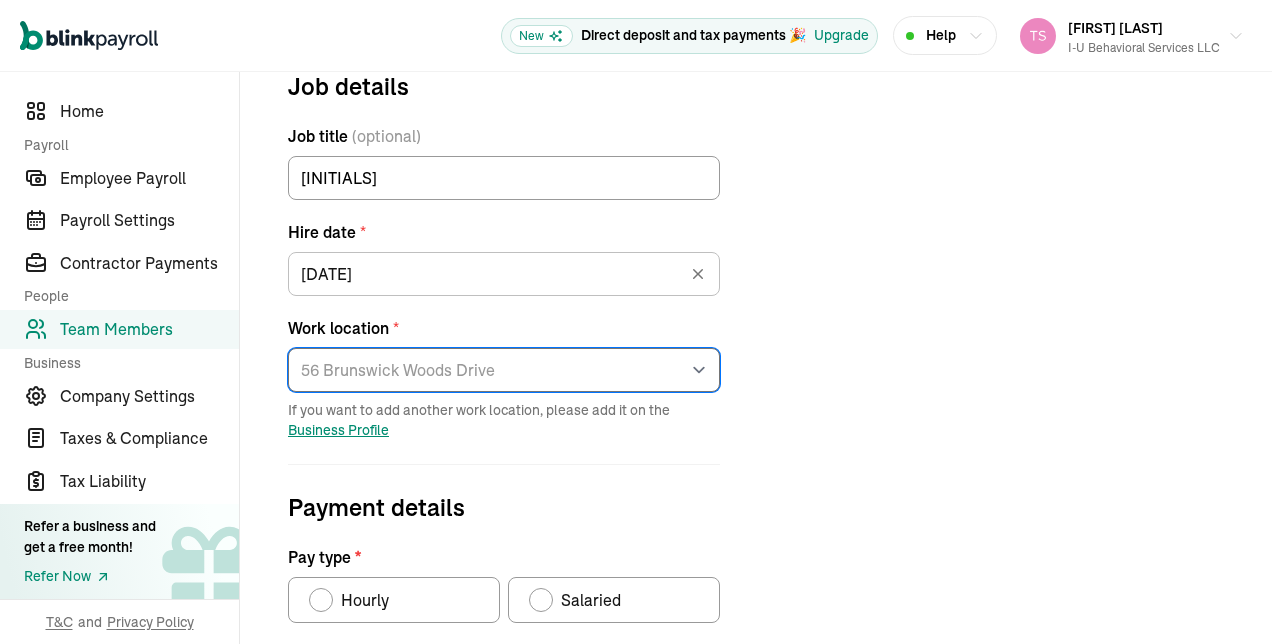 click on "Select an item 56 [STREET] [CITY]" at bounding box center (504, 370) 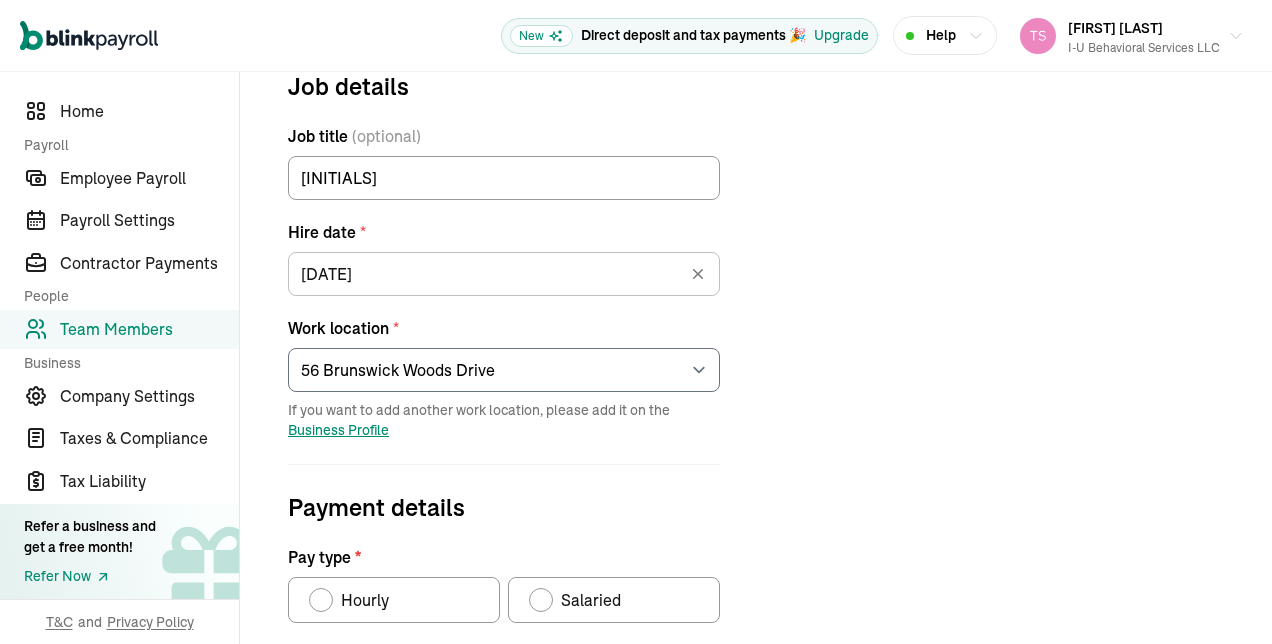 click at bounding box center [321, 600] 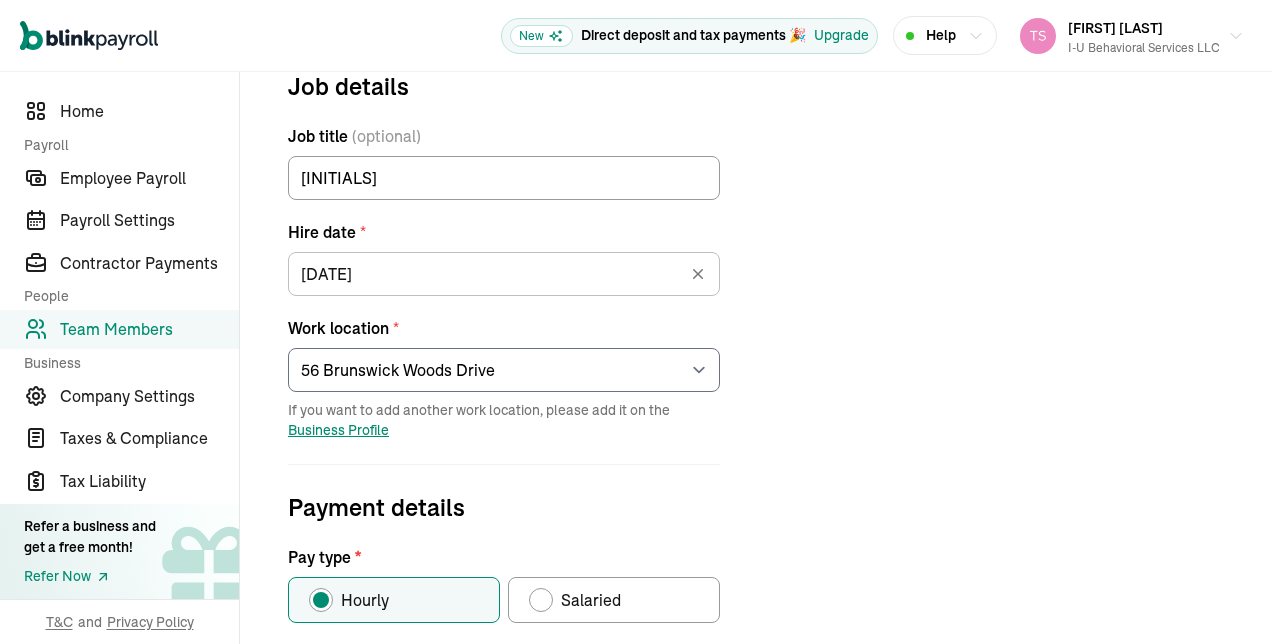 click on "Job details Job title   (optional) BT Hire date * 07/01/2025 Jul 2025 Mon Tue Wed Thu Fri Sat Sun 30 1 2 3 4 5 6 7 8 9 10 11 12 13 14 15 16 17 18 19 20 21 22 23 24 25 26 27 28 29 30 31 1 2 3 4 5 6 7 8 9 10 Work location   *  Select an item 56 Brunswick Woods Drive Works from home If you want to add another work location, please add it on the   Business Profile Payment details Pay type   * Hourly Salaried Regular Hourly Rate * $ Amount * $ Per   *  Select an item Hour Week Month Year You can add multiple pay rates later. Over-time Hourly Rate * $ Equals x1.5 the employee’s regular hourly rate by default Other payment types Double-overtime, custom hourly rates... Double over-time Hourly Rate * $ Equals x2 the employee’s regular hourly rate by default Custom hourly rate Add a custom hourly rate An extra recurring hourly wage, distinct from overtime and double-overtime rates. (Ex: If your employee works in two job positions in your company, and gets compensated a different hourly rate for each)   * Yes" at bounding box center (756, 610) 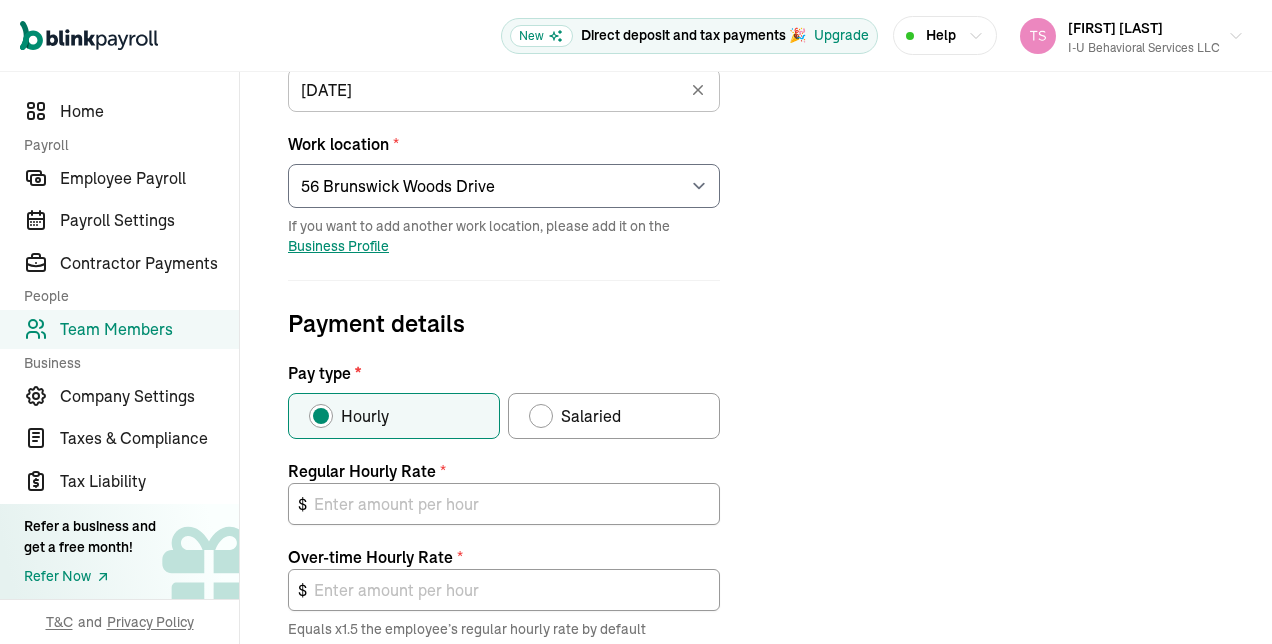 scroll, scrollTop: 423, scrollLeft: 0, axis: vertical 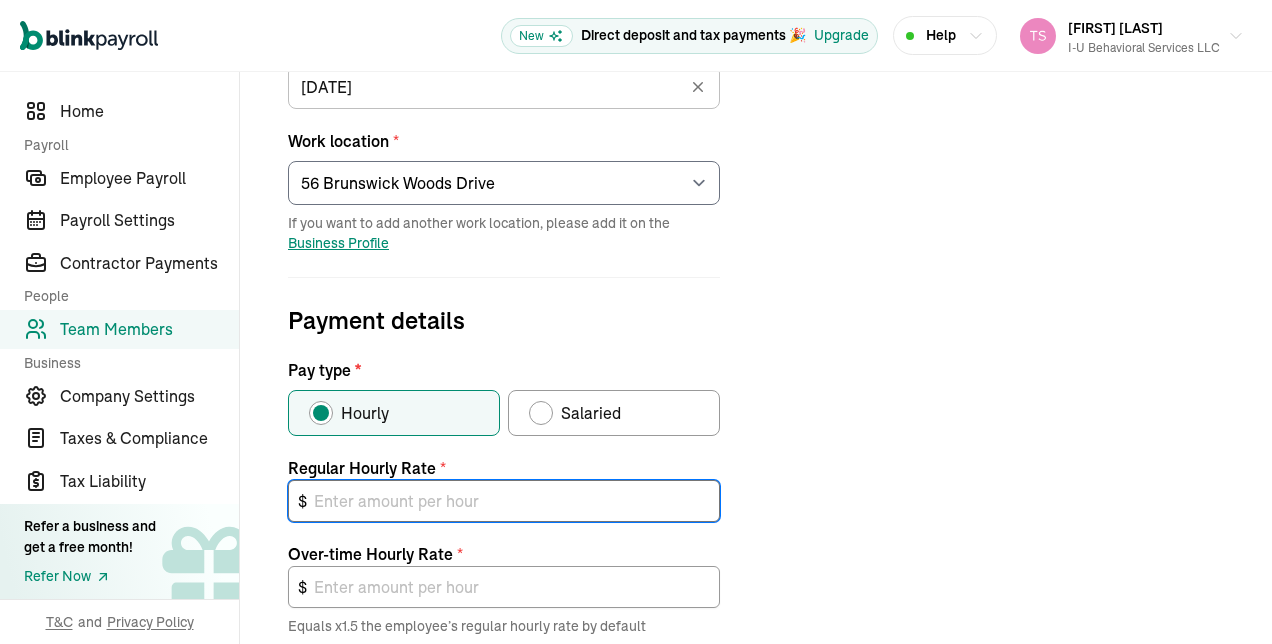 click at bounding box center (504, 501) 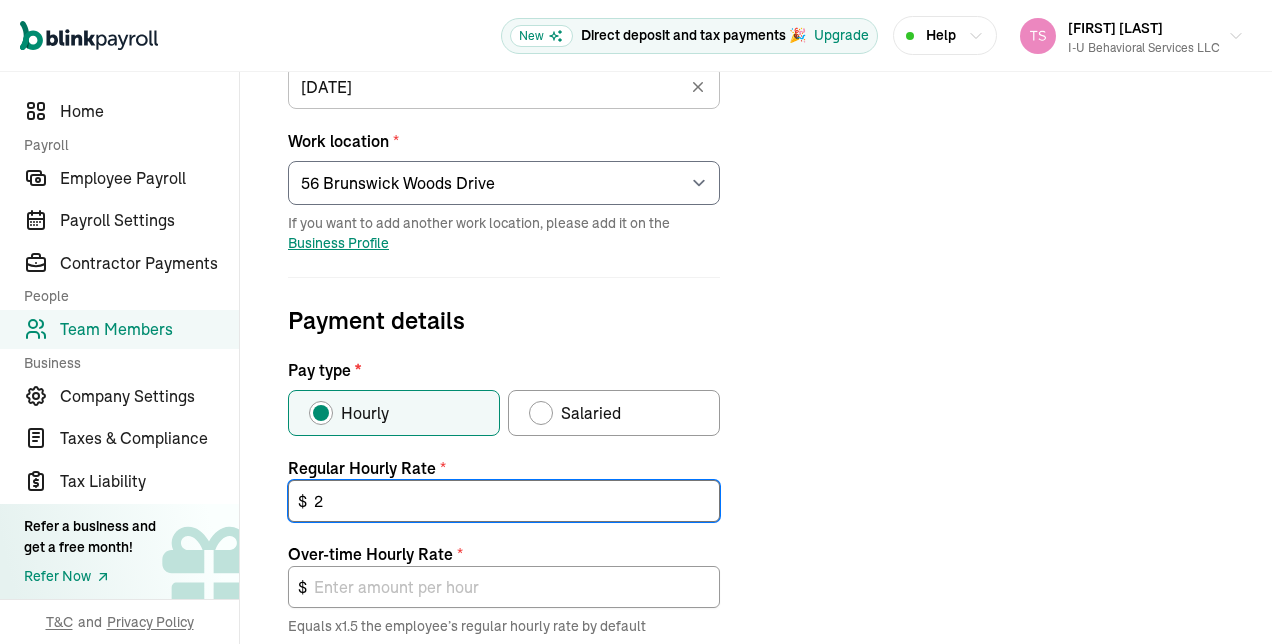 type on "3.00" 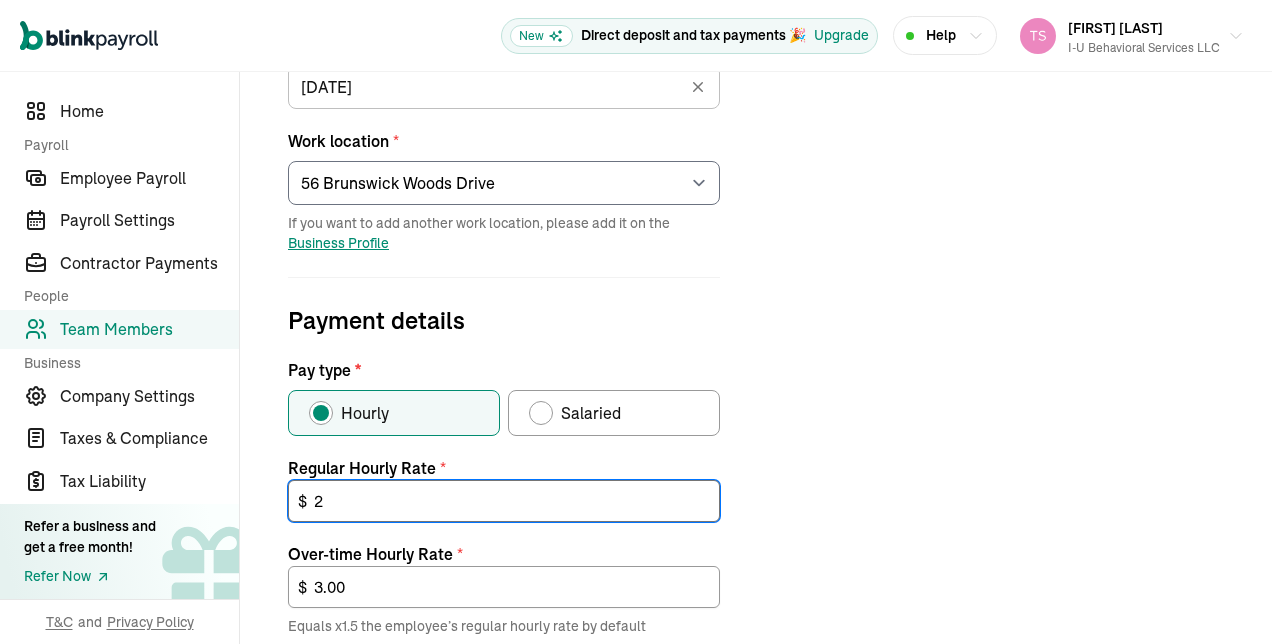 type on "20" 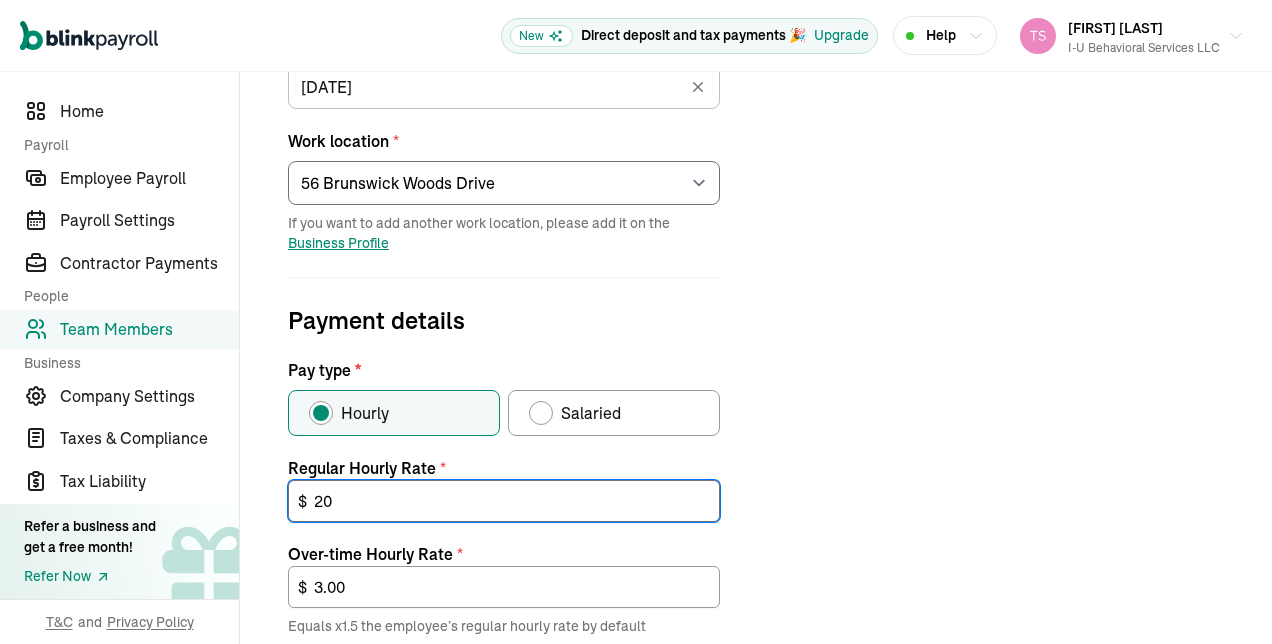 type on "30.00" 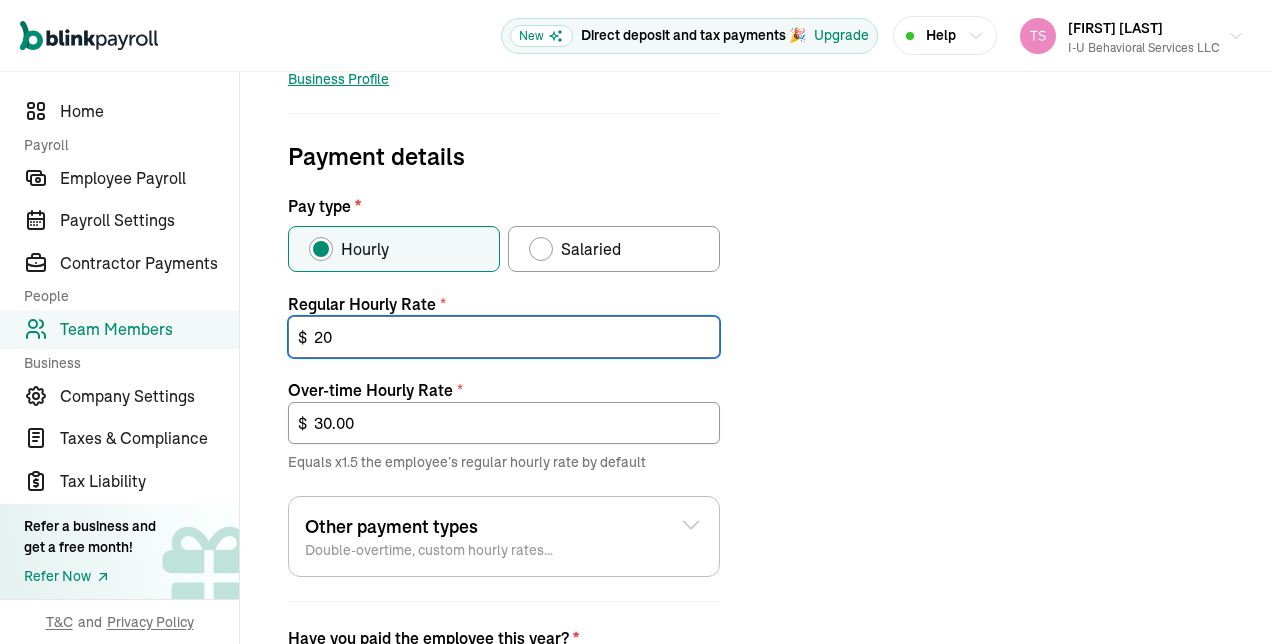 scroll, scrollTop: 690, scrollLeft: 0, axis: vertical 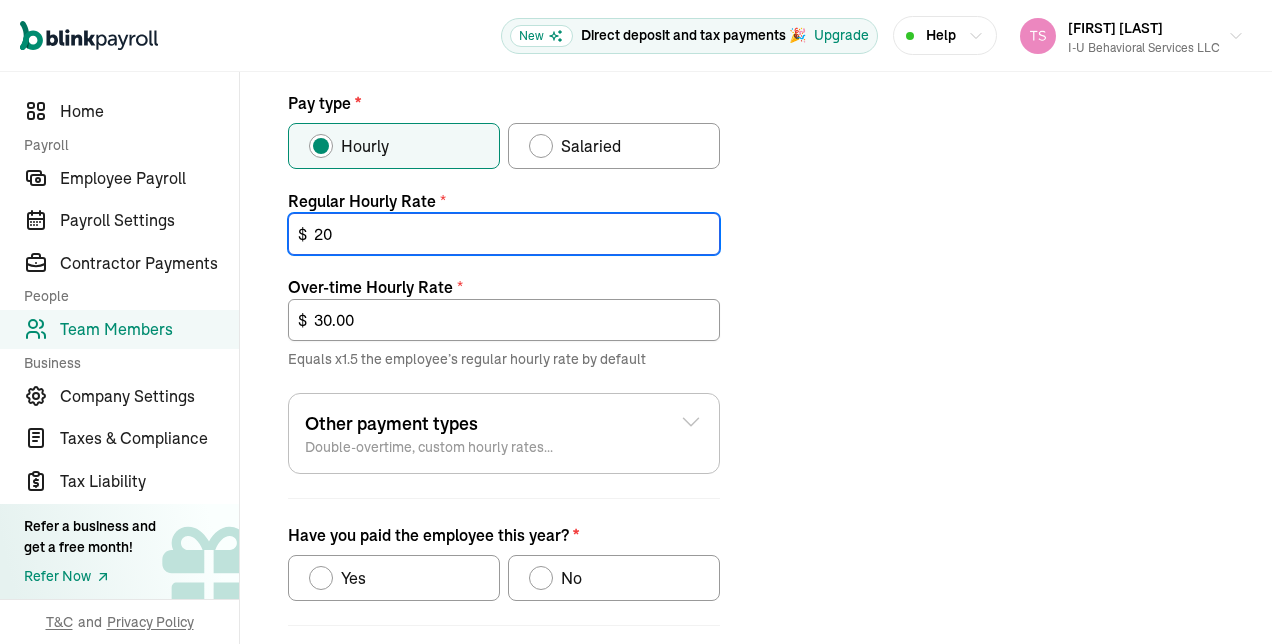 type on "20" 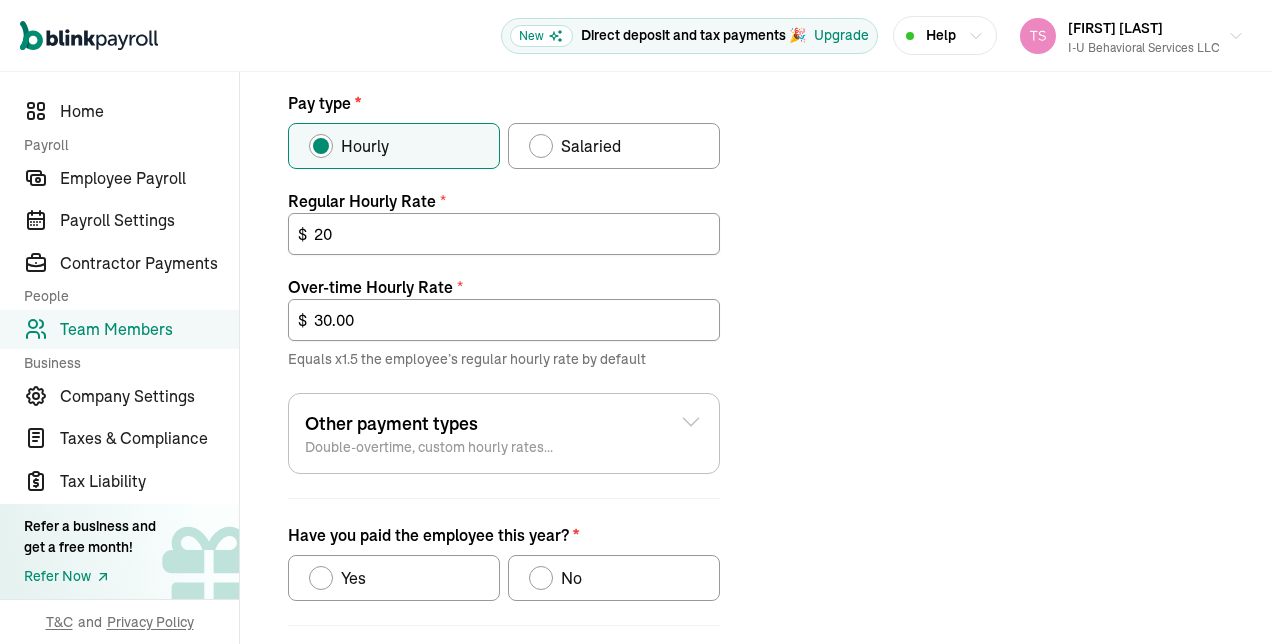 click at bounding box center [541, 578] 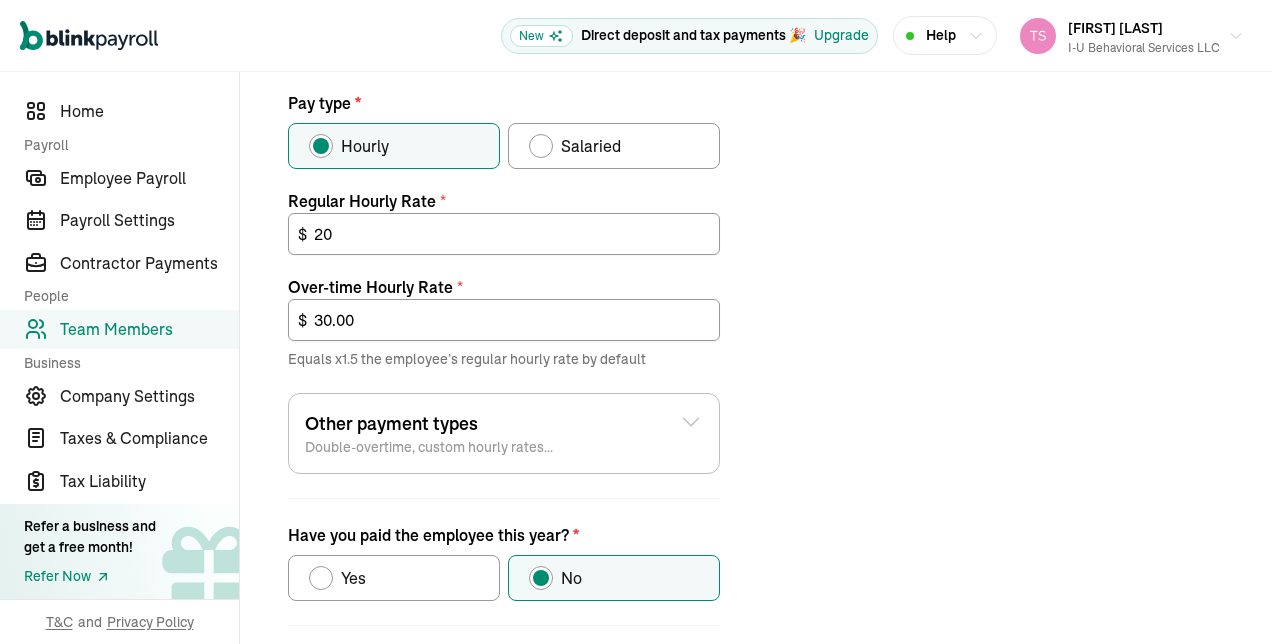 click on "Job details Job title   (optional) BT Hire date * 07/01/2025 Jul 2025 Mon Tue Wed Thu Fri Sat Sun 30 1 2 3 4 5 6 7 8 9 10 11 12 13 14 15 16 17 18 19 20 21 22 23 24 25 26 27 28 29 30 31 1 2 3 4 5 6 7 8 9 10 Work location   *  Select an item 56 Brunswick Woods Drive Works from home If you want to add another work location, please add it on the   Business Profile Payment details Pay type   * Hourly Salaried Regular Hourly Rate * 20 $ Amount * $ Per   *  Select an item Hour Week Month Year You can add multiple pay rates later. Over-time Hourly Rate * 30.00 $ Equals x1.5 the employee’s regular hourly rate by default Other payment types Double-overtime, custom hourly rates... Double over-time Hourly Rate * 40.00 $ Equals x2 the employee’s regular hourly rate by default Custom hourly rate Add a custom hourly rate Have you paid the employee this year?   * Yes No Previous Next: Time-off" at bounding box center [756, 156] 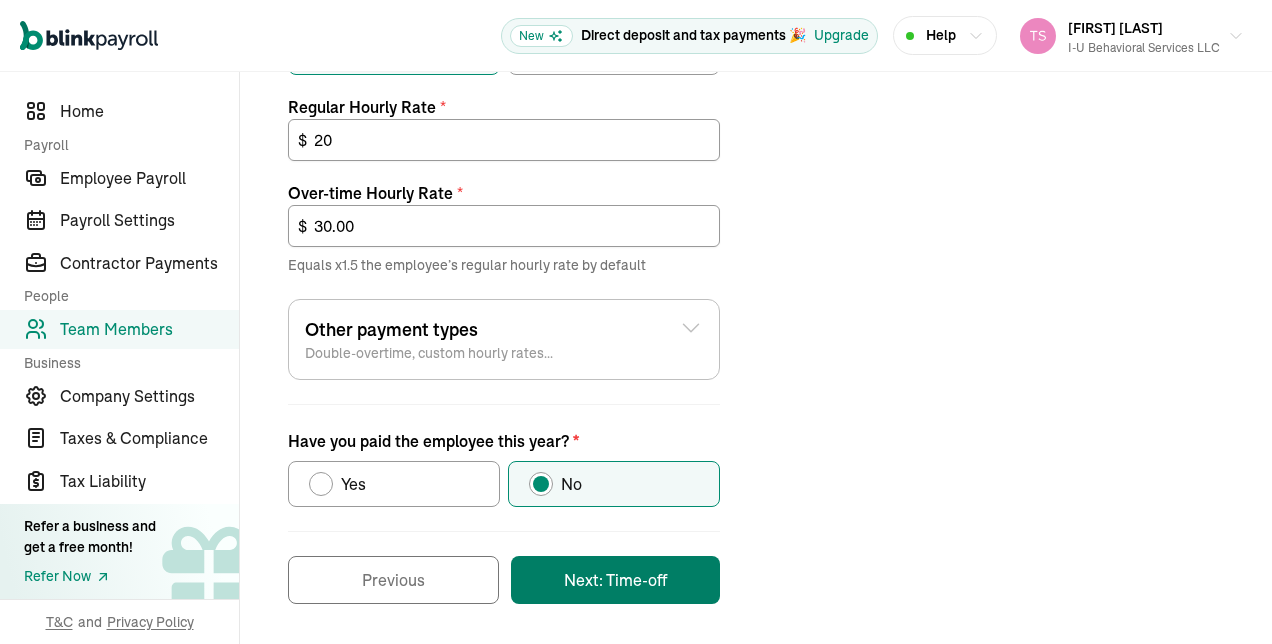 click on "Next: Time-off" at bounding box center [615, 580] 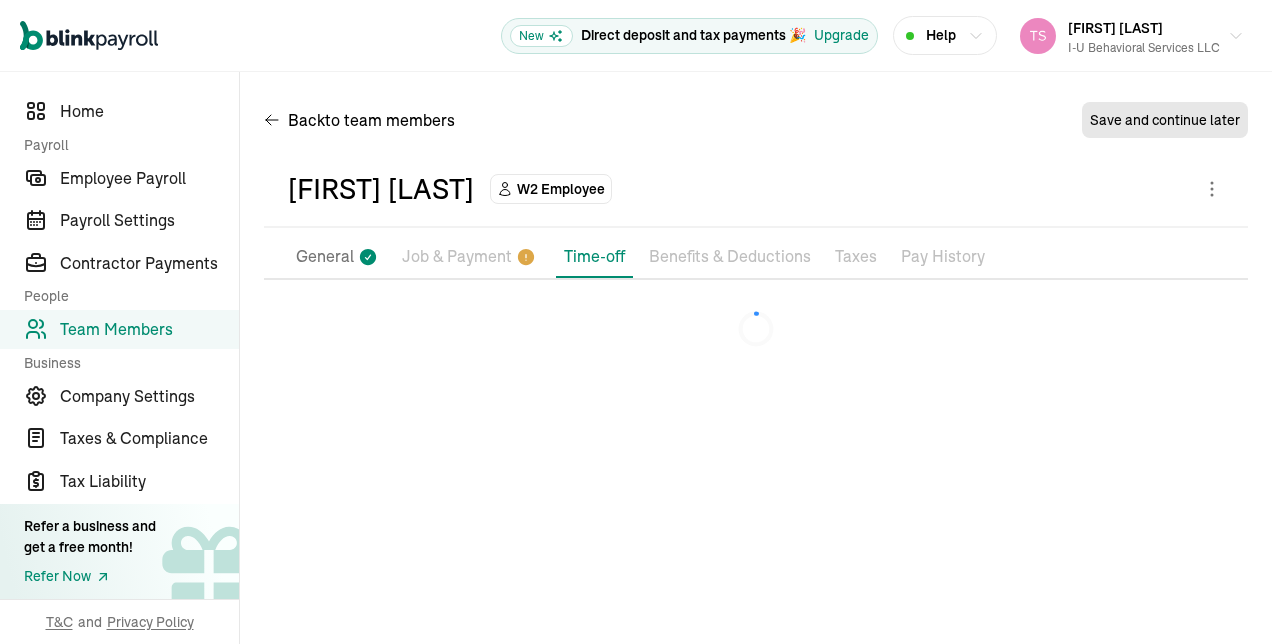 scroll, scrollTop: 0, scrollLeft: 0, axis: both 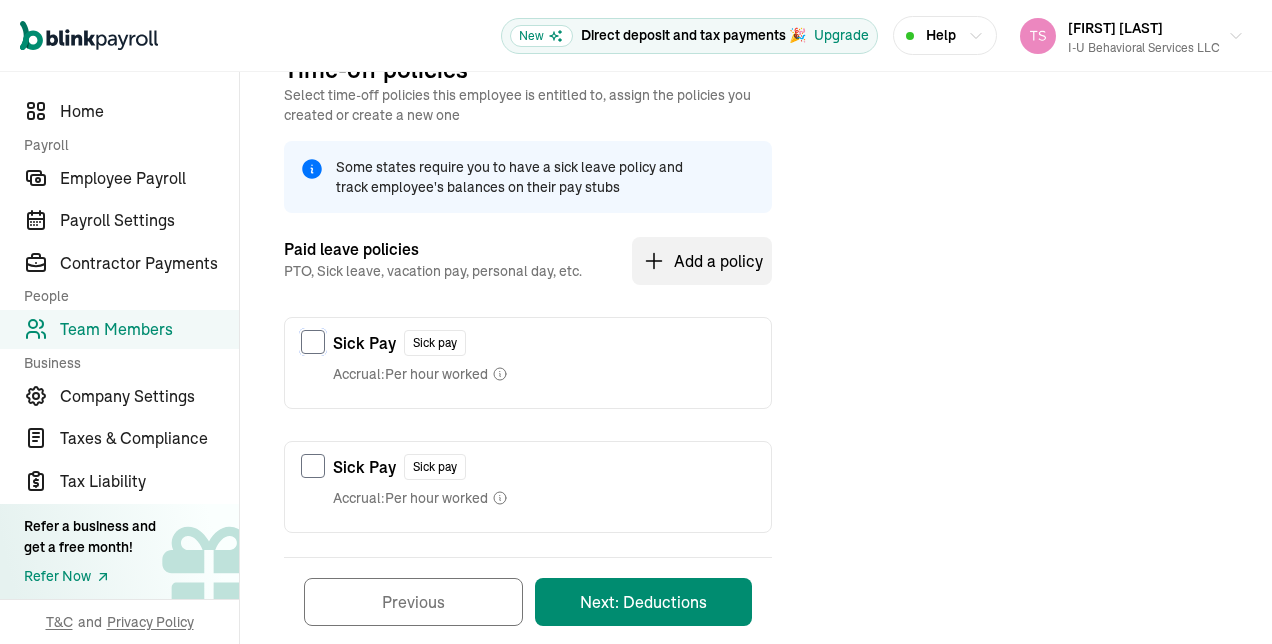 click at bounding box center (313, 342) 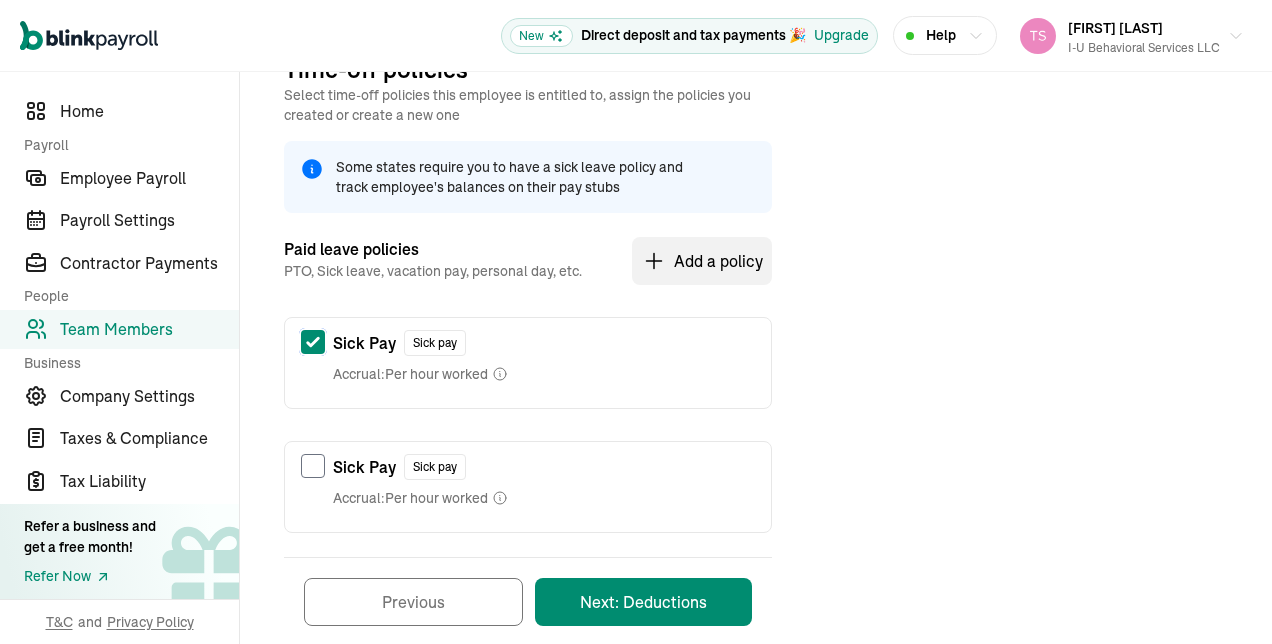 checkbox on "true" 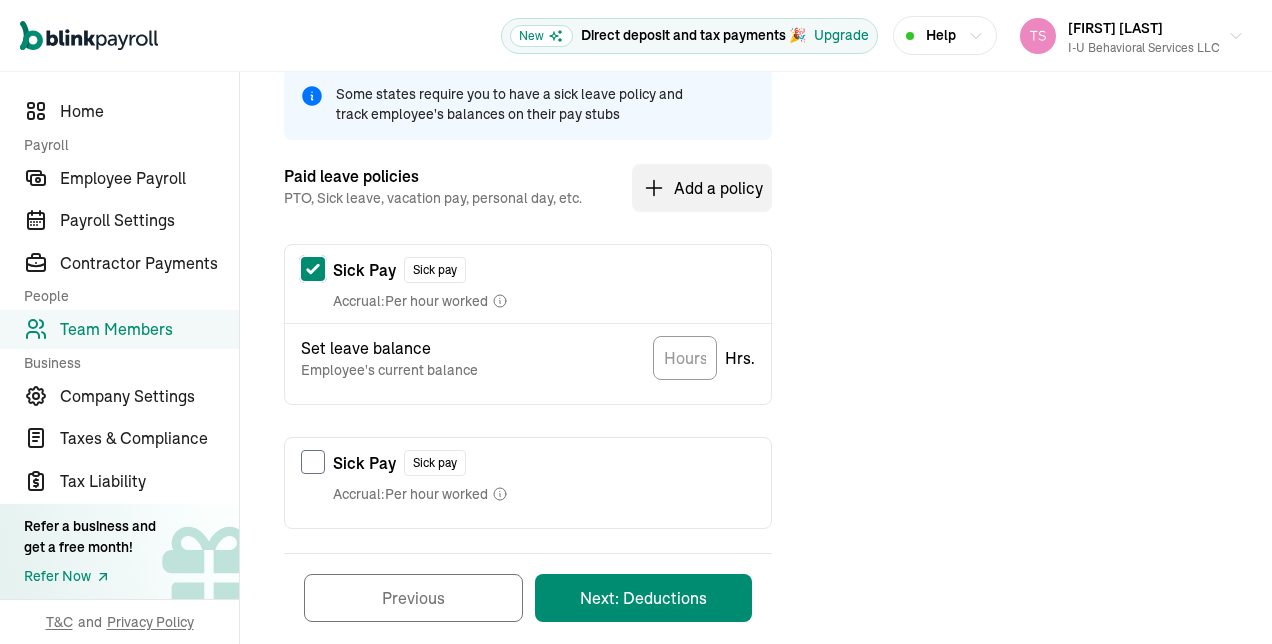 scroll, scrollTop: 362, scrollLeft: 0, axis: vertical 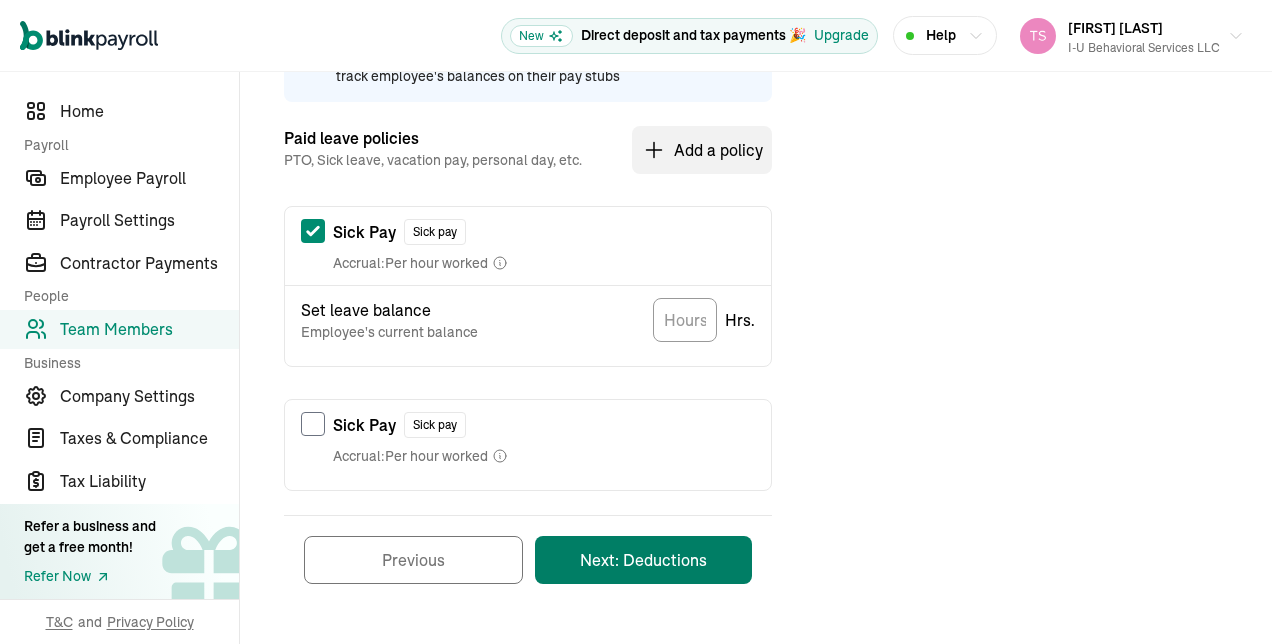 click on "Next: Deductions" at bounding box center (643, 560) 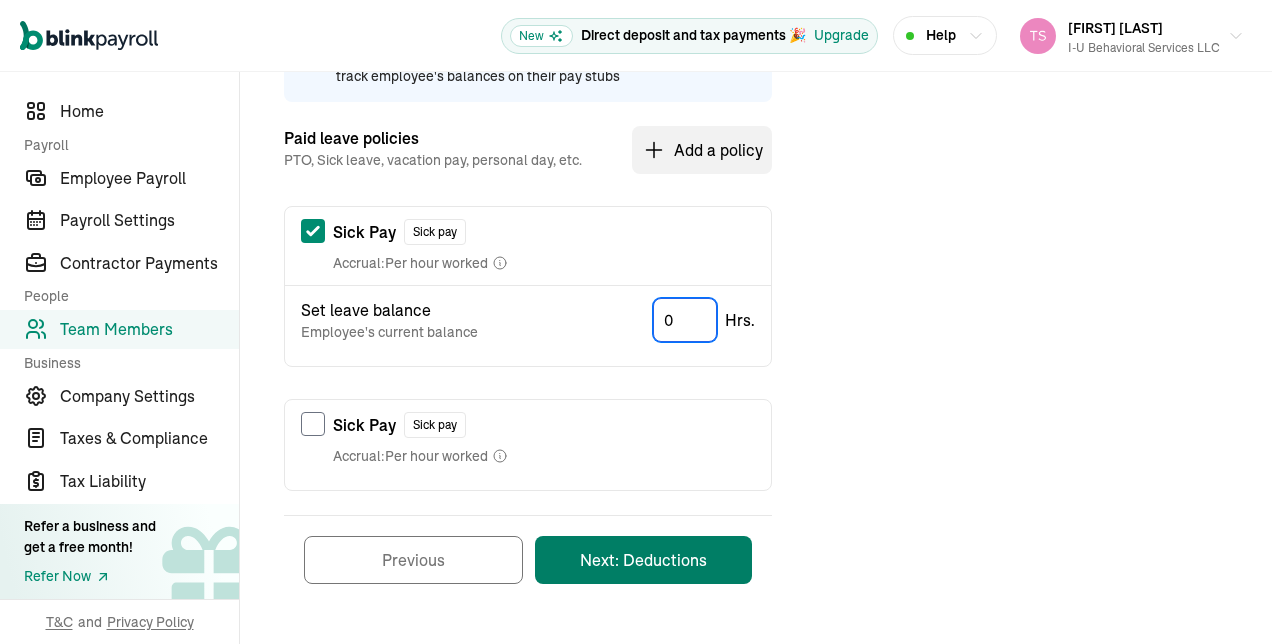 type on "0" 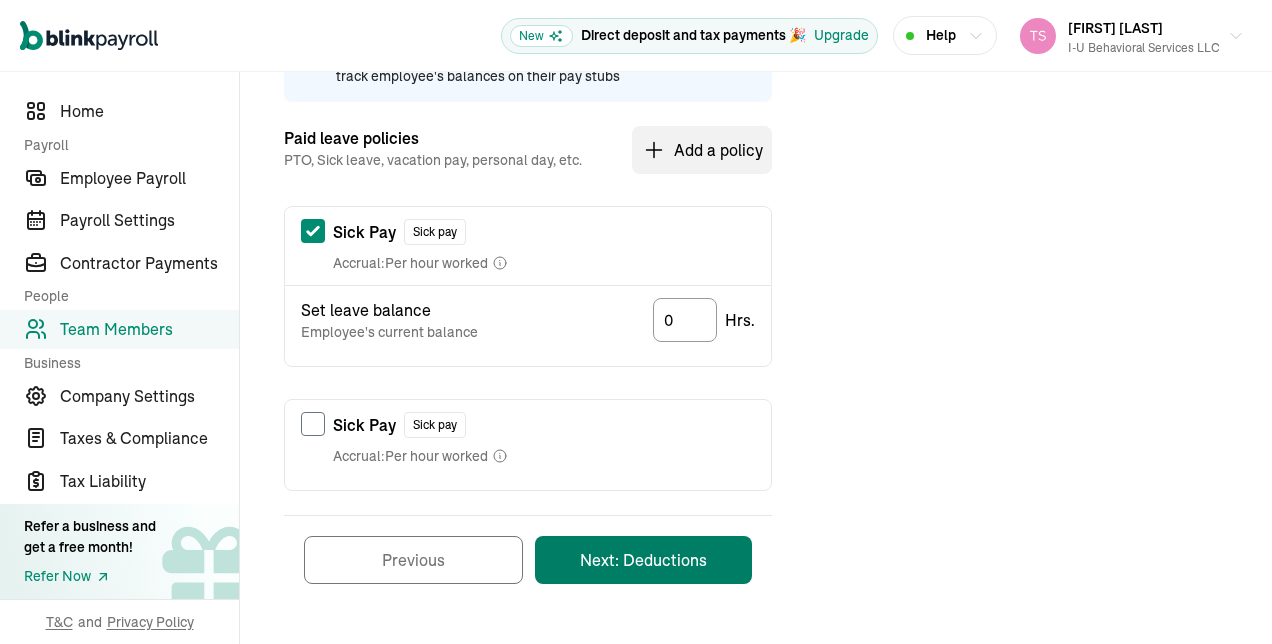 click on "Next: Deductions" at bounding box center (643, 560) 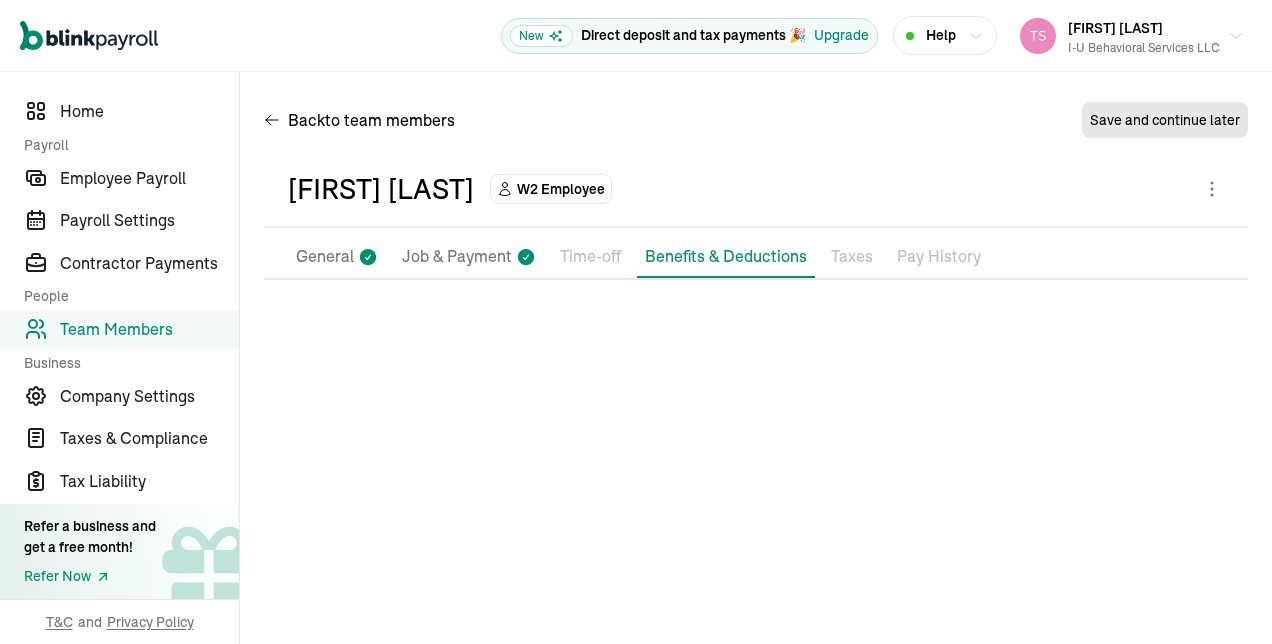 scroll, scrollTop: 0, scrollLeft: 0, axis: both 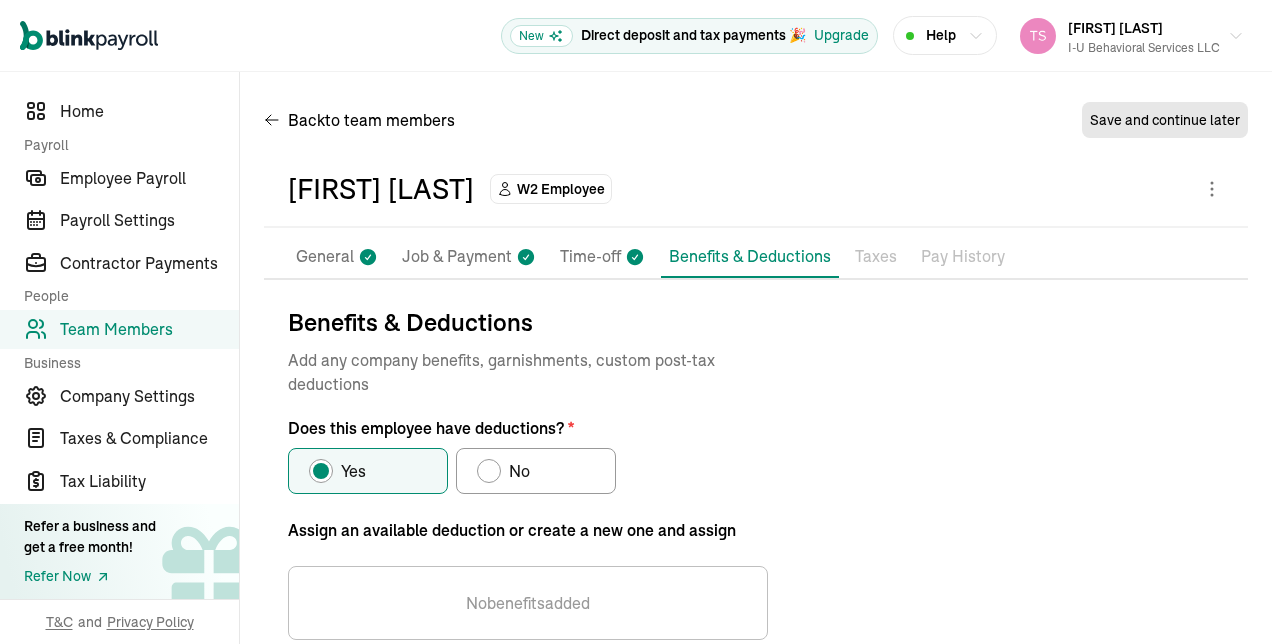 click at bounding box center (489, 471) 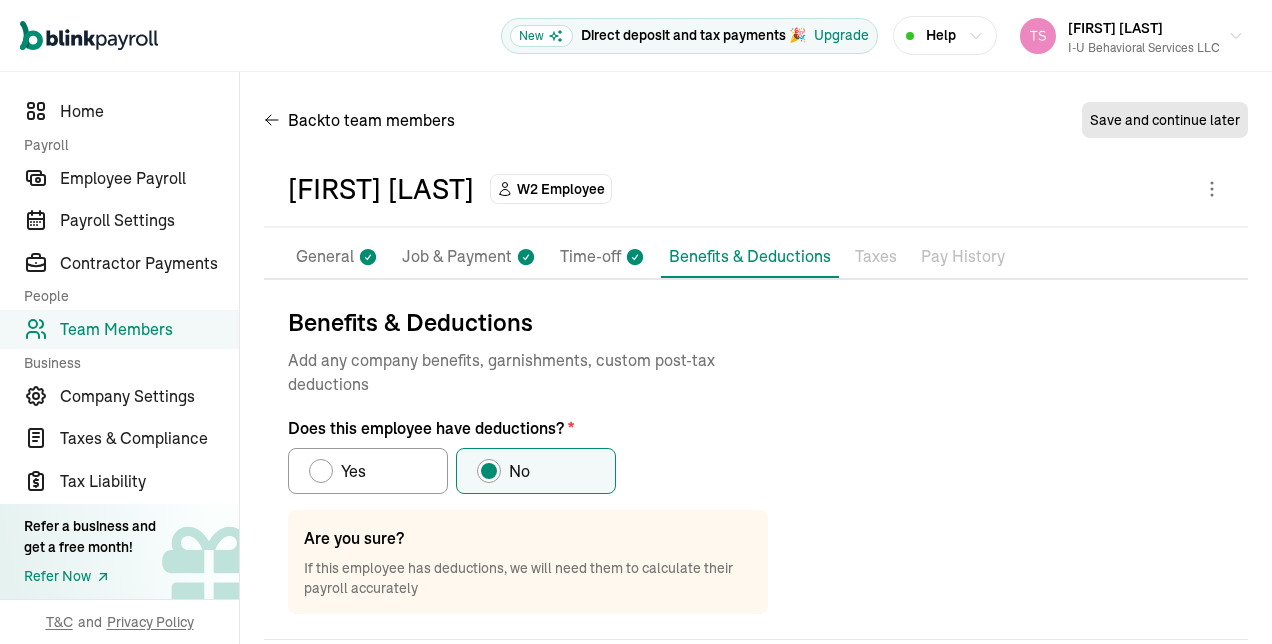 click on "Benefits & Deductions Add any company benefits, garnishments, custom post-tax deductions Does this employee have deductions?   * Yes No Are you sure? If this employee has deductions, we will need them to calculate their payroll accurately Previous Next: Taxes" at bounding box center (756, 508) 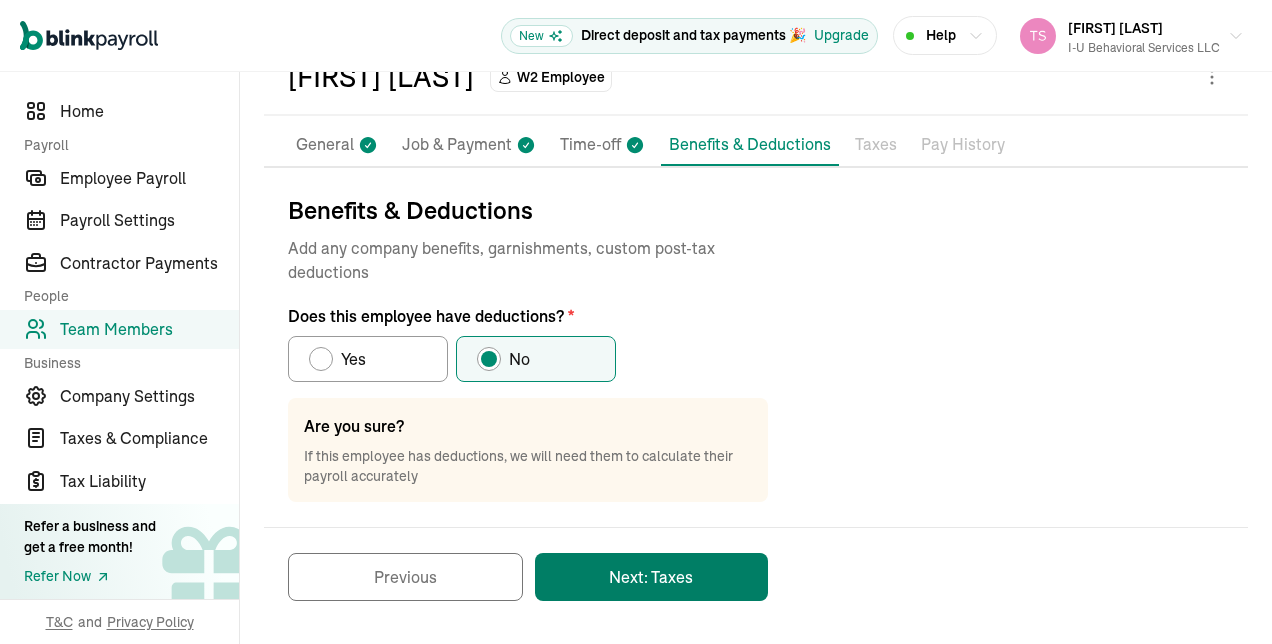 click on "Next: Taxes" at bounding box center (651, 577) 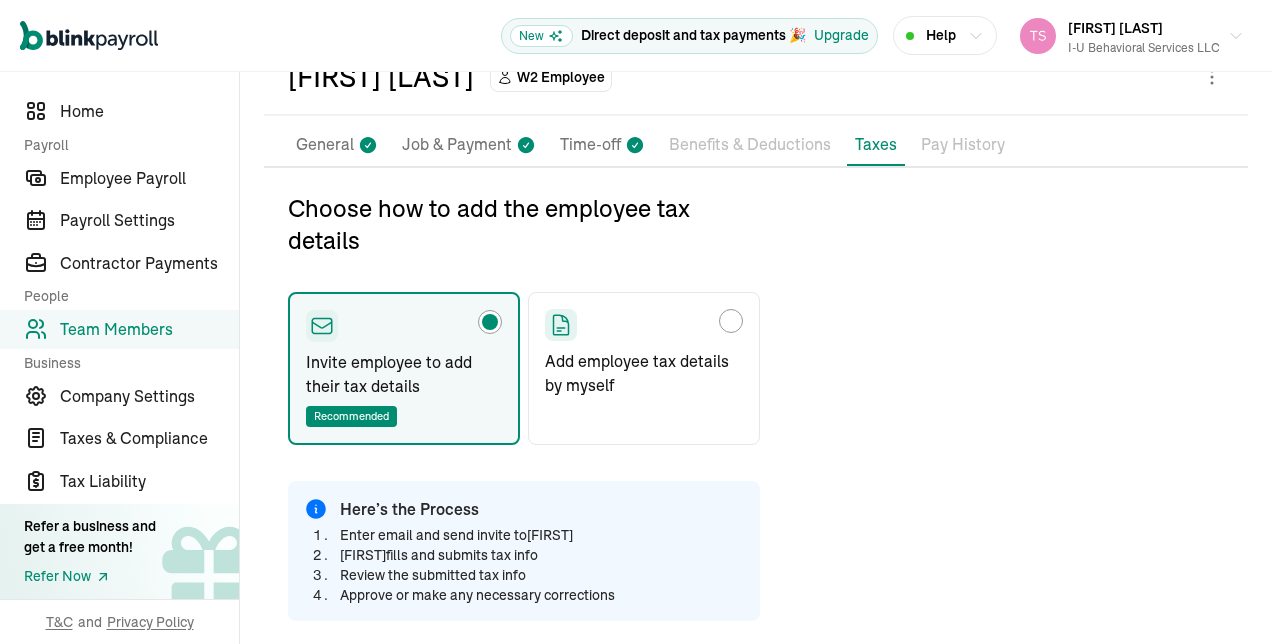type on "[EMAIL]" 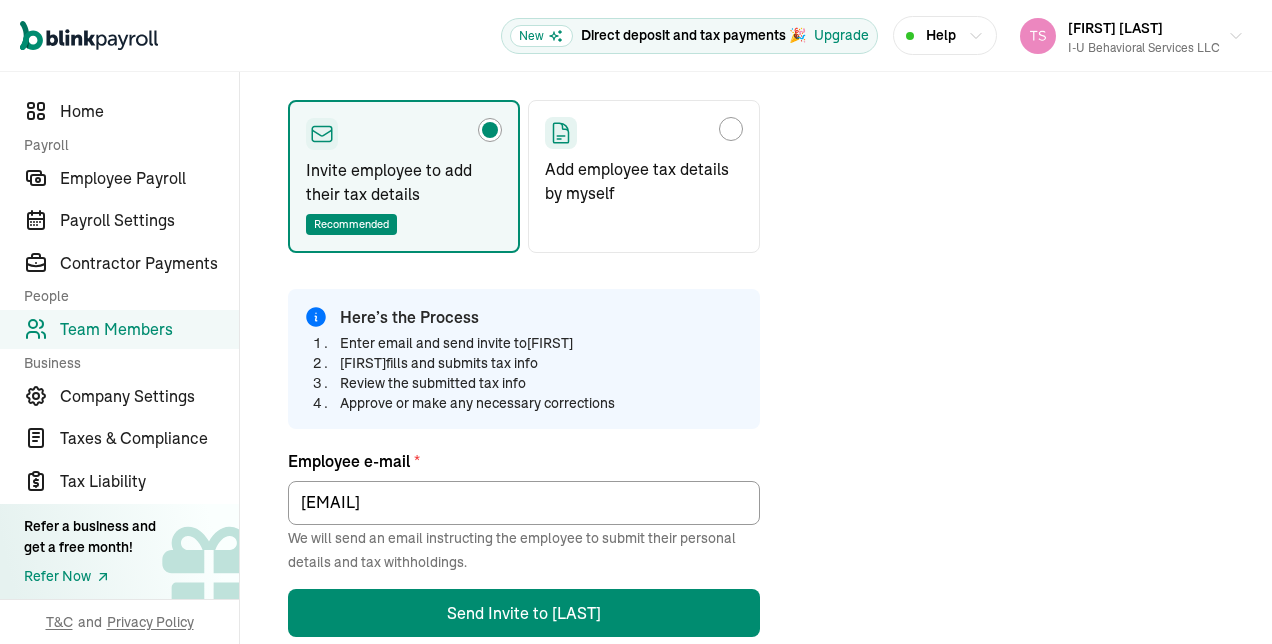 scroll, scrollTop: 320, scrollLeft: 0, axis: vertical 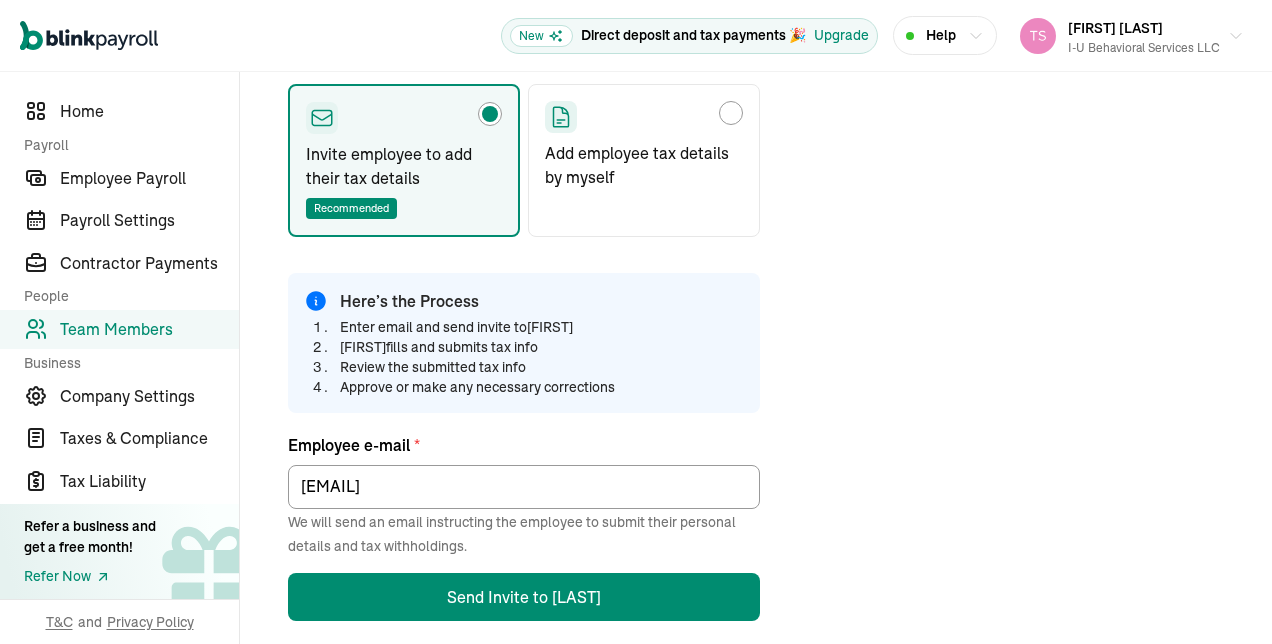 click at bounding box center [644, 117] 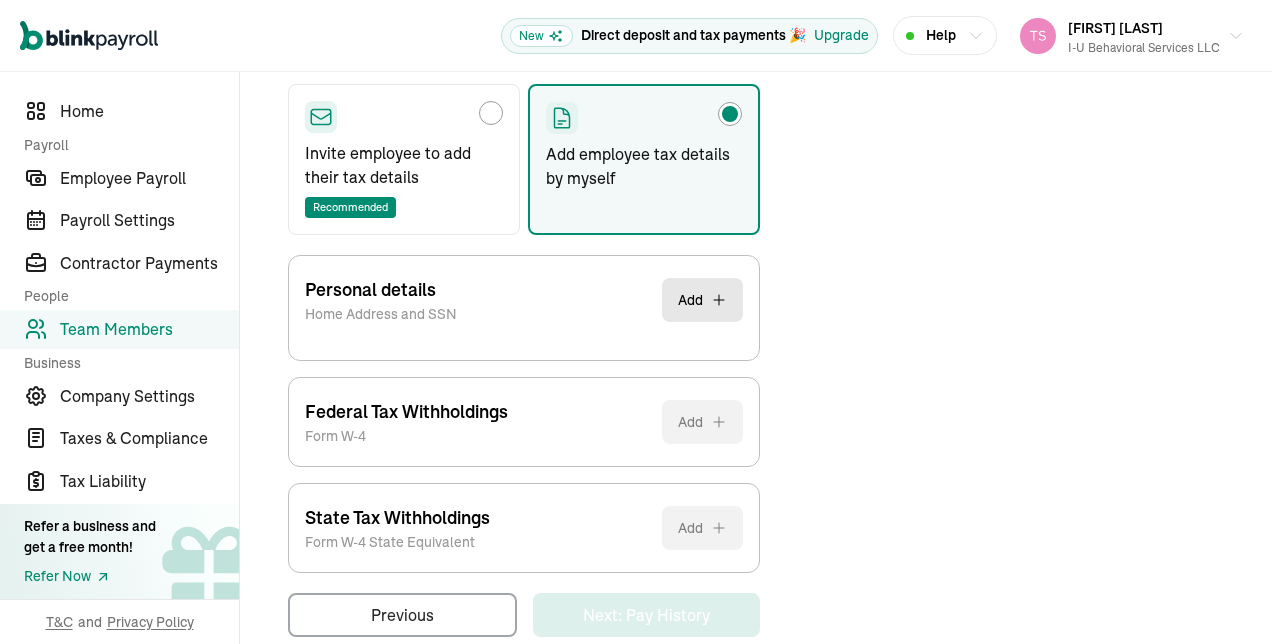scroll, scrollTop: 354, scrollLeft: 0, axis: vertical 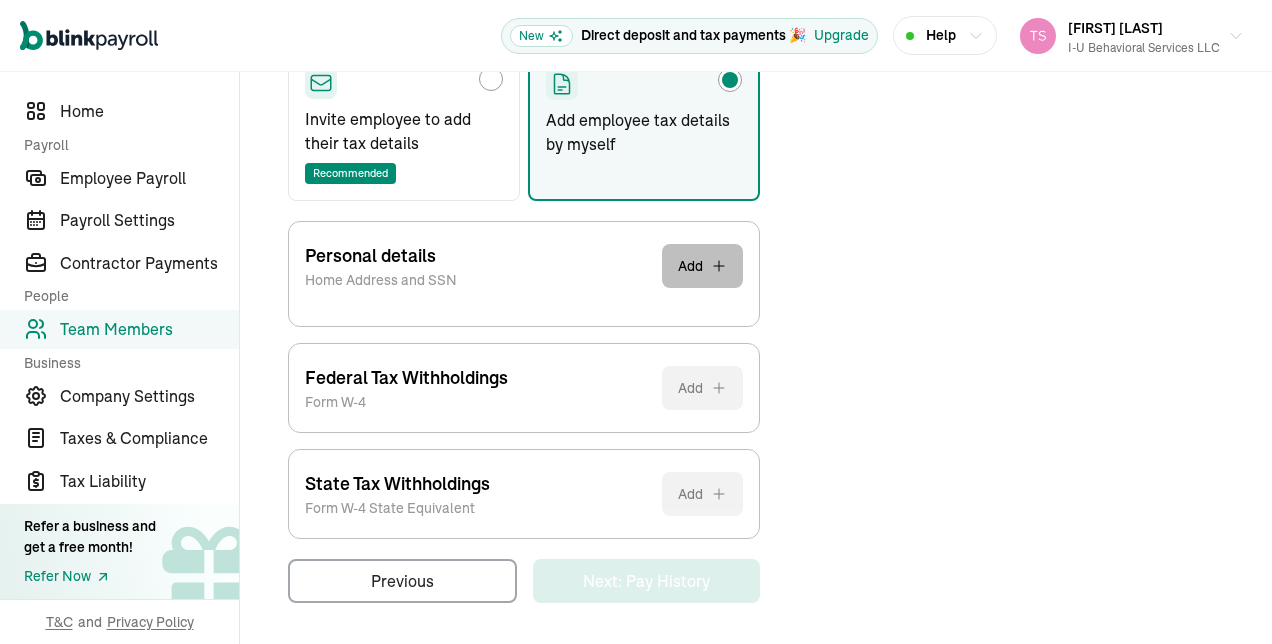 click on "Add" at bounding box center [702, 266] 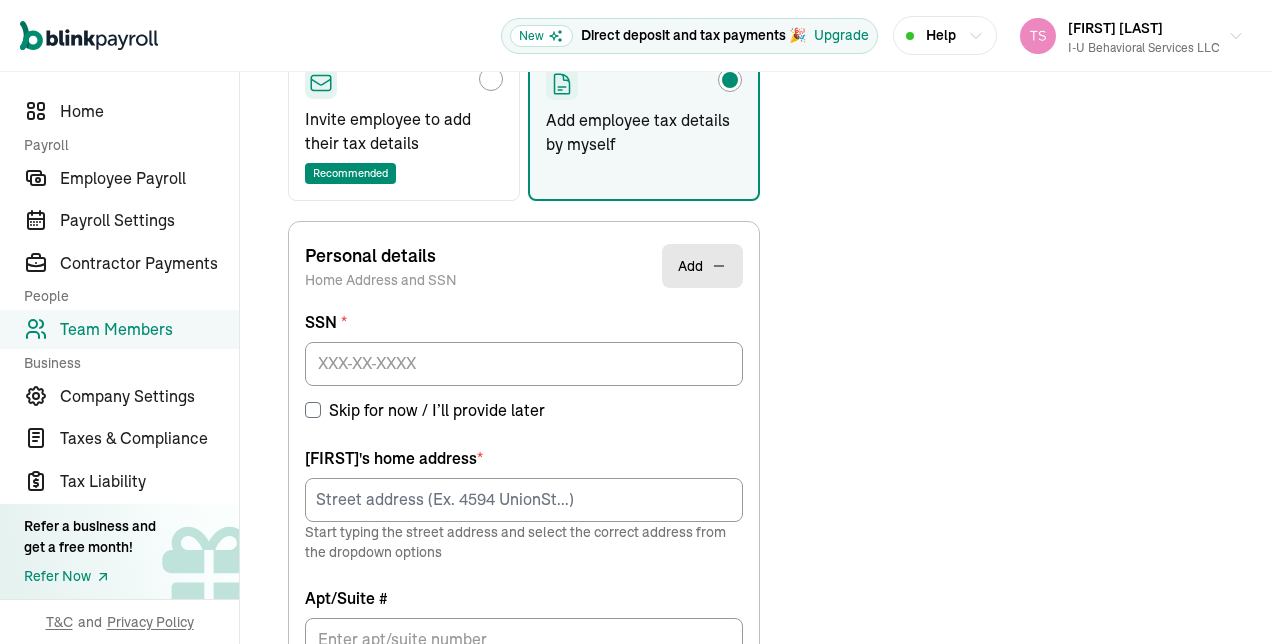 scroll, scrollTop: 236, scrollLeft: 0, axis: vertical 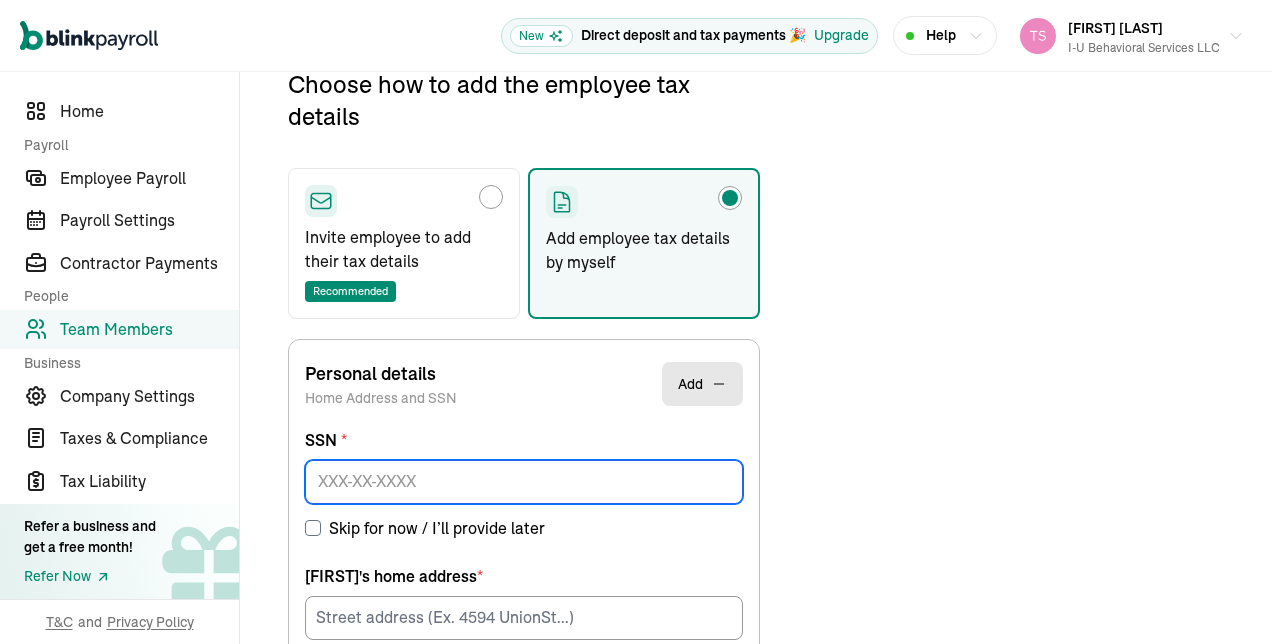 click at bounding box center [524, 482] 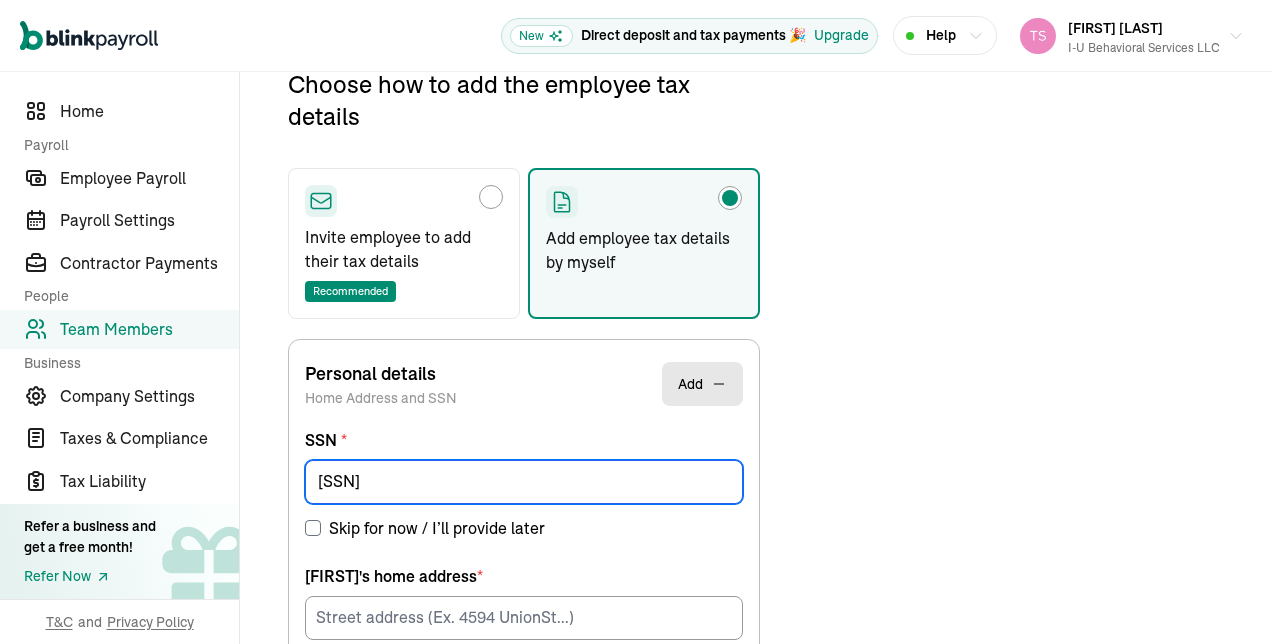 type on "[SSN]" 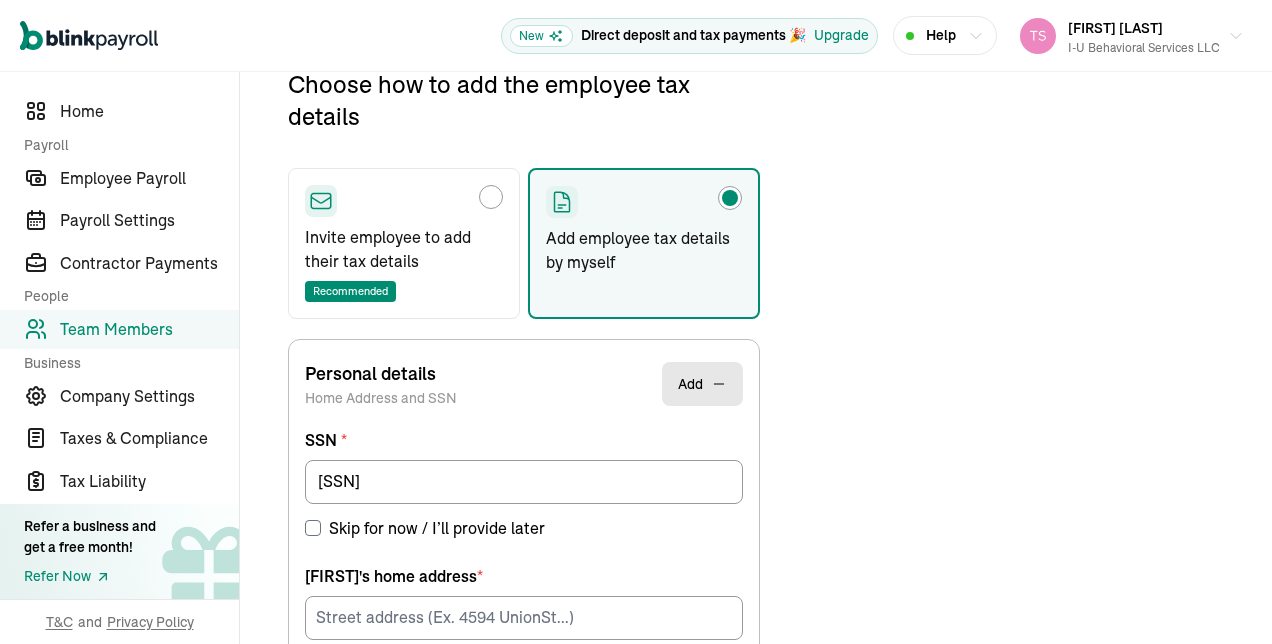 click on "SSN * [SSN] [SKIP] [PERSON]'s [ADDRESS] * [START] [STREET] [ADDRESS] [AND] [SELECT] [THE] [CORRECT] [ADDRESS] [FROM] [THE] [DROPDOWN] [OPTIONS] [APT/SUITE] # [APARTMENT], [SUITE], [UNIT], [BUILDING], [FLOOR], [ETC.] [CITY] * [STATE] * [ZIP] [CODE] *" at bounding box center [524, 718] 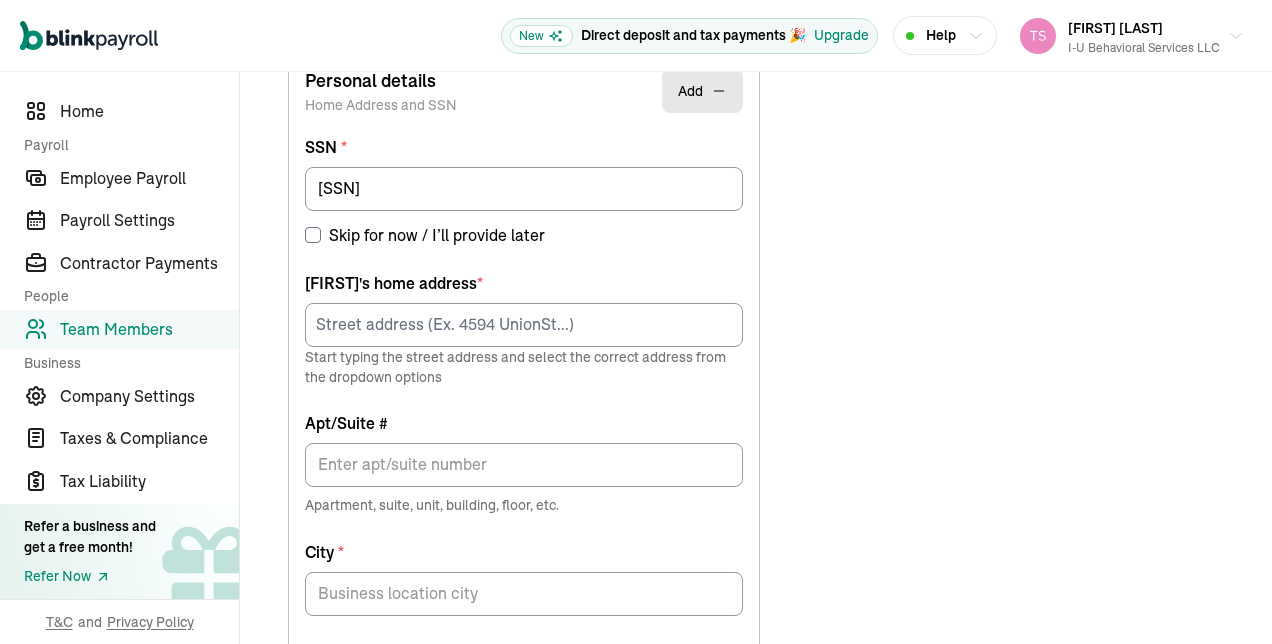 scroll, scrollTop: 530, scrollLeft: 0, axis: vertical 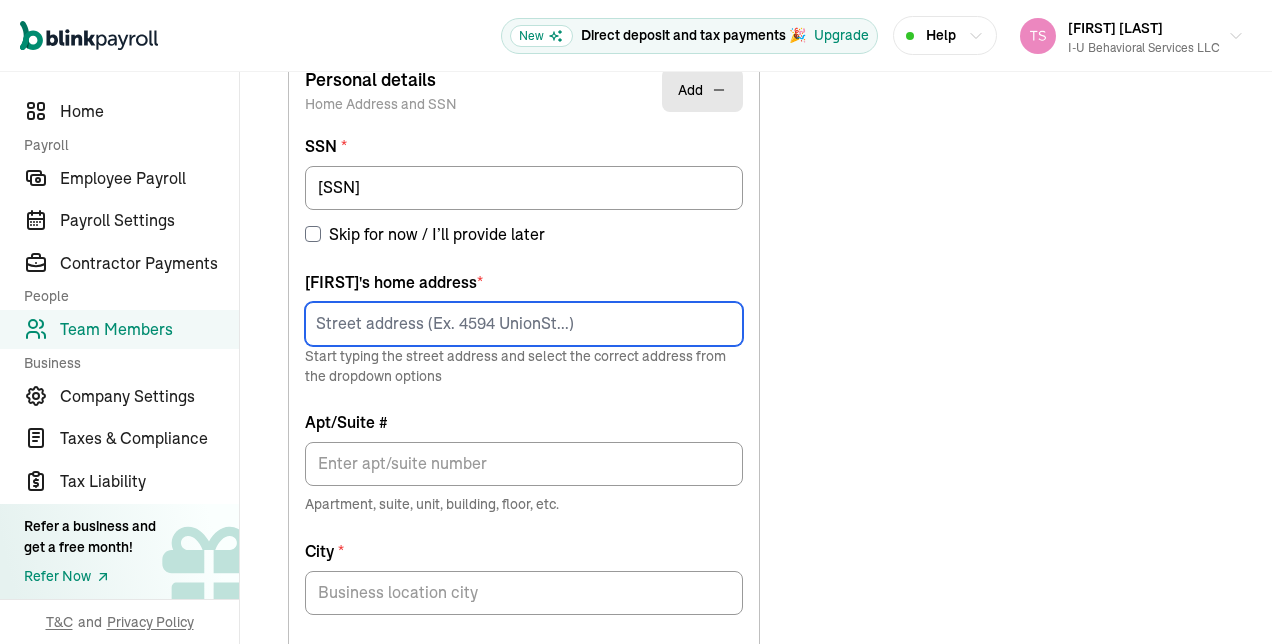 click at bounding box center (524, 324) 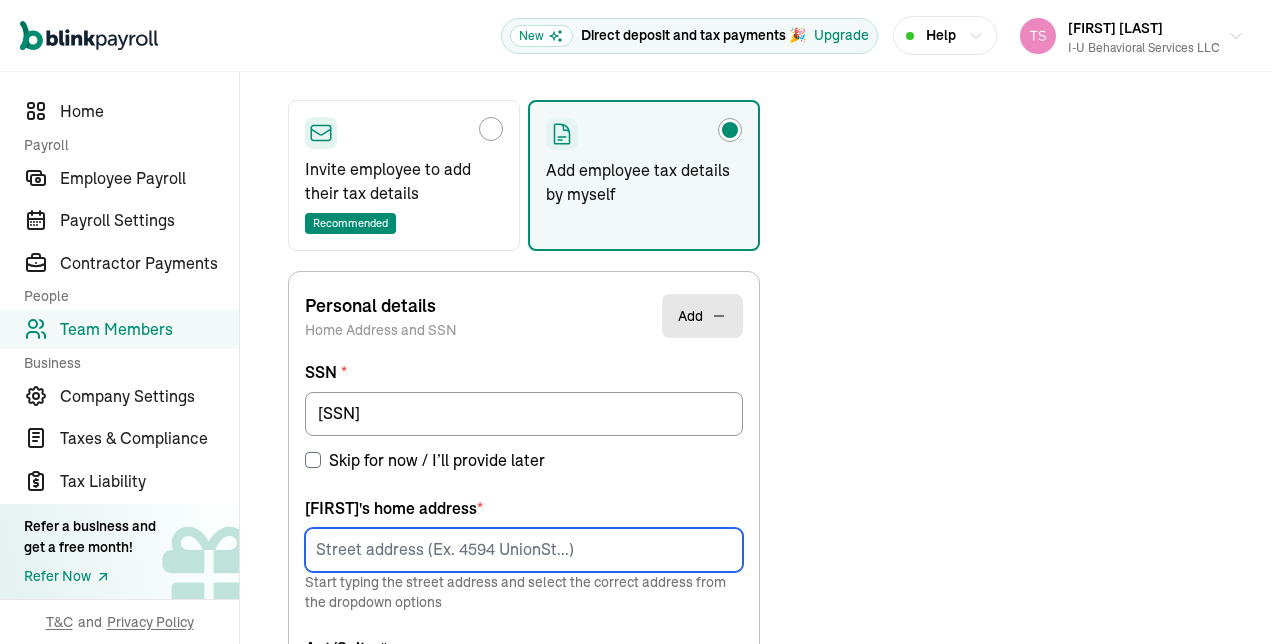 scroll, scrollTop: 236, scrollLeft: 0, axis: vertical 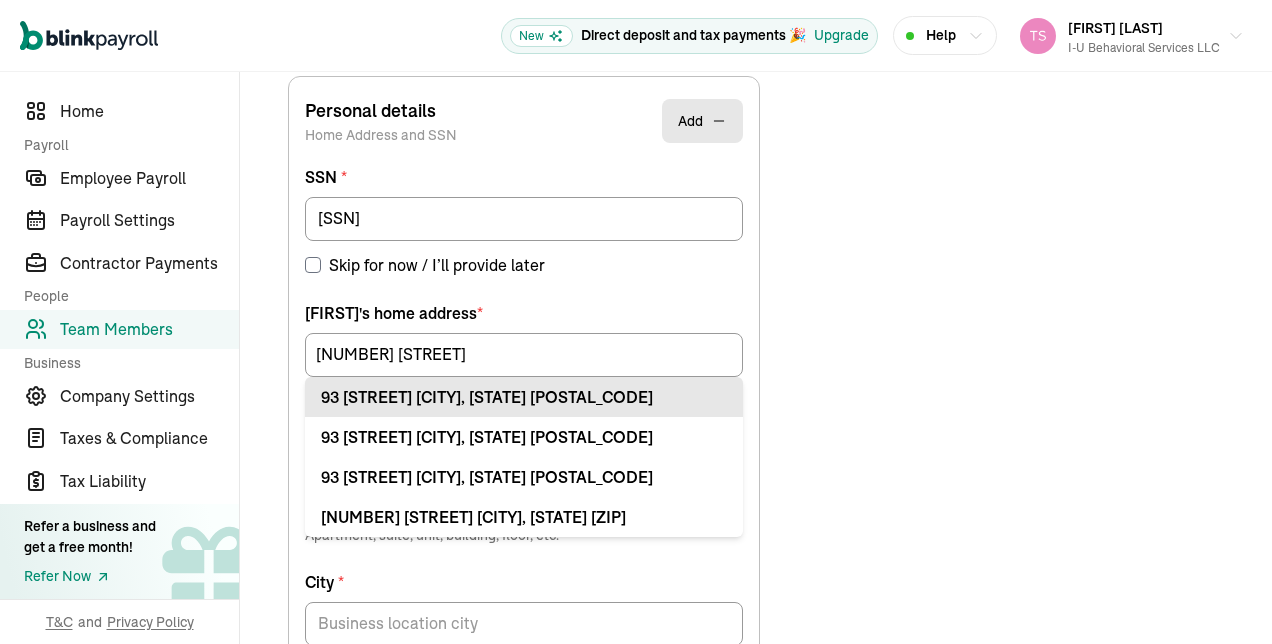 click on "93 [STREET] [CITY], [STATE] [POSTAL_CODE]" at bounding box center (524, 397) 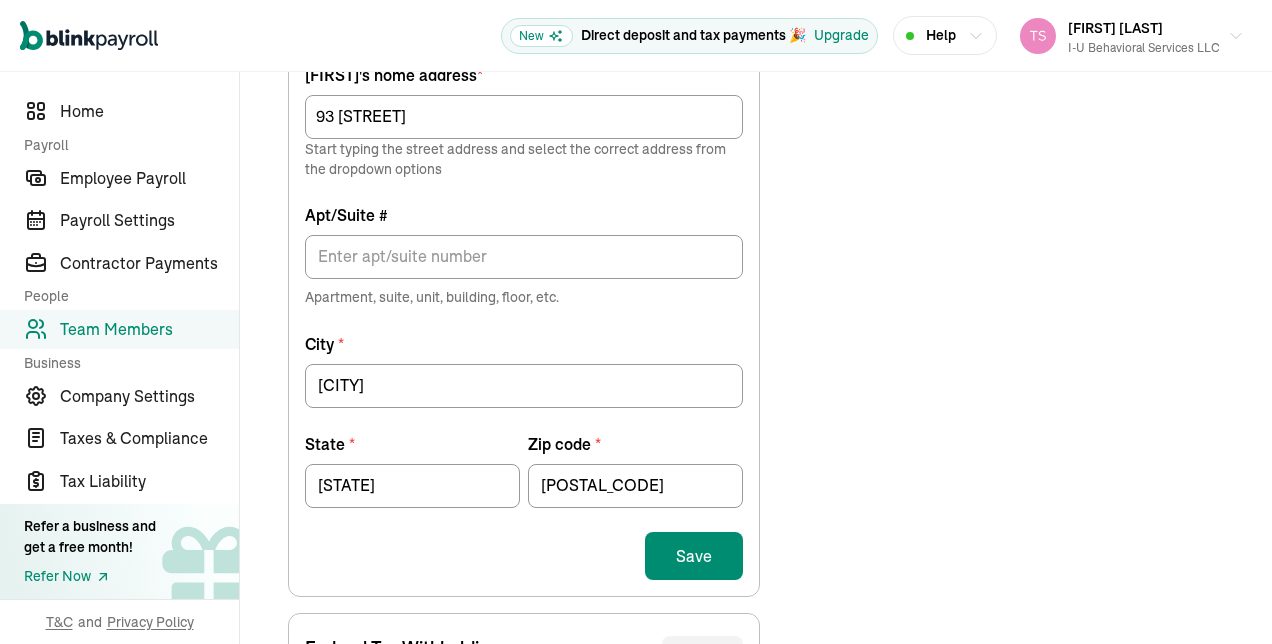 scroll, scrollTop: 746, scrollLeft: 0, axis: vertical 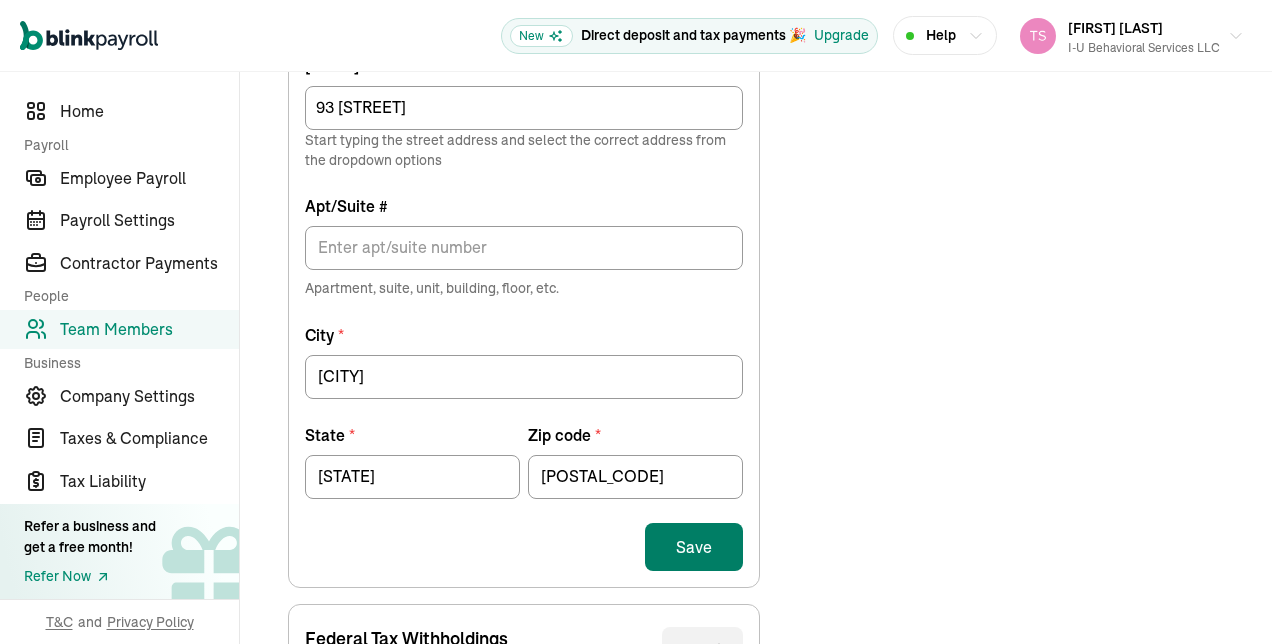 click on "Save" at bounding box center [694, 547] 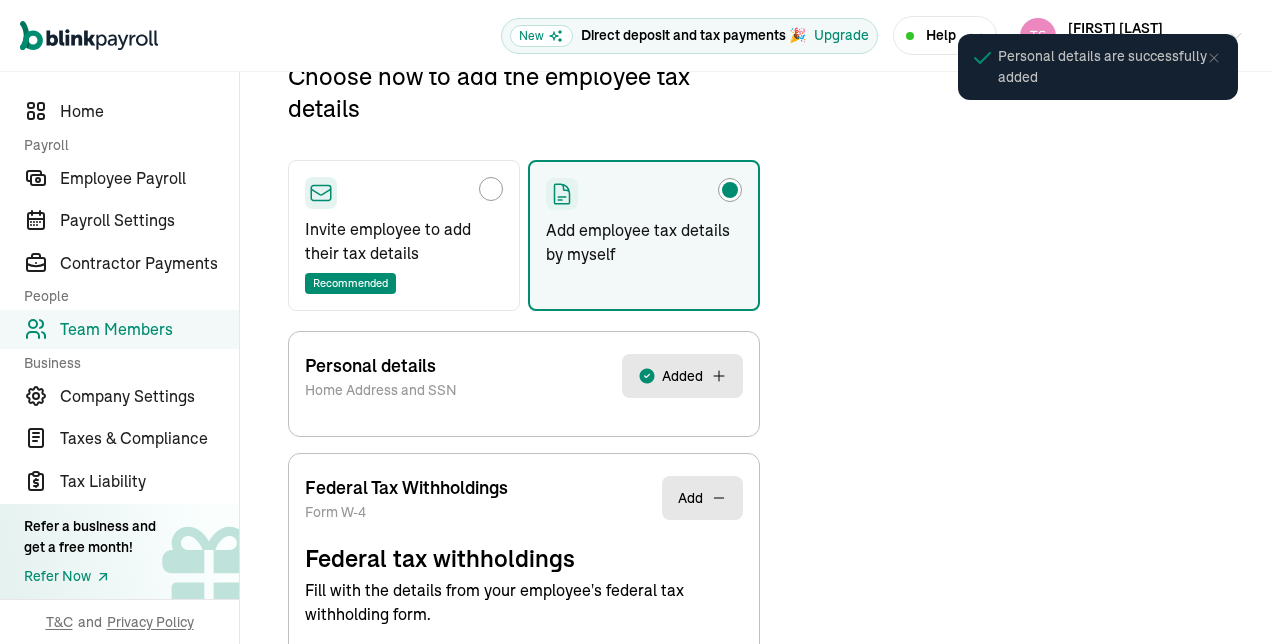 select on "S" 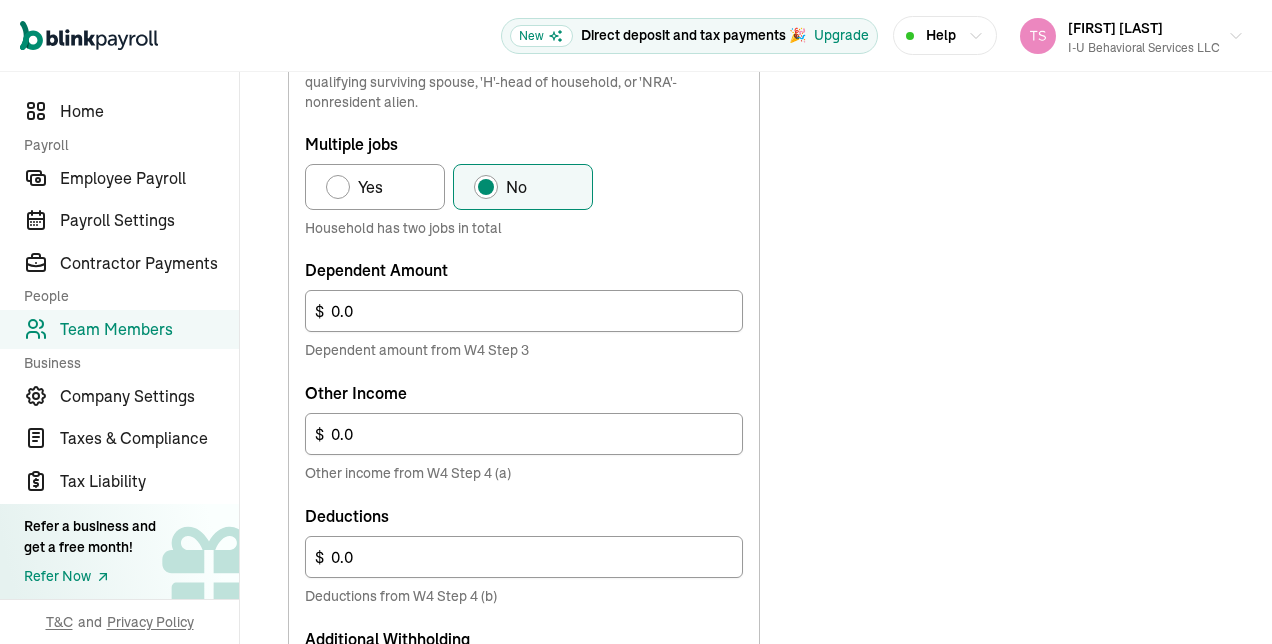 scroll, scrollTop: 941, scrollLeft: 0, axis: vertical 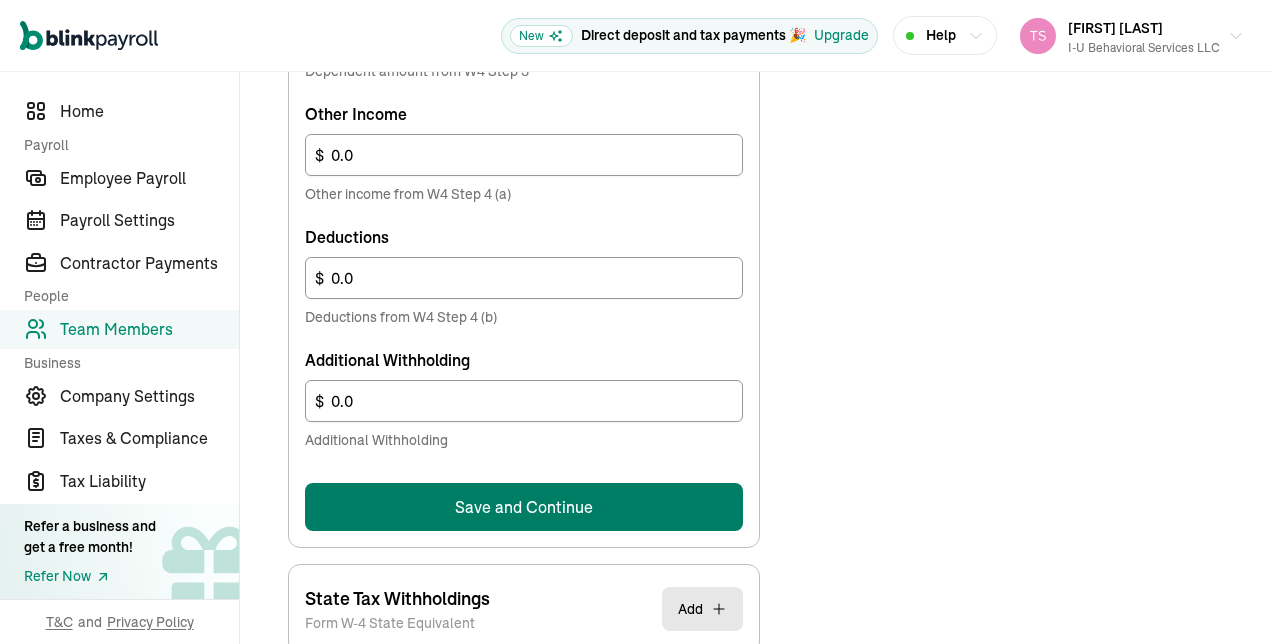 click on "Save and Continue" at bounding box center (524, 507) 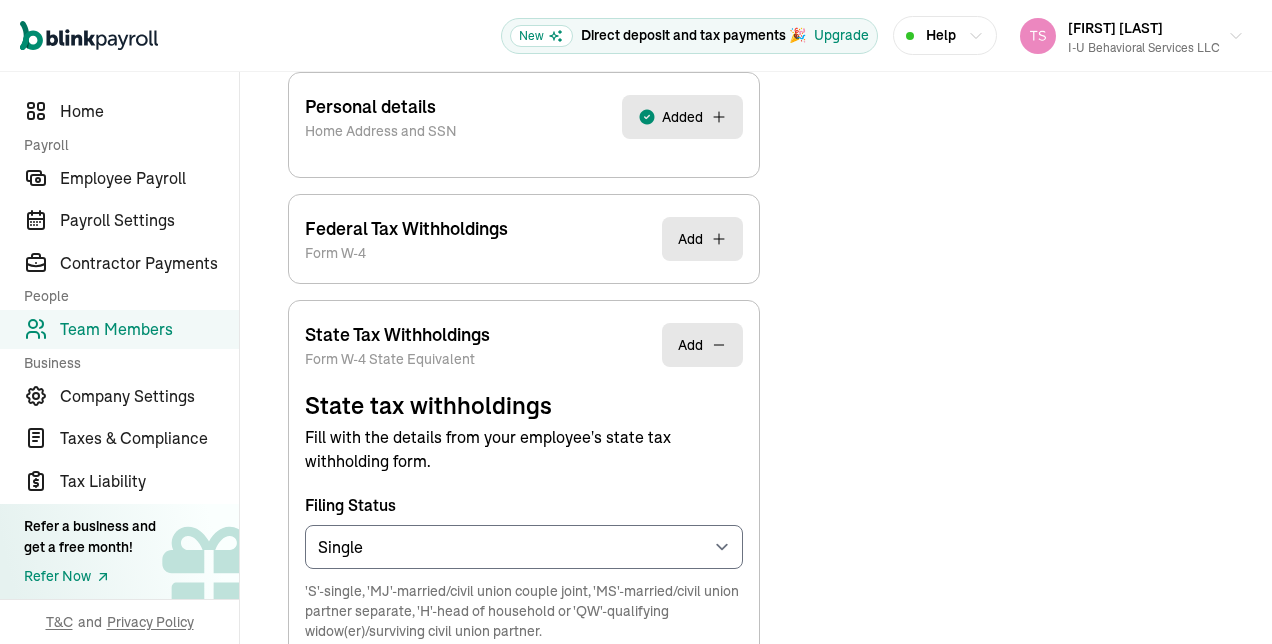 scroll, scrollTop: 236, scrollLeft: 0, axis: vertical 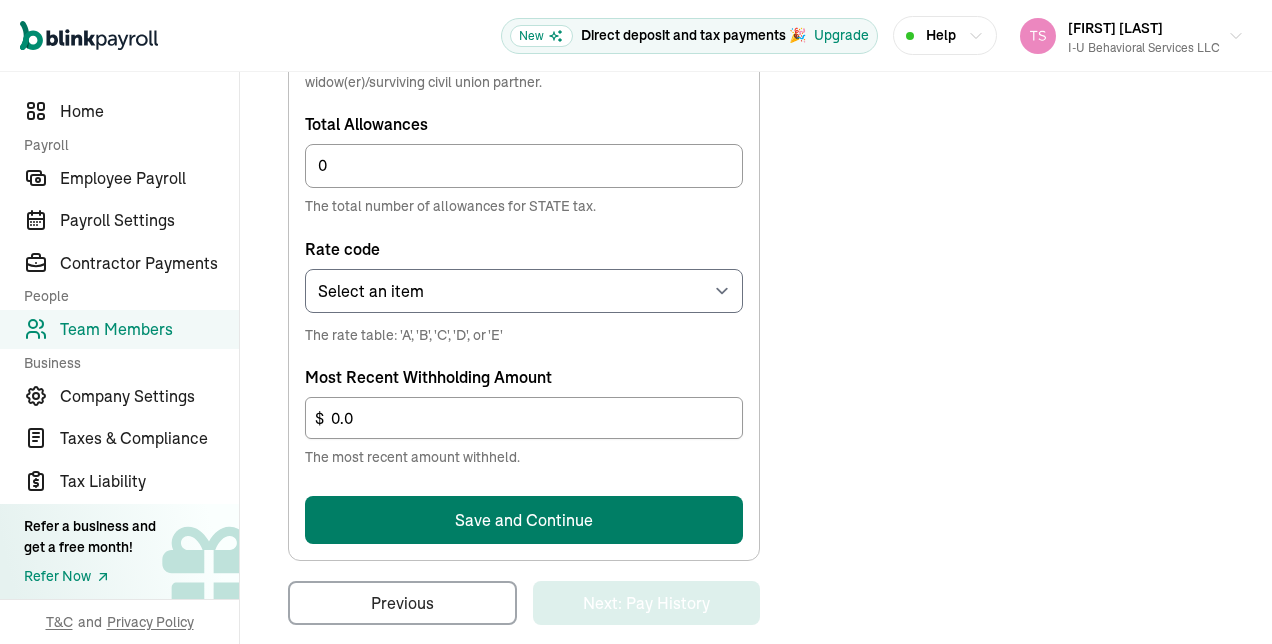 click on "Save and Continue" at bounding box center (524, 520) 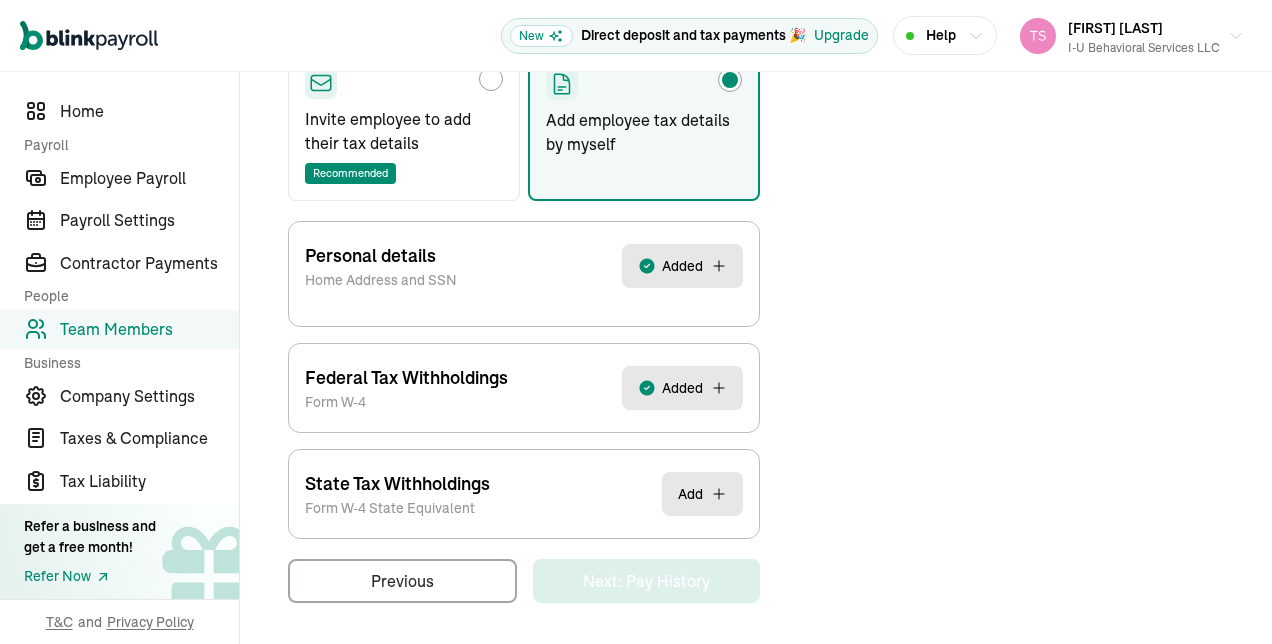 scroll, scrollTop: 236, scrollLeft: 0, axis: vertical 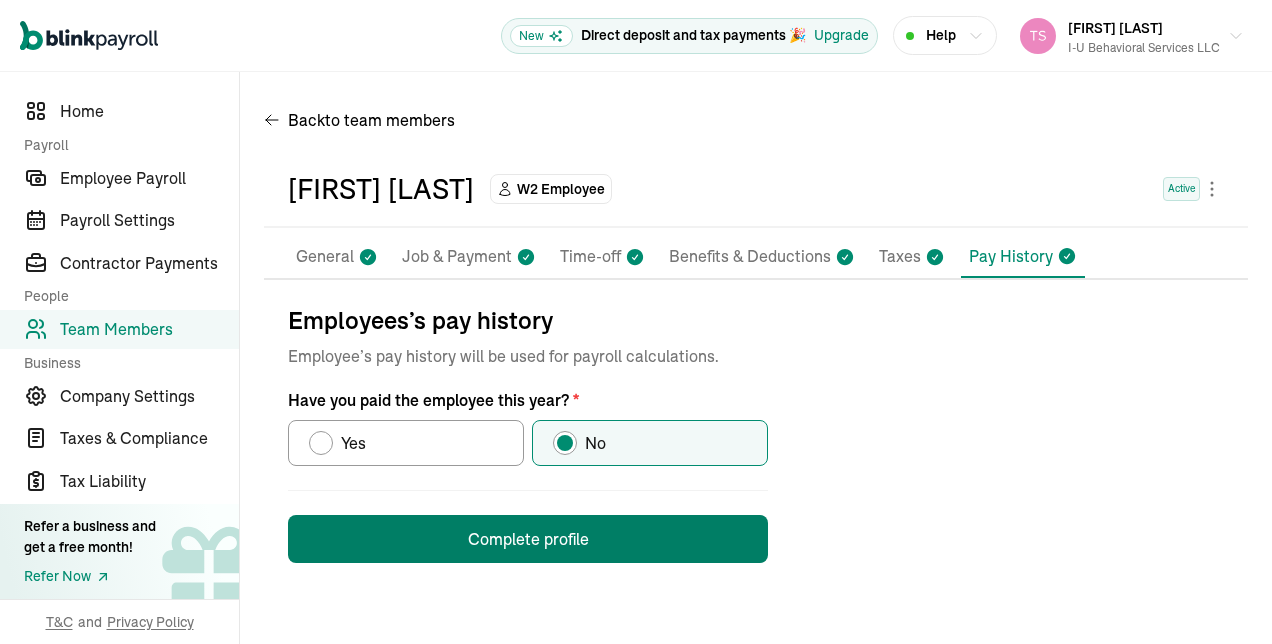 click on "Complete profile" at bounding box center (528, 539) 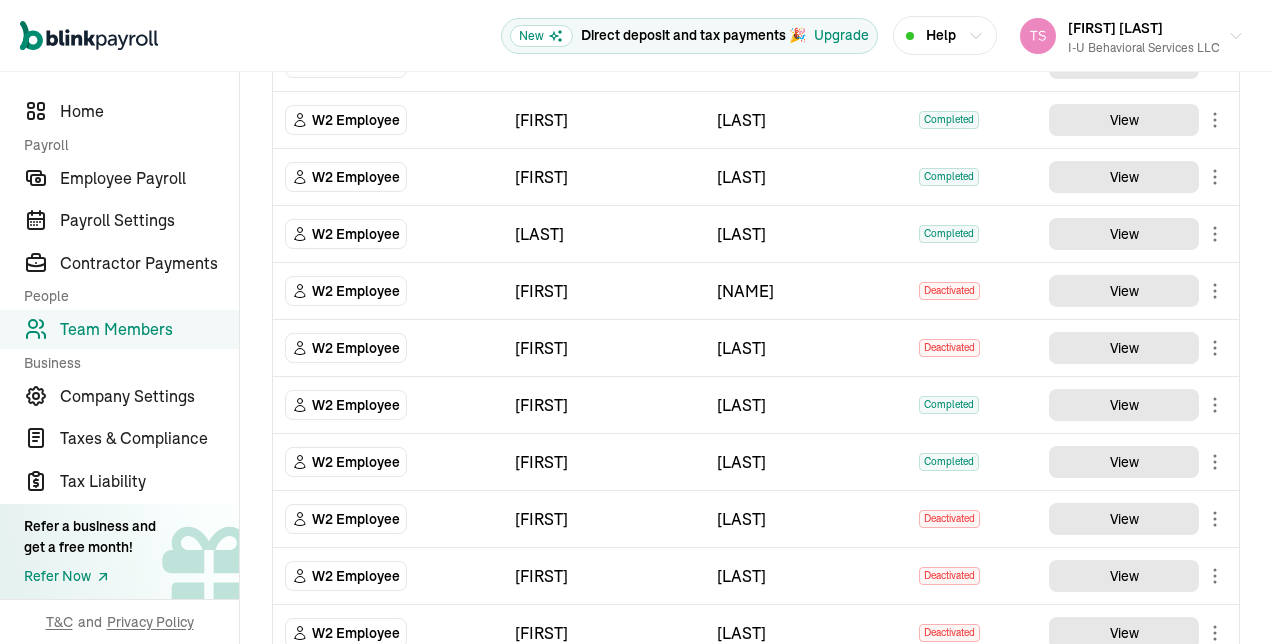 scroll, scrollTop: 873, scrollLeft: 0, axis: vertical 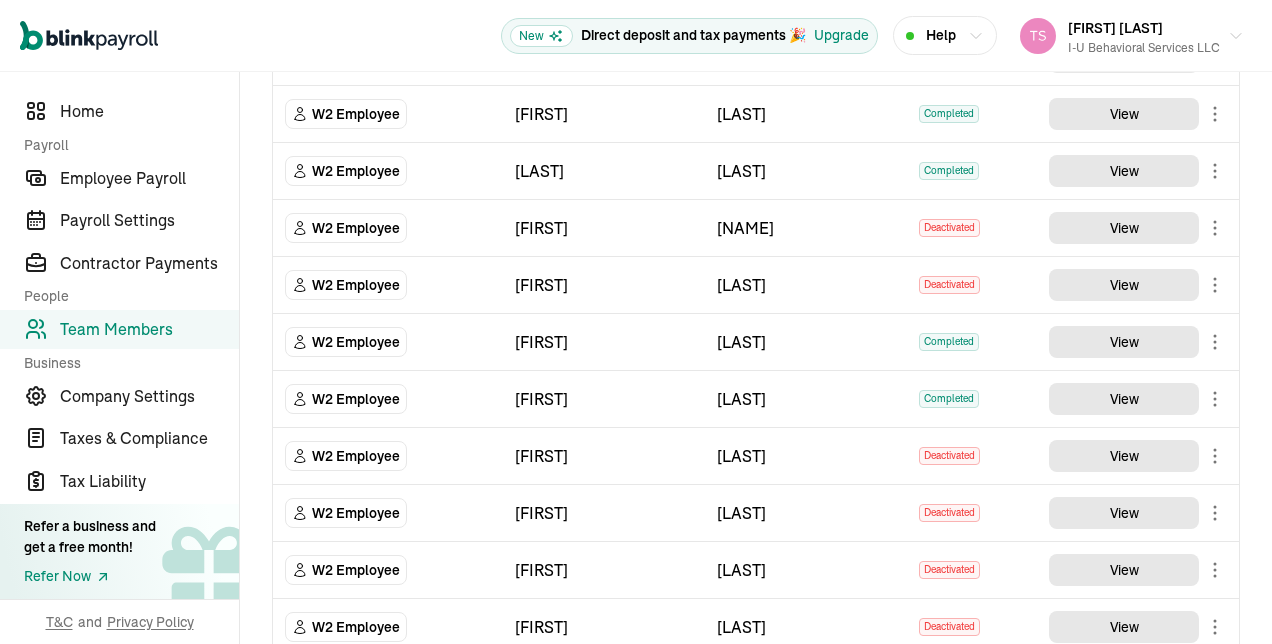 click on "Team Member Type First Name Last Name Status Actions W2 Employee [FIRST] [LAST] Completed   View W2 Employee [FIRST] [LAST] Completed   View W2 Employee [FIRST] [LAST] Completed   View W2 Employee [FIRST] [LAST] Completed   View W2 Employee [FIRST] [LAST] Completed   View W2 Employee [FIRST] [LAST] Completed   View W2 Employee [FIRST] [LAST] Deactivated   View W2 Employee [FIRST] [LAST] Completed   View W2 Employee [FIRST] [LAST] Completed   View W2 Employee [FIRST] [LAST] Deactivated   View W2 Employee [FIRST] [LAST] Completed   View W2 Employee [FIRST] [LAST] Completed   View W2 Employee [FIRST] [LAST] Completed   View W2 Employee [FIRST] [LAST] Completed   View W2 Employee" at bounding box center (756, 485) 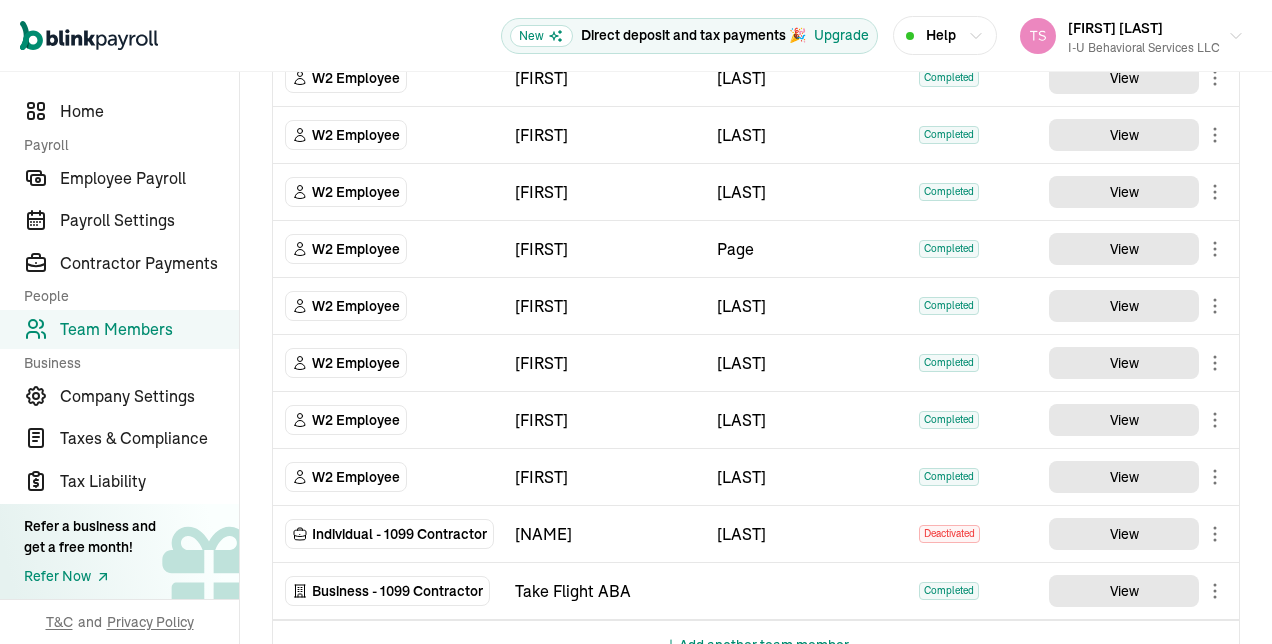 scroll, scrollTop: 1921, scrollLeft: 0, axis: vertical 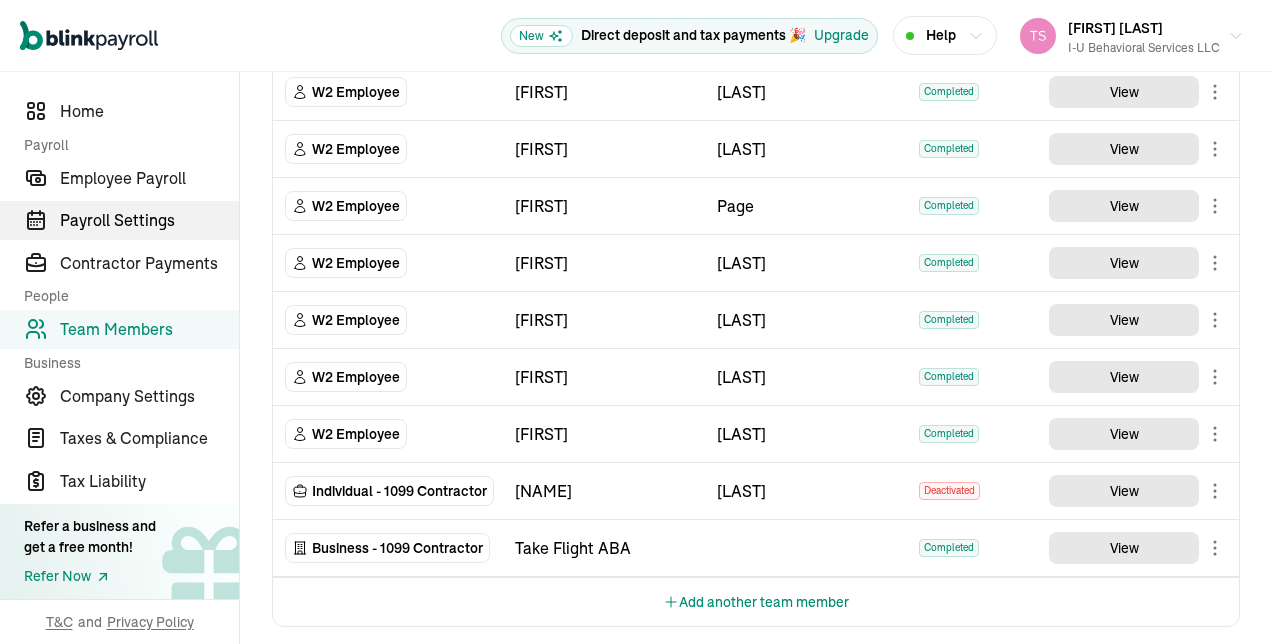 click on "Payroll Settings" at bounding box center (149, 220) 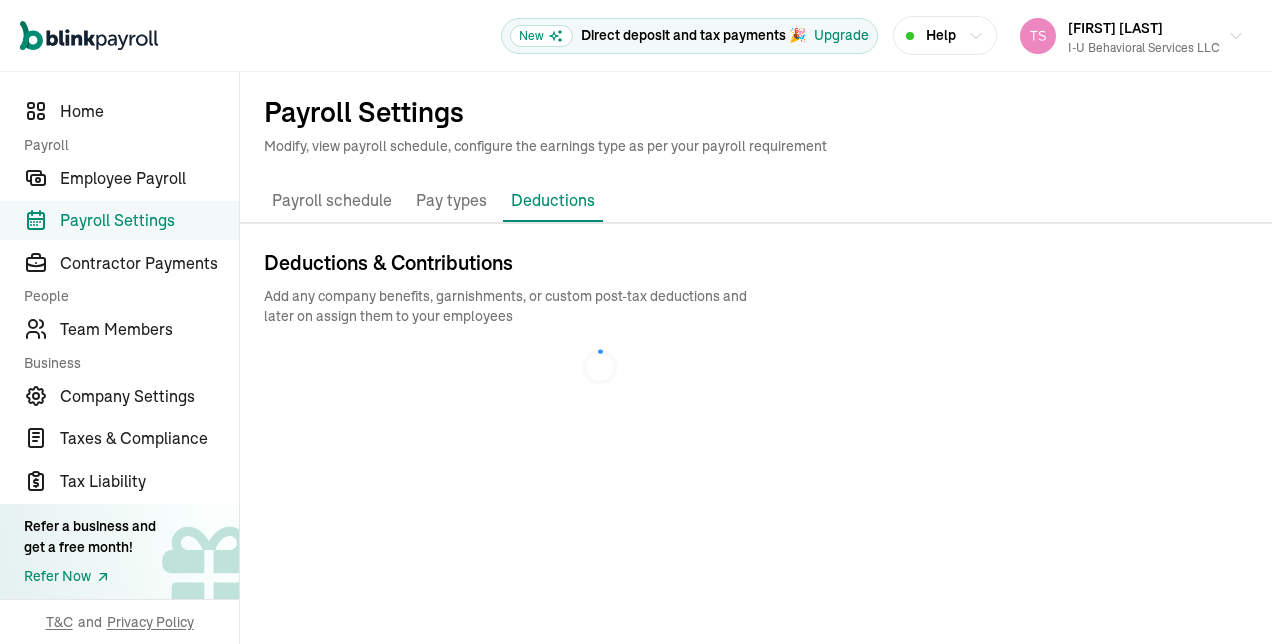 scroll, scrollTop: 0, scrollLeft: 0, axis: both 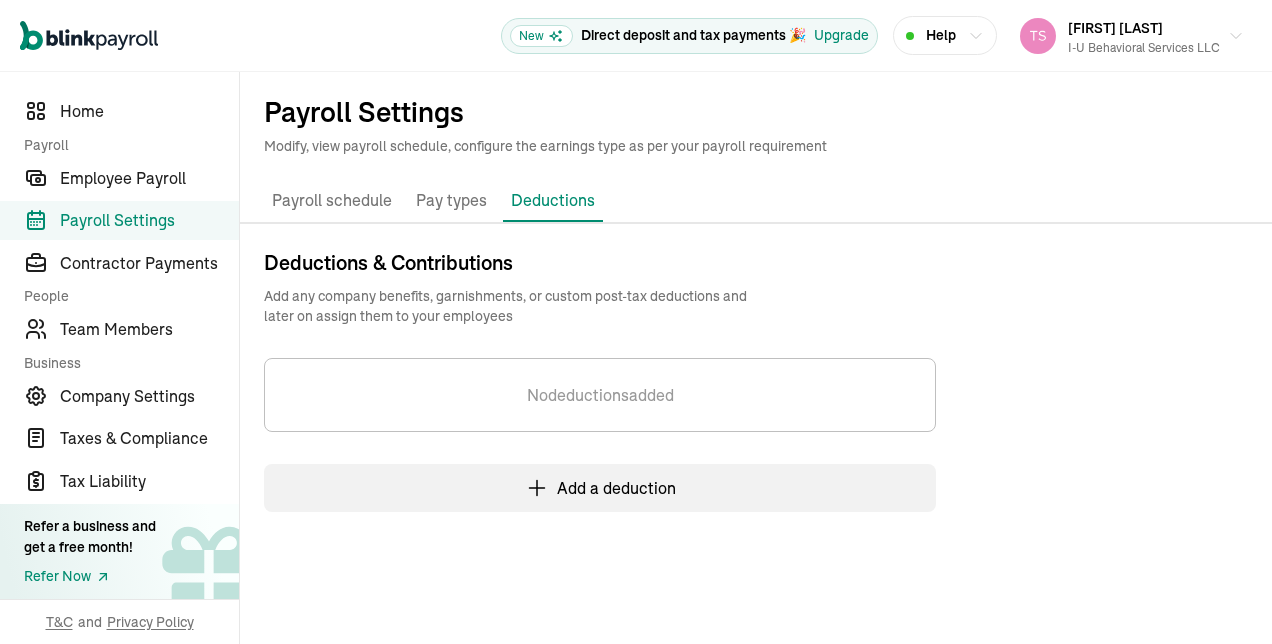 click on "Deductions" at bounding box center (553, 200) 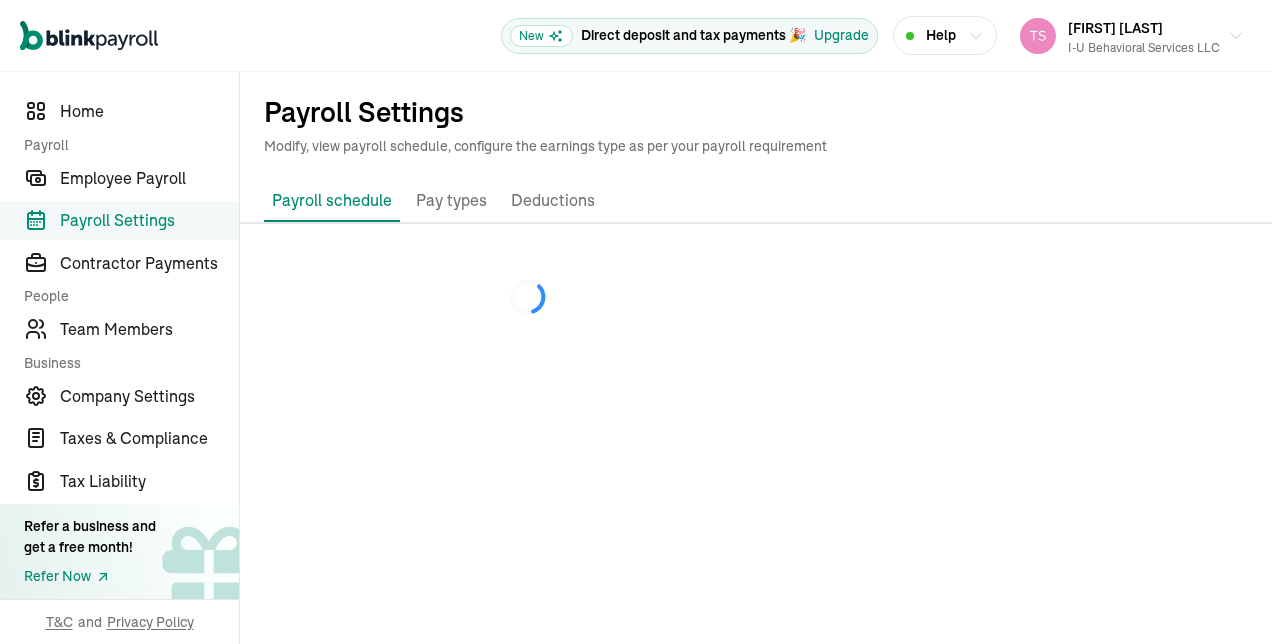 click on "Payroll Settings" at bounding box center [149, 220] 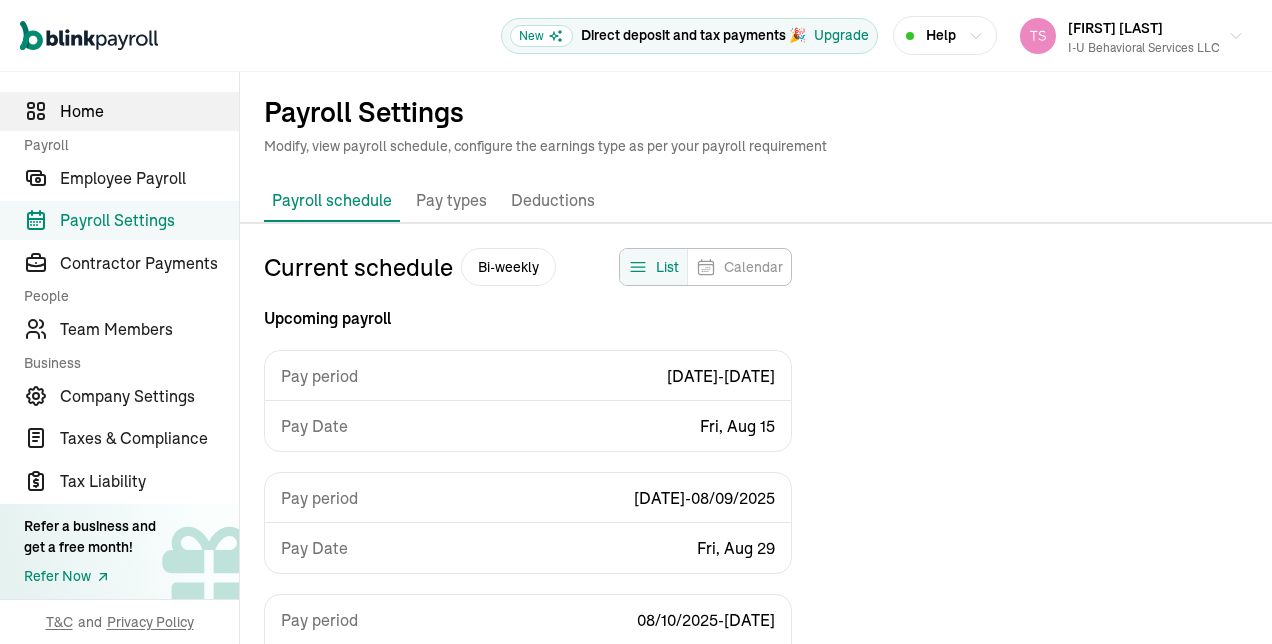 click on "Home" at bounding box center [149, 111] 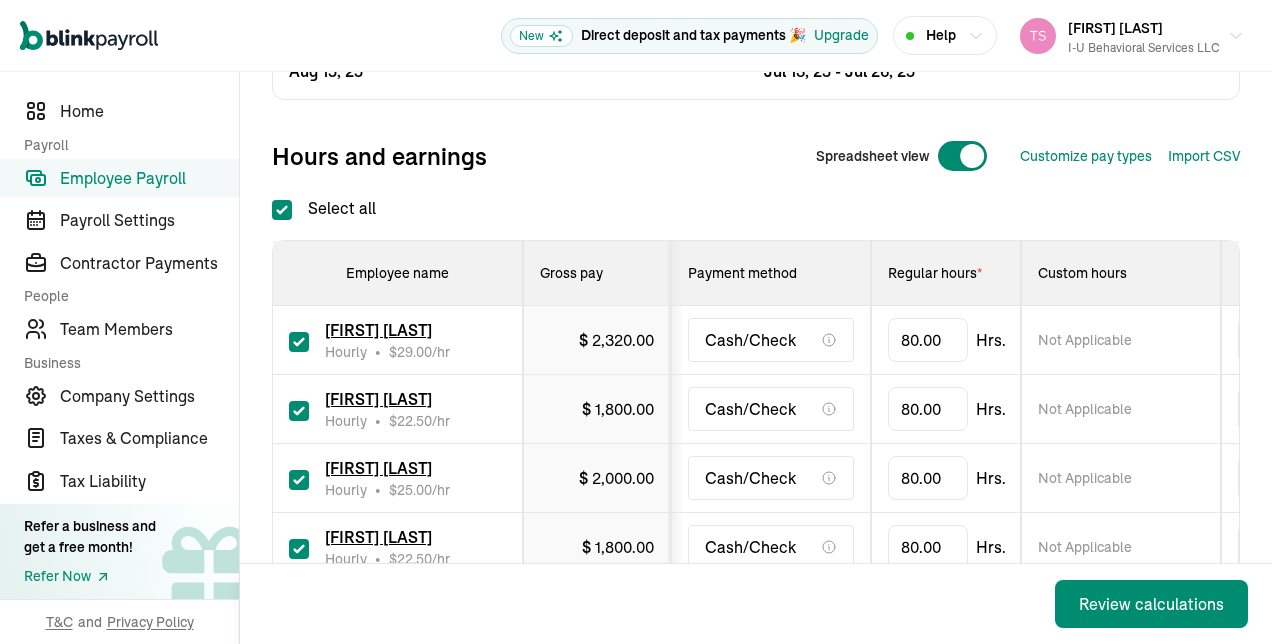 scroll, scrollTop: 73, scrollLeft: 0, axis: vertical 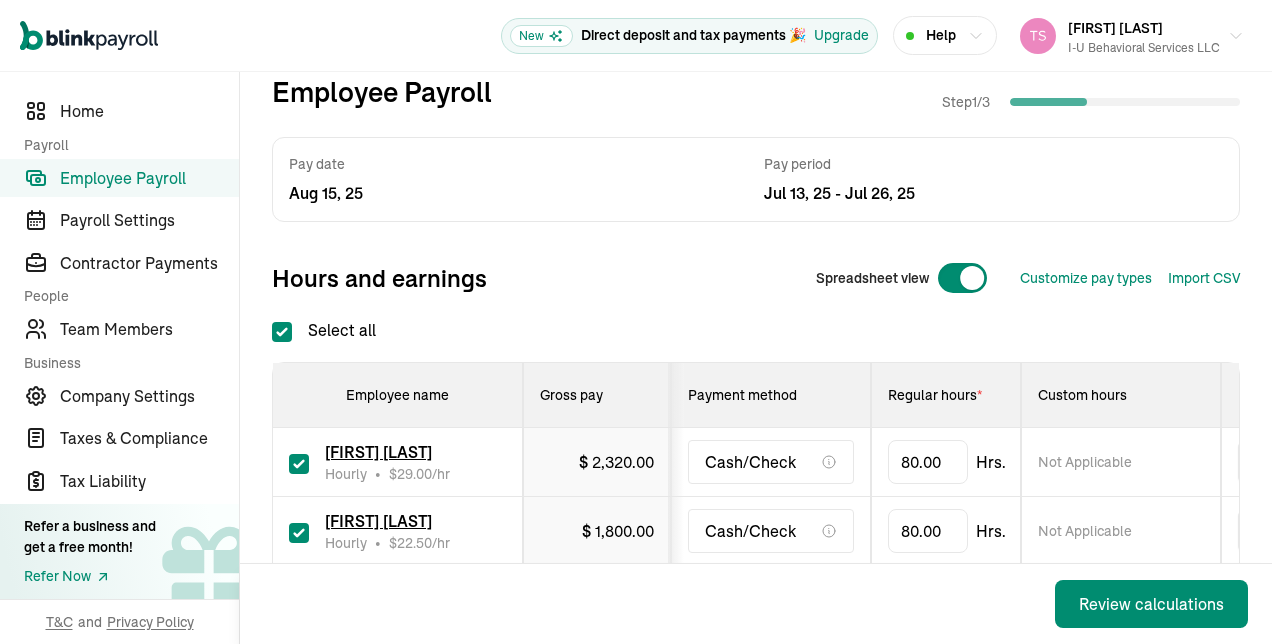 click at bounding box center [299, 464] 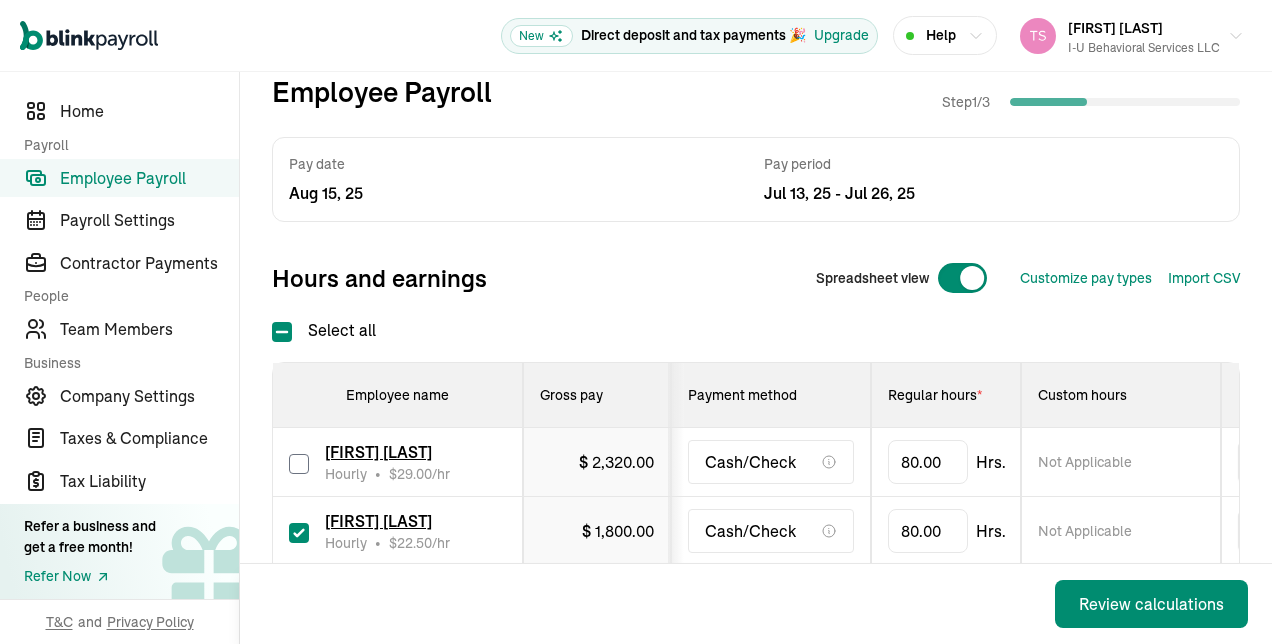 checkbox on "false" 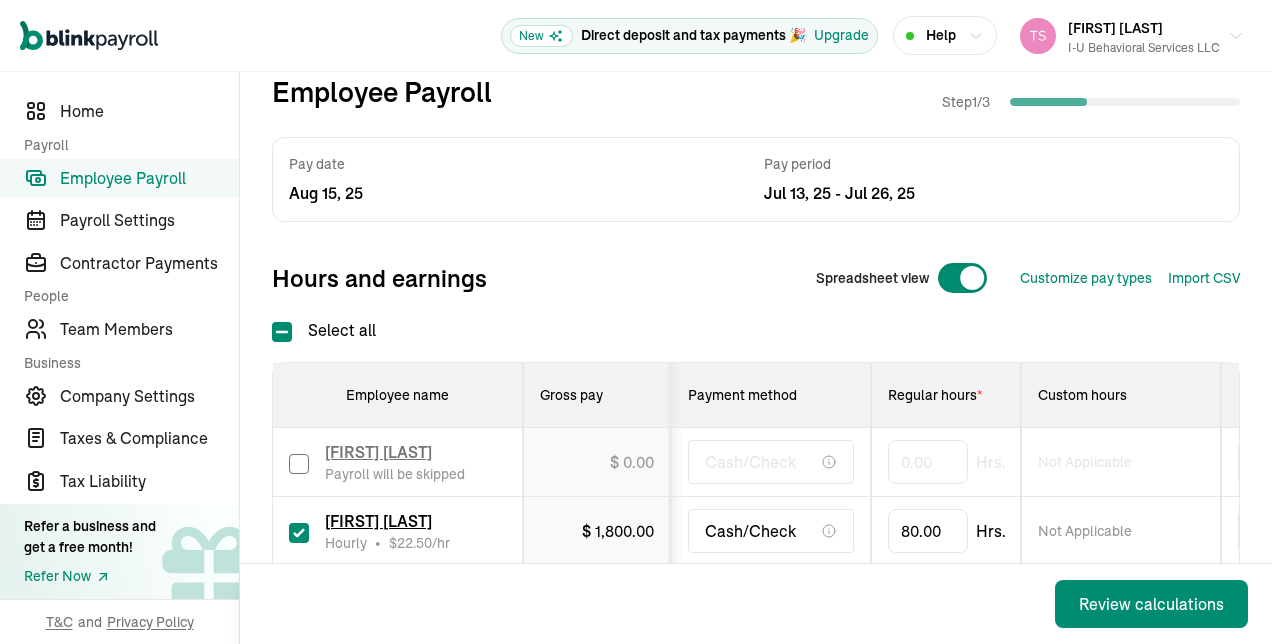 type on "0.00" 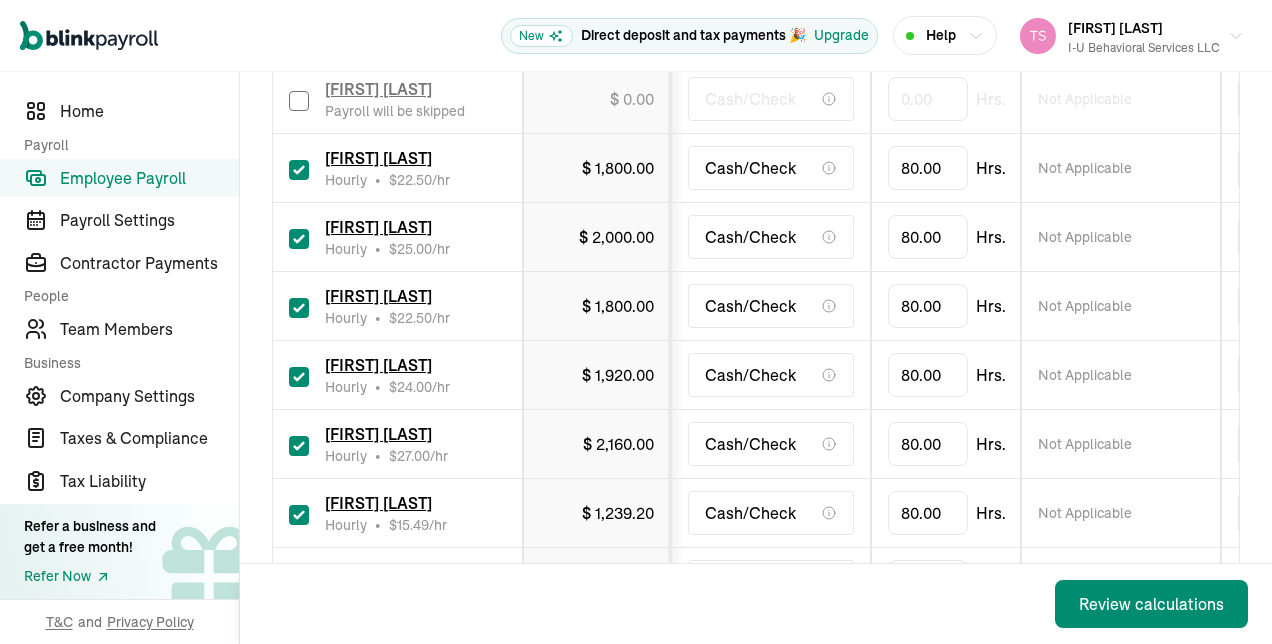 scroll, scrollTop: 438, scrollLeft: 0, axis: vertical 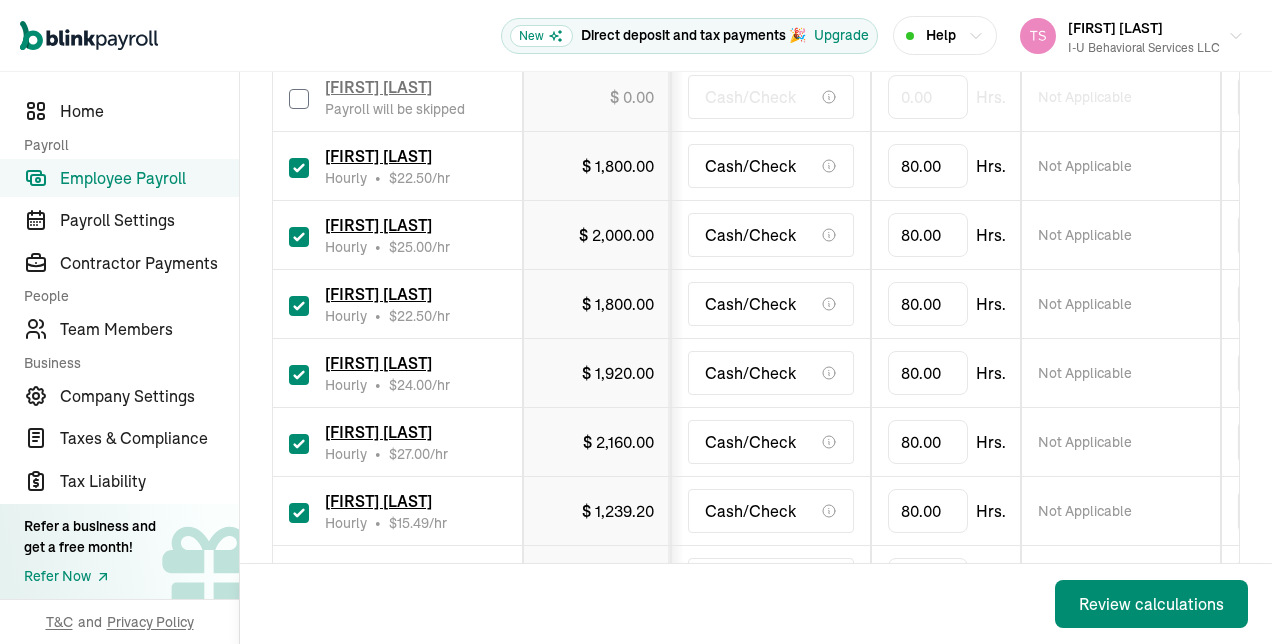 click at bounding box center [299, 168] 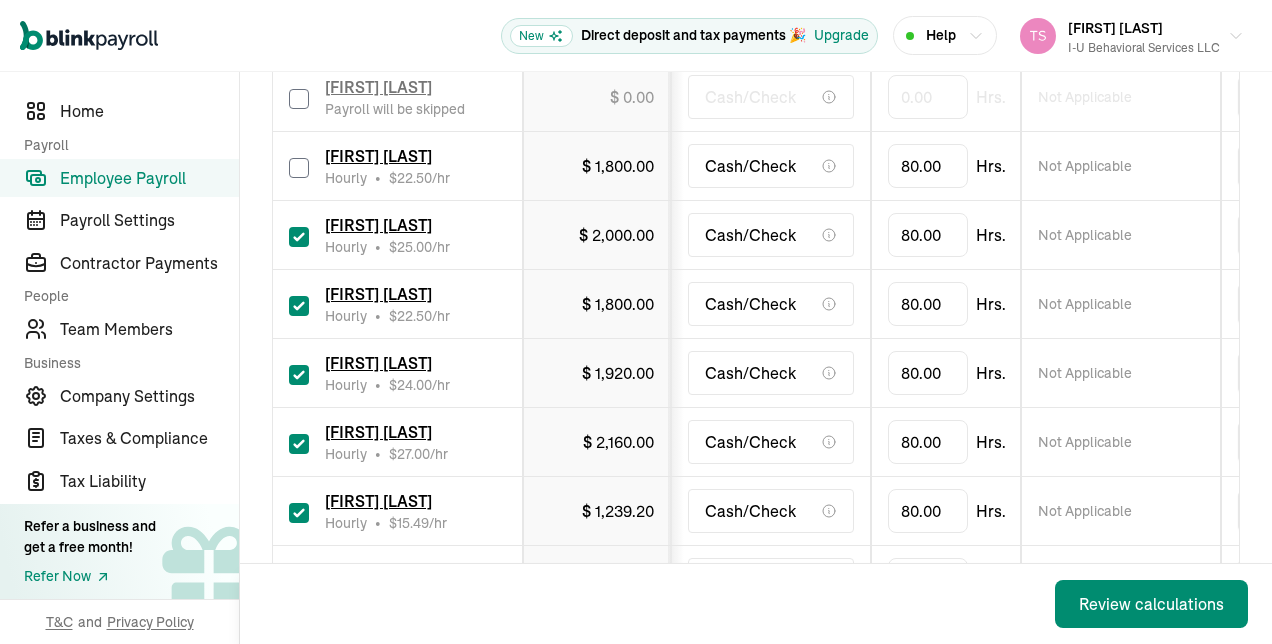 checkbox on "false" 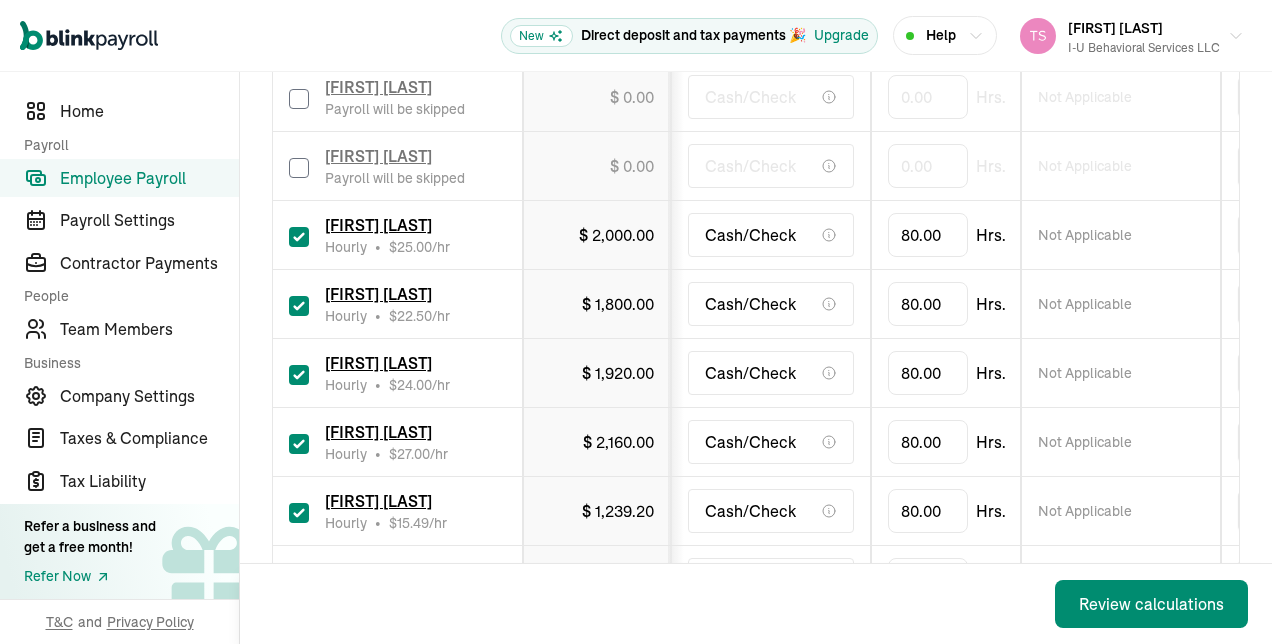 click at bounding box center (299, 237) 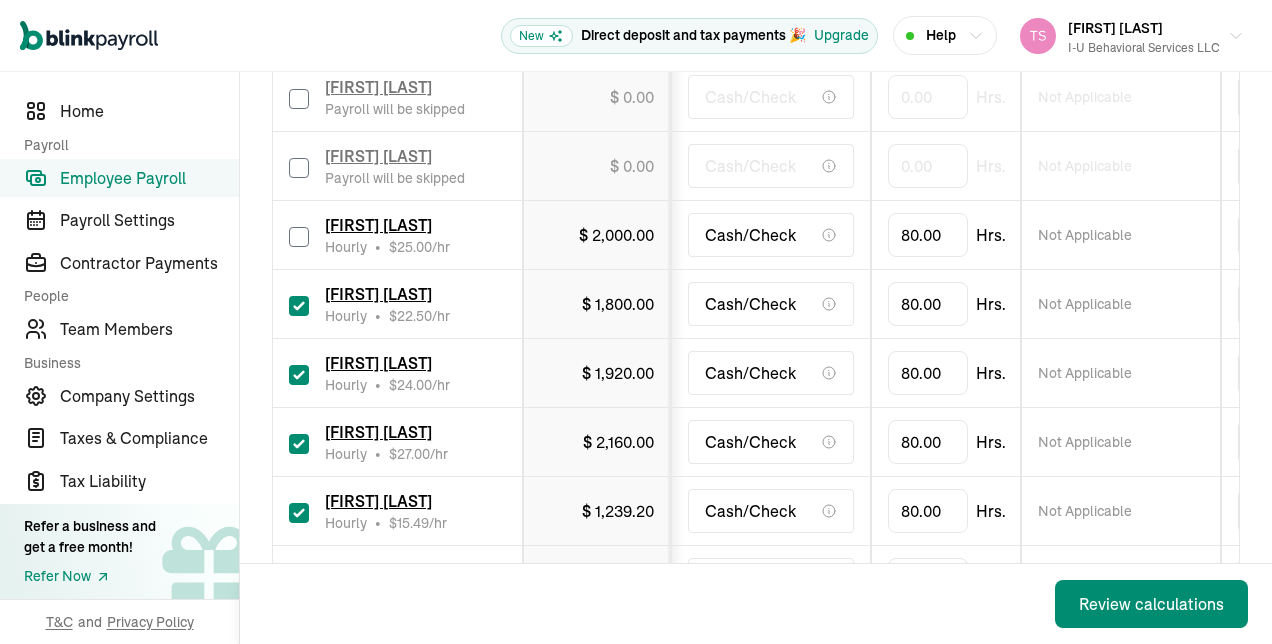 checkbox on "false" 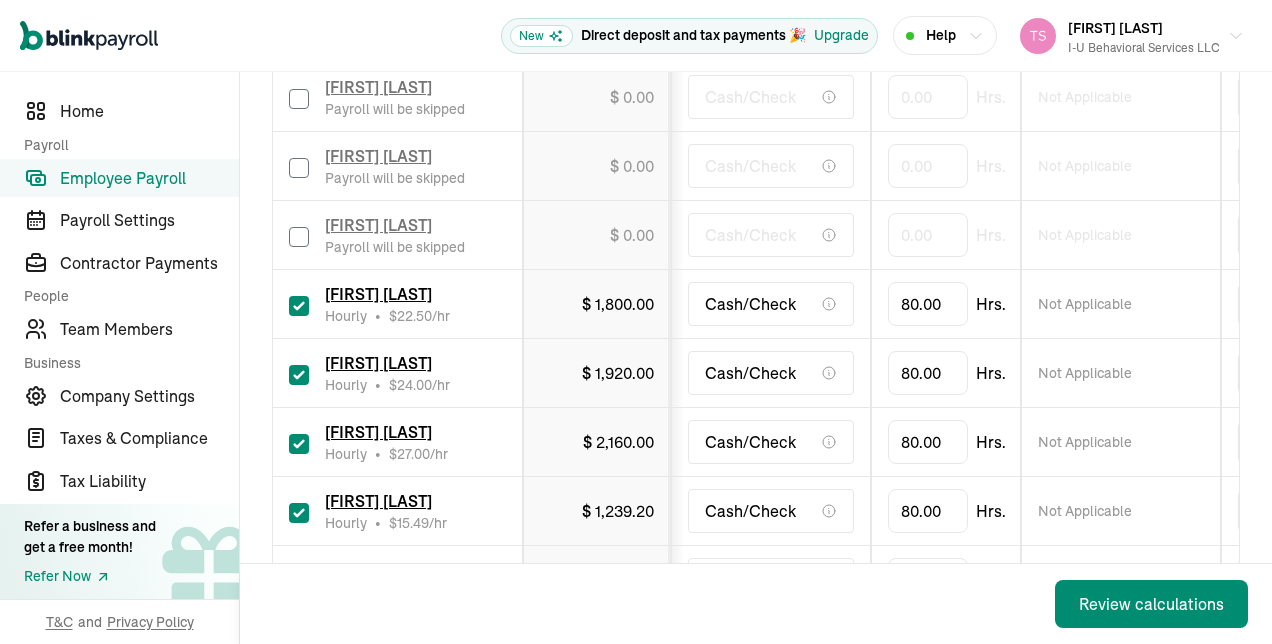 click at bounding box center (299, 306) 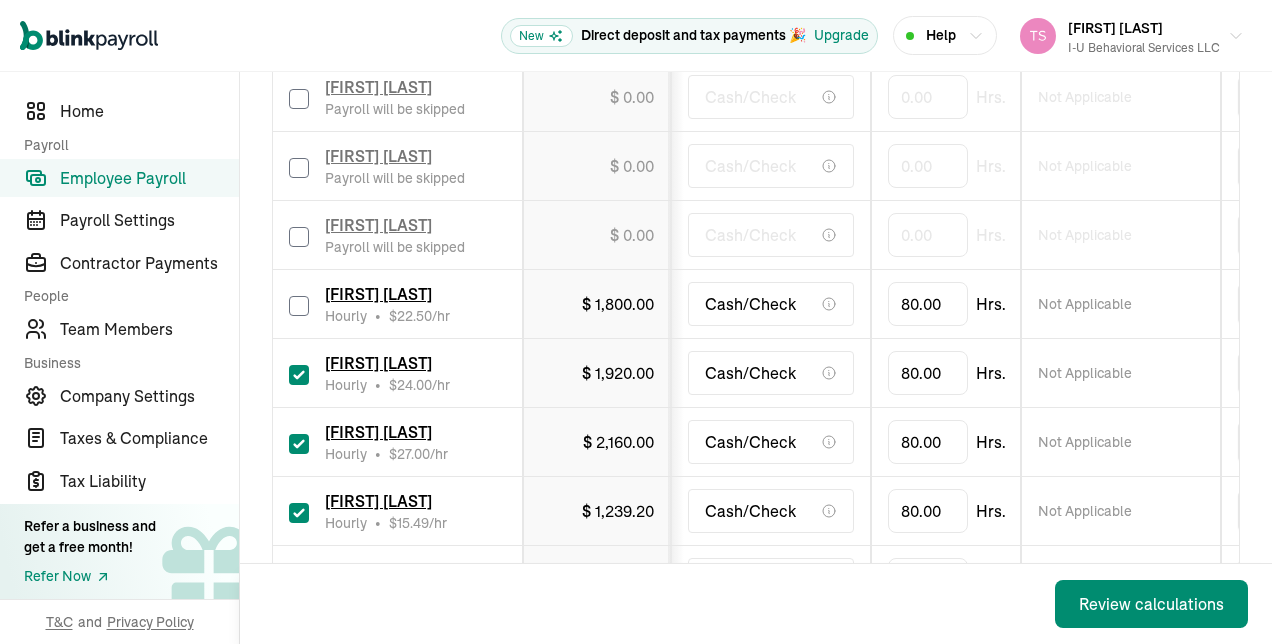 checkbox on "false" 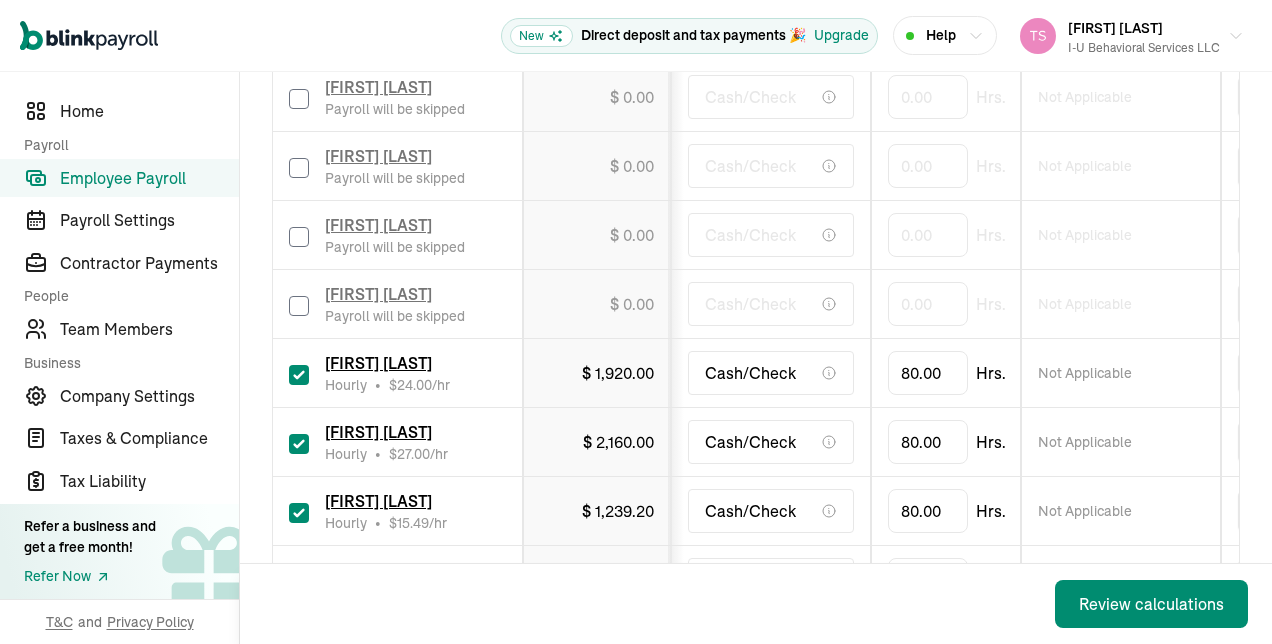 click at bounding box center [299, 375] 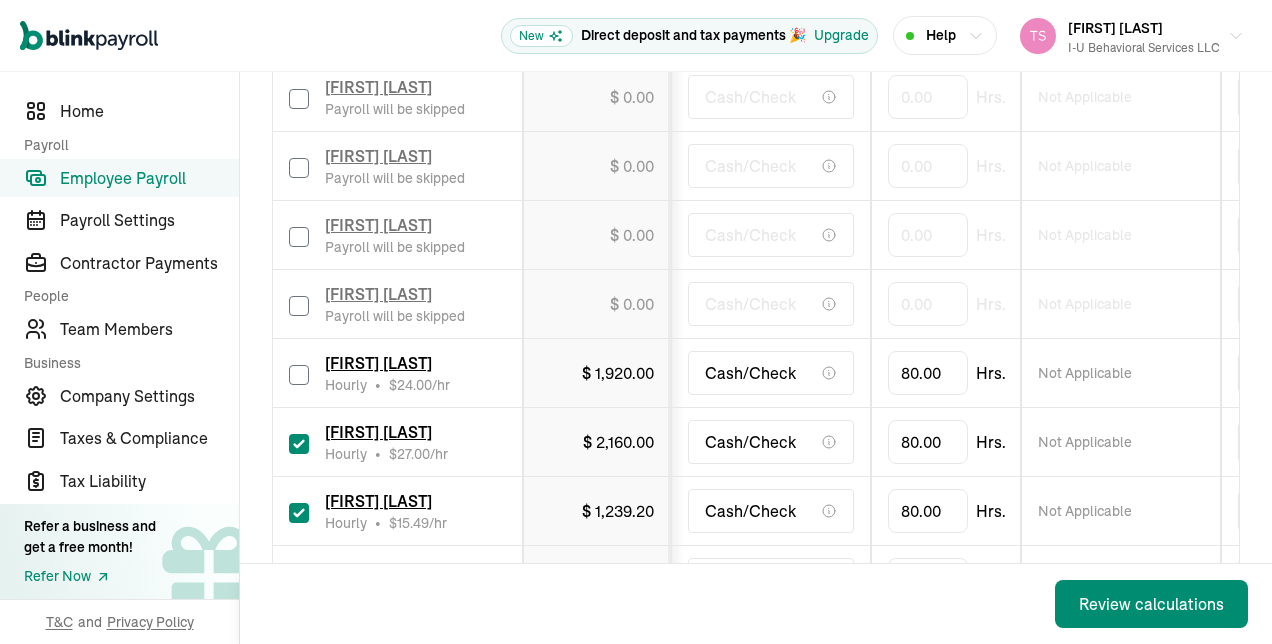 checkbox on "false" 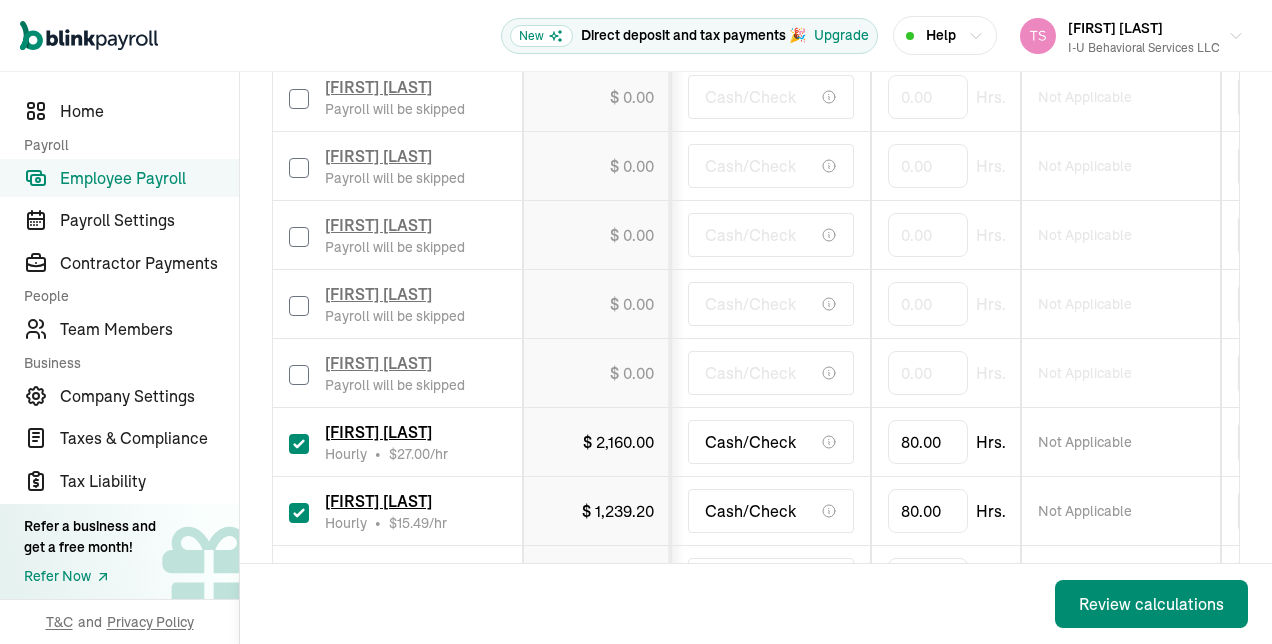 click on "[FIRST] [LAST] Hourly • $ 27.00 /hr" at bounding box center (398, 442) 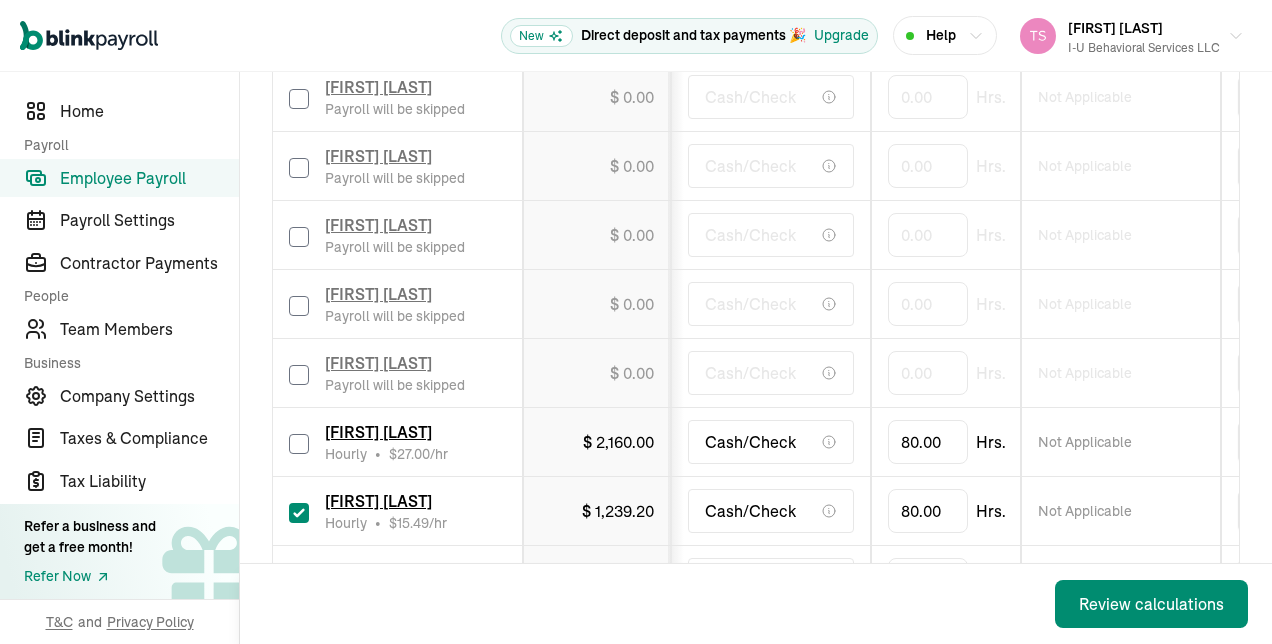 checkbox on "false" 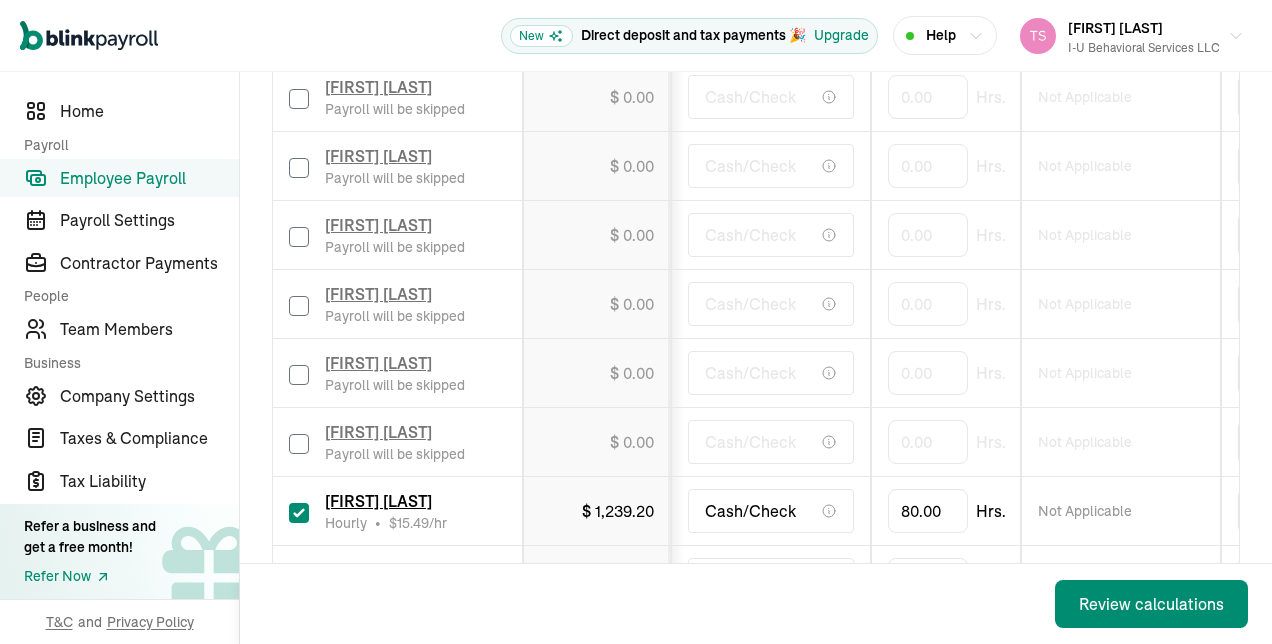 click at bounding box center [299, 513] 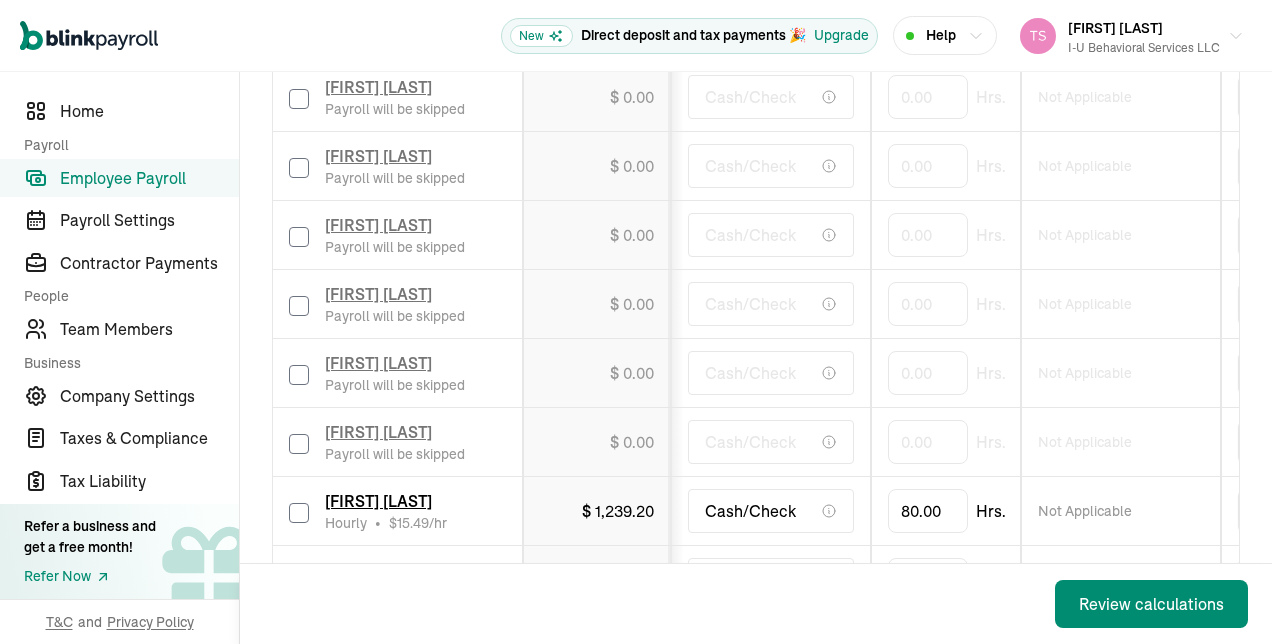 checkbox on "false" 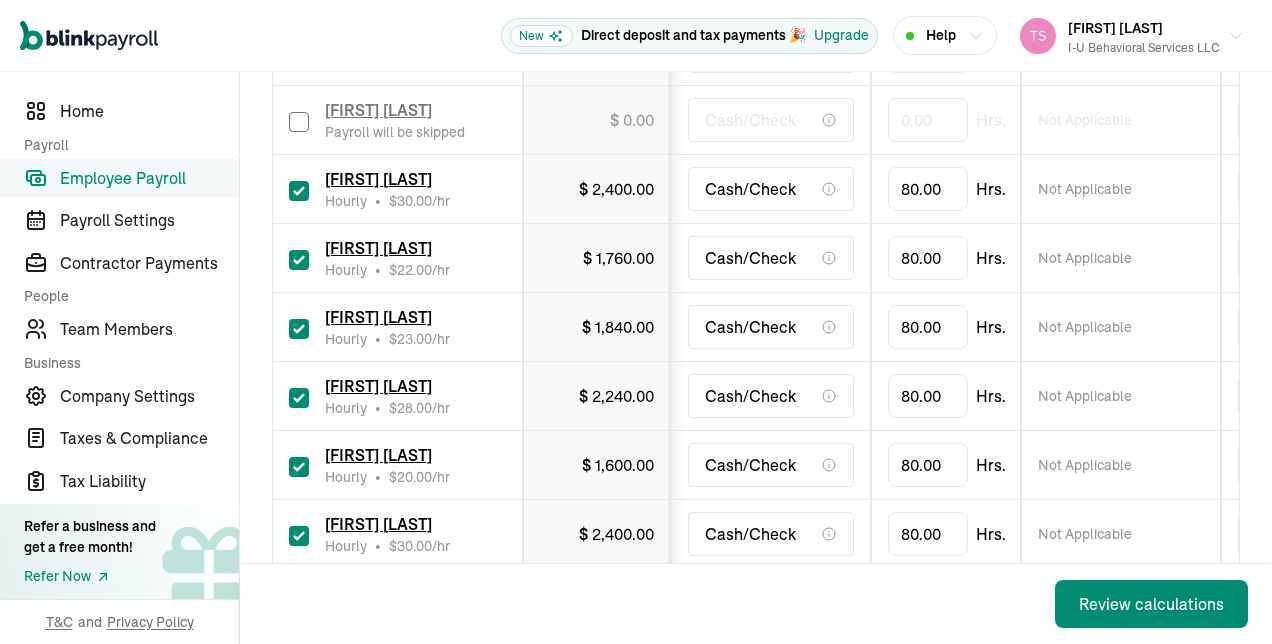 scroll, scrollTop: 846, scrollLeft: 0, axis: vertical 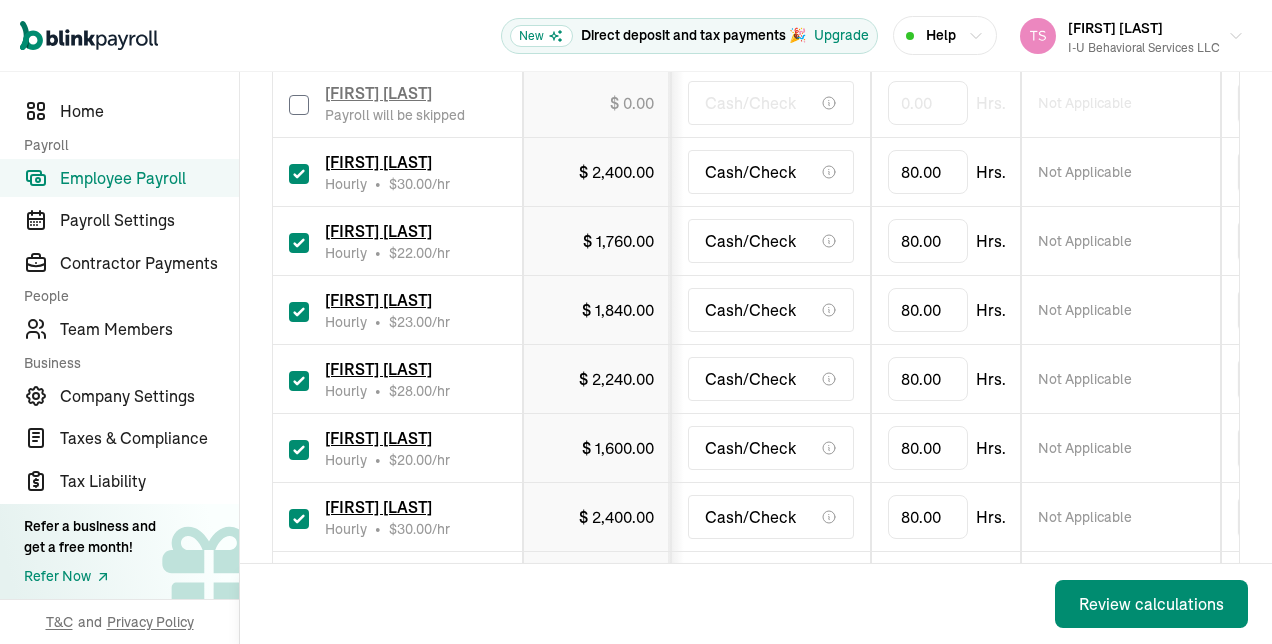 click at bounding box center (299, 174) 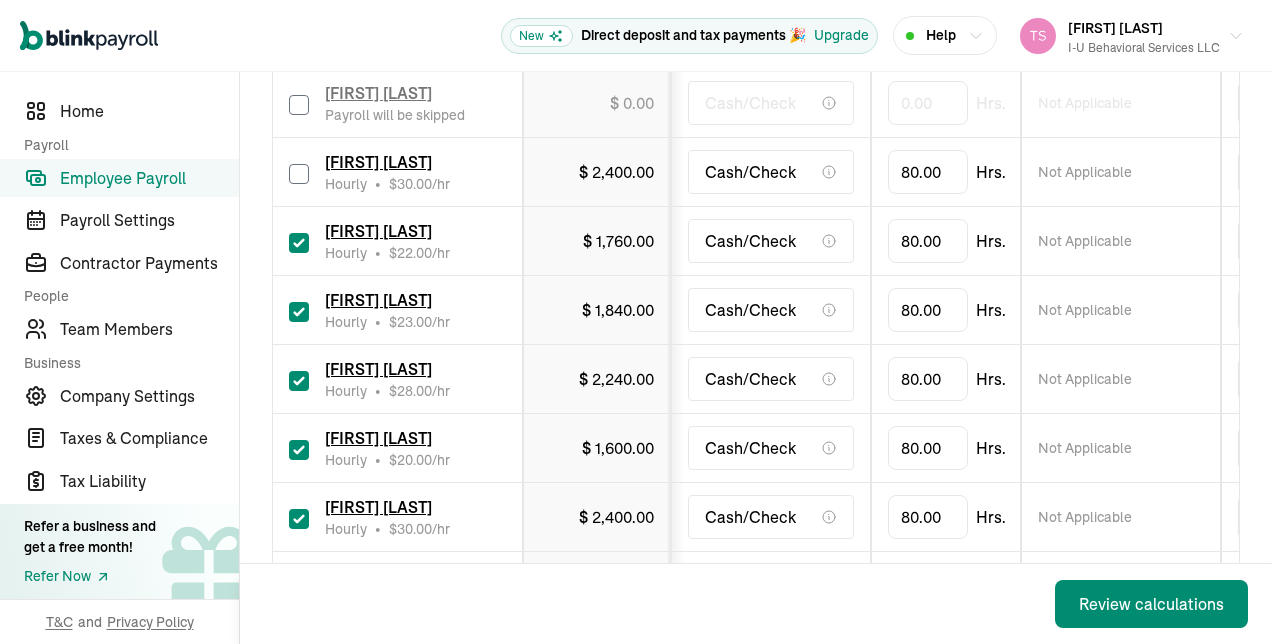 checkbox on "false" 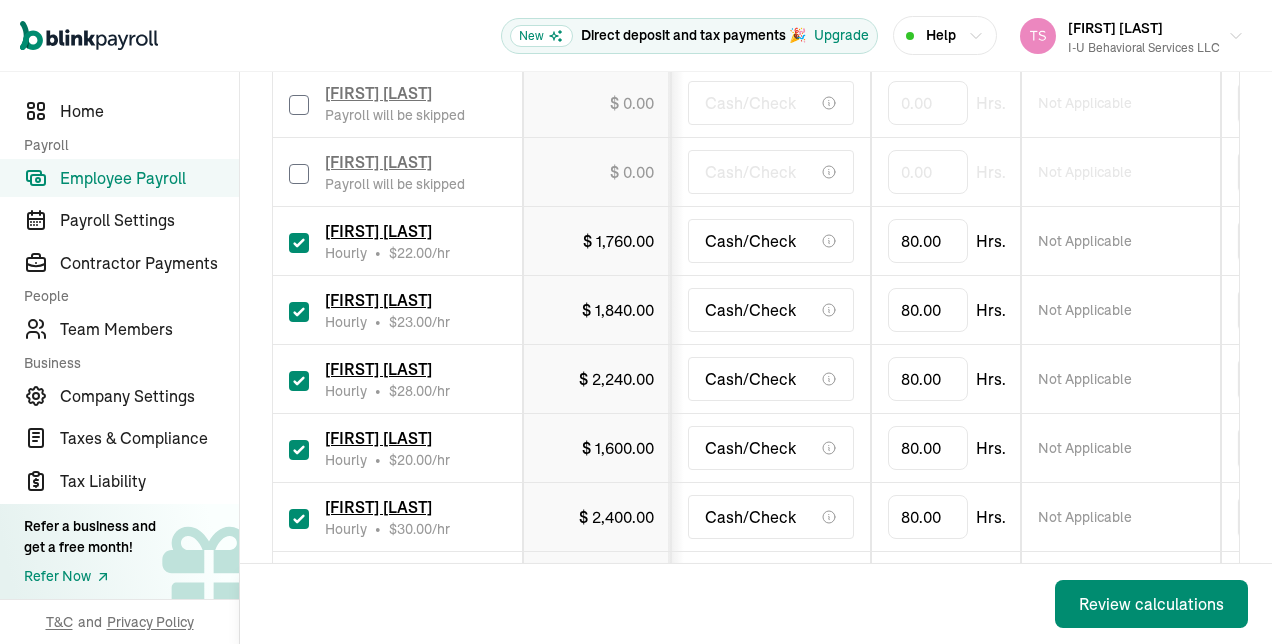 click at bounding box center (299, 243) 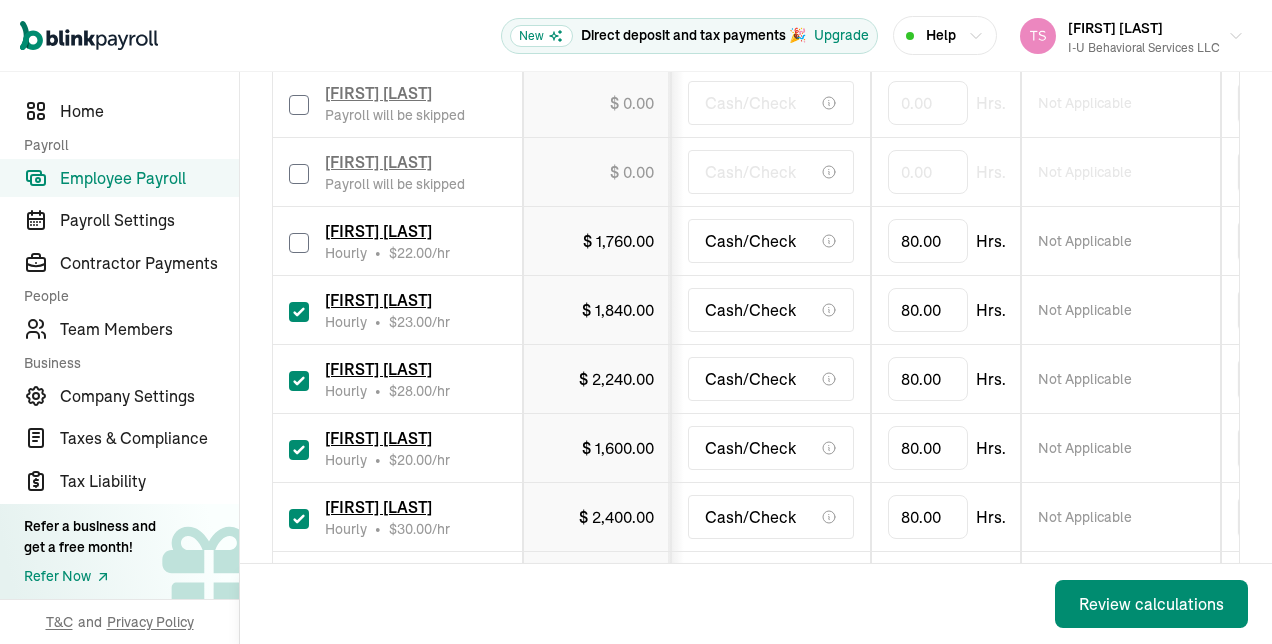 checkbox on "false" 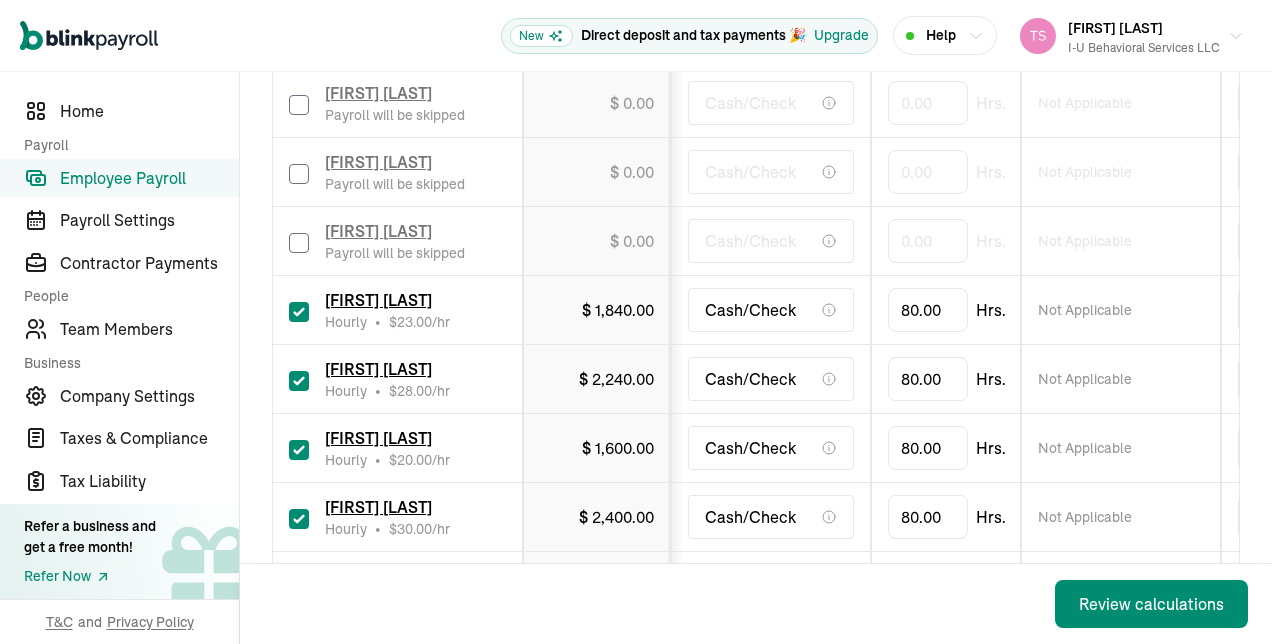 click at bounding box center [299, 312] 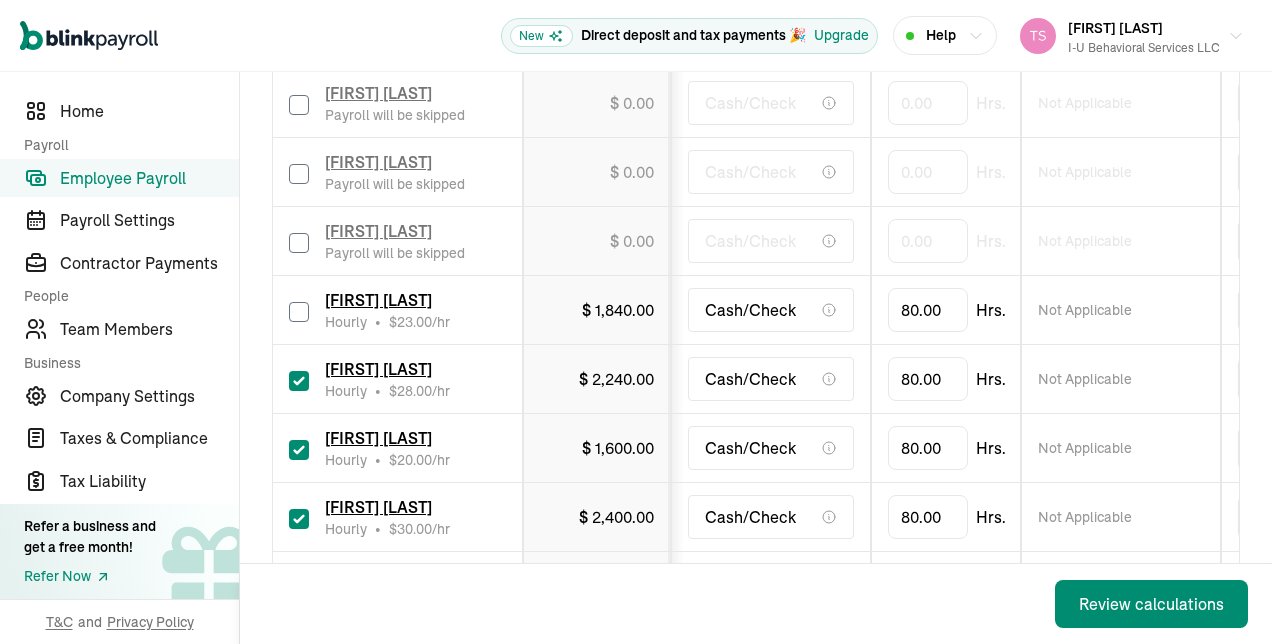 checkbox on "false" 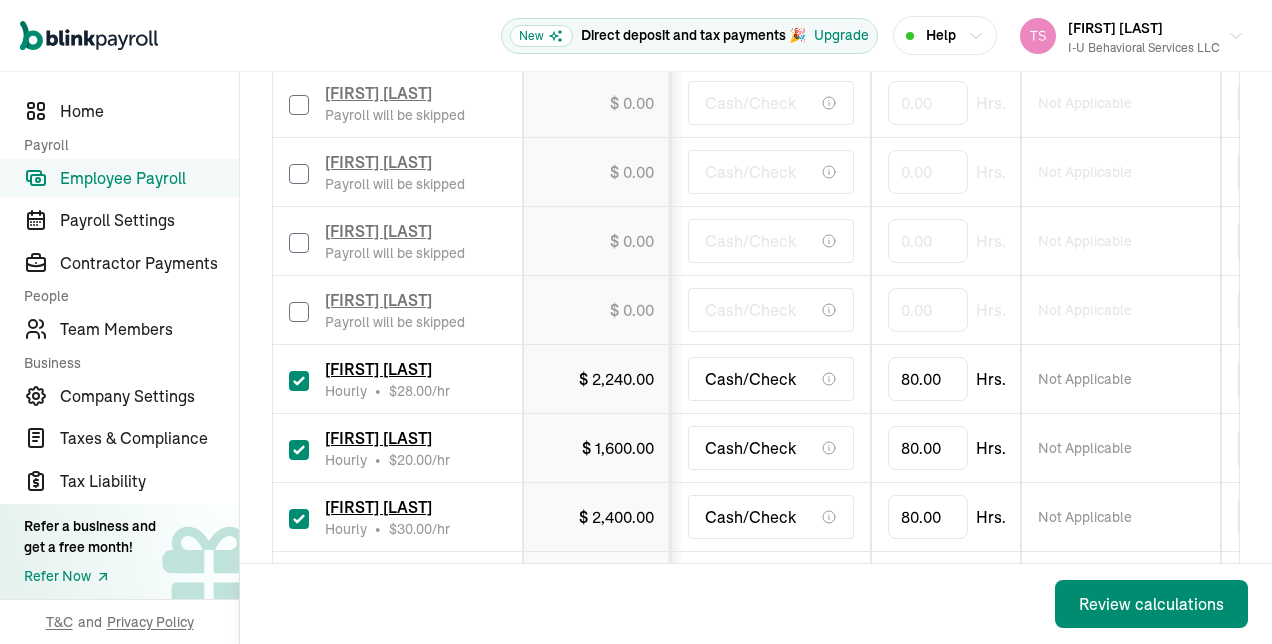 click at bounding box center (299, 381) 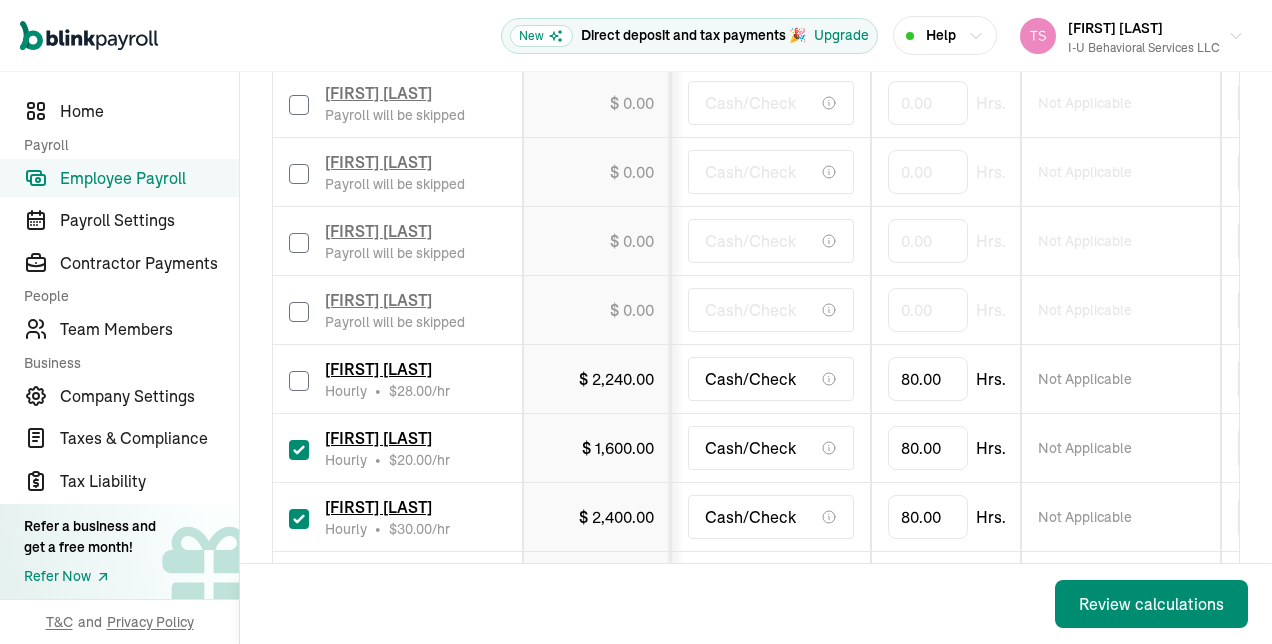 checkbox on "false" 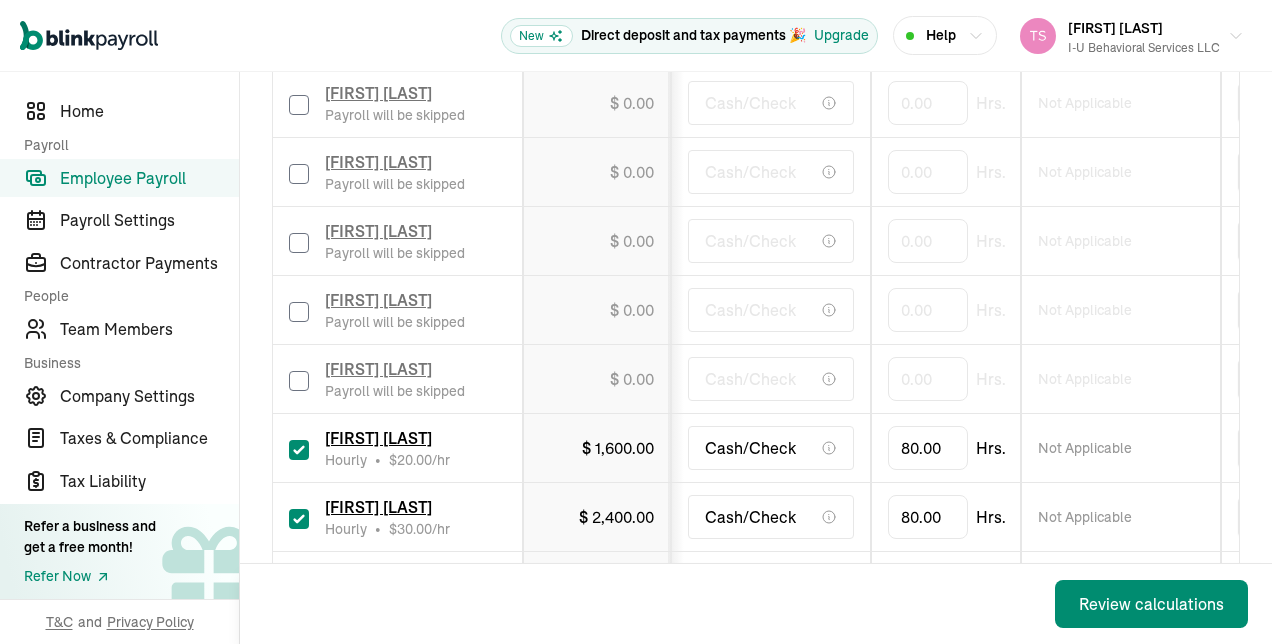 click at bounding box center [299, 450] 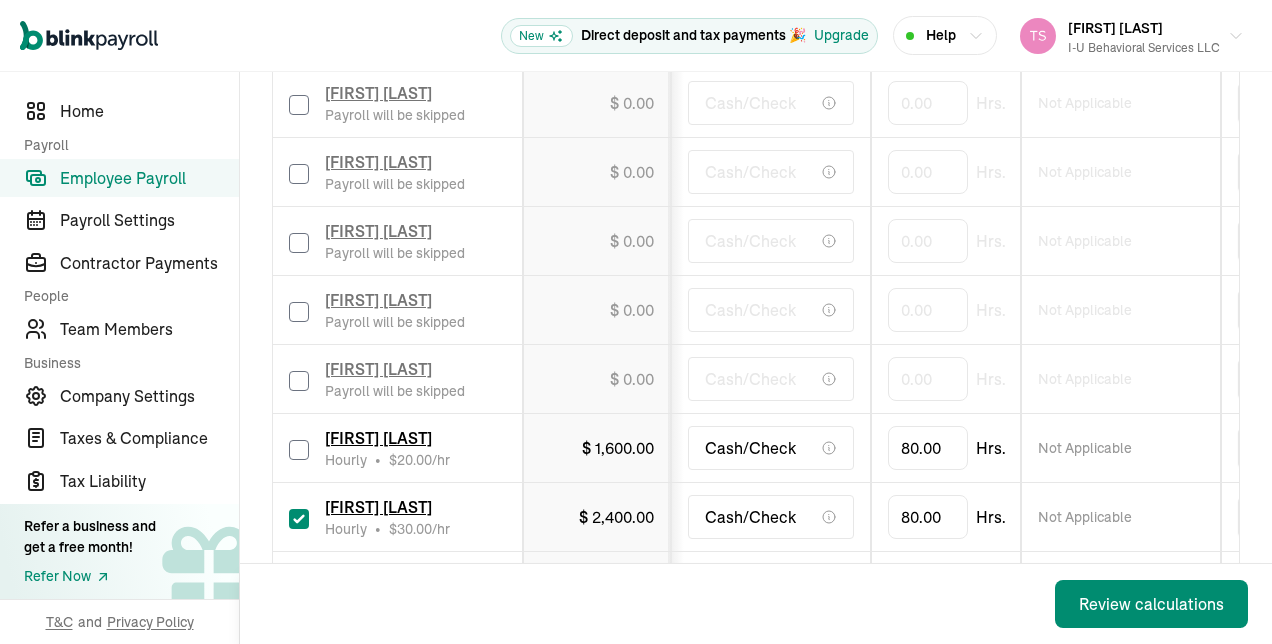 checkbox on "false" 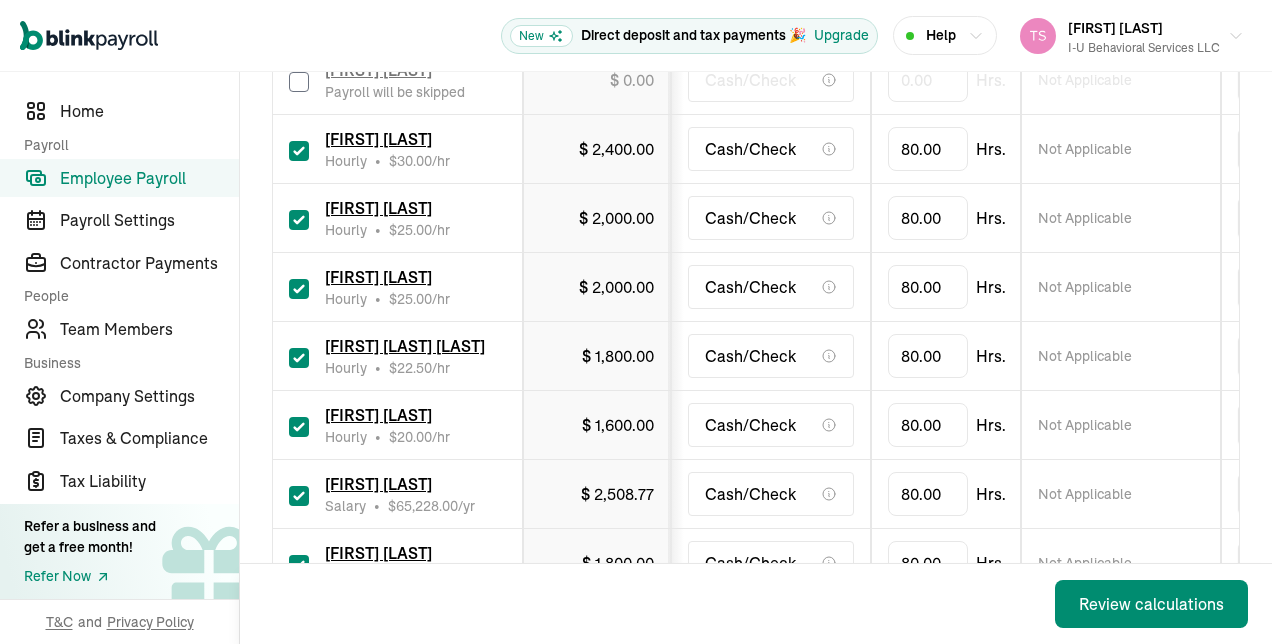 scroll, scrollTop: 1237, scrollLeft: 0, axis: vertical 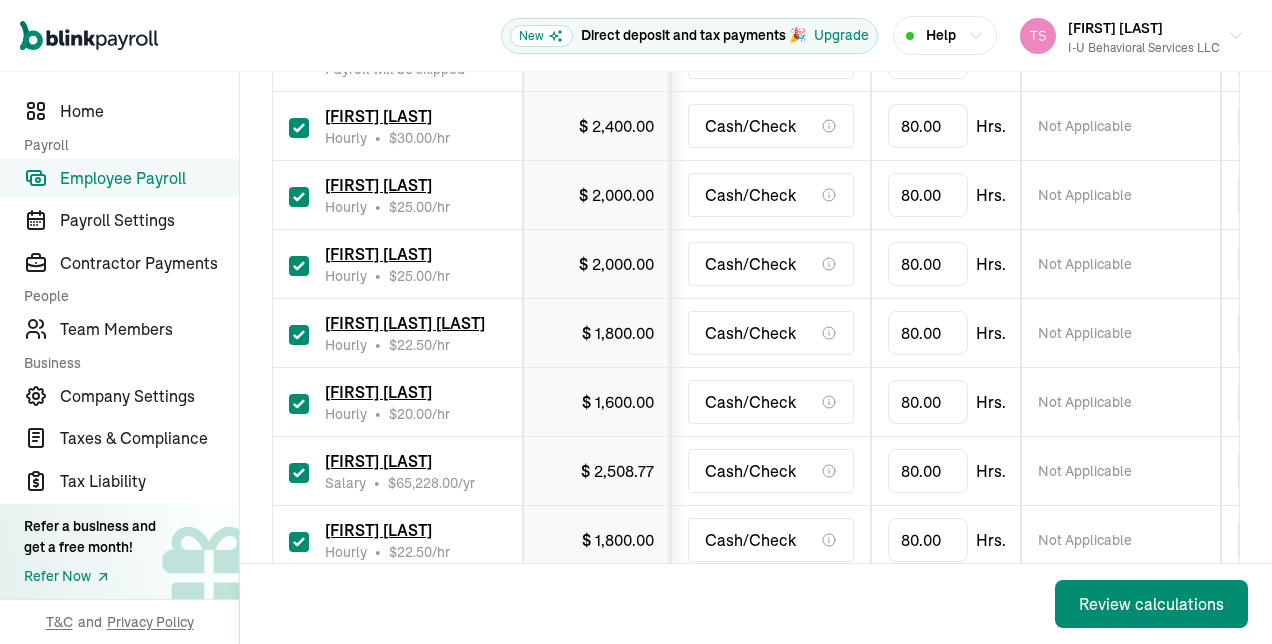 click at bounding box center [299, 128] 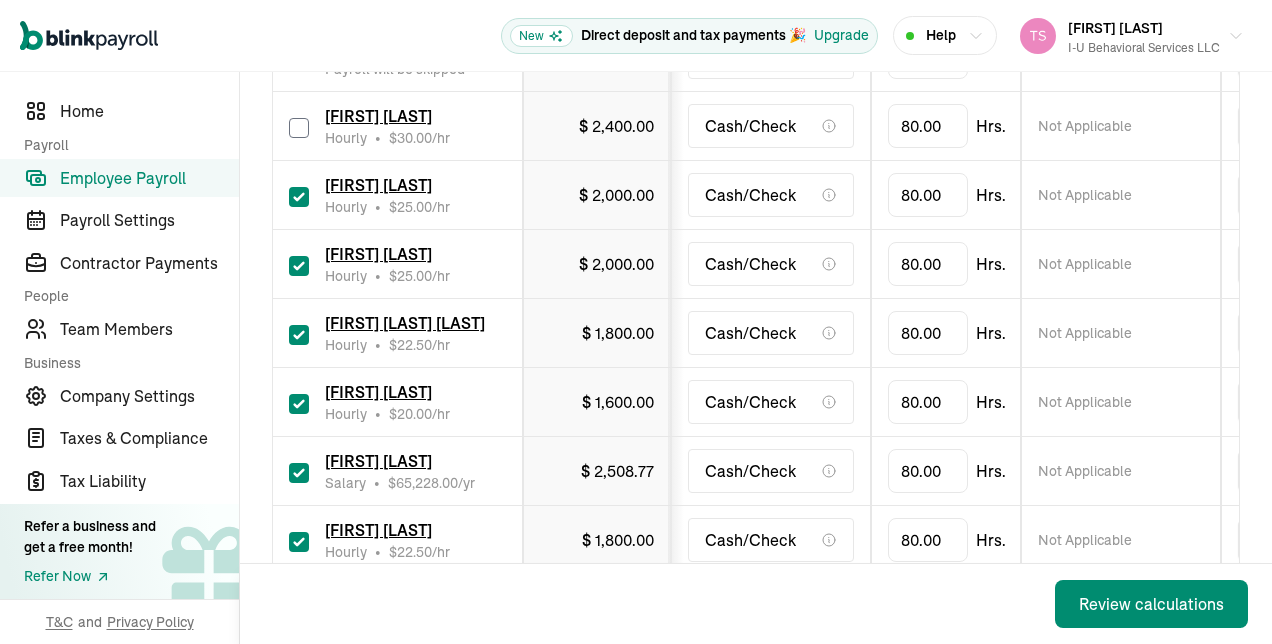 checkbox on "false" 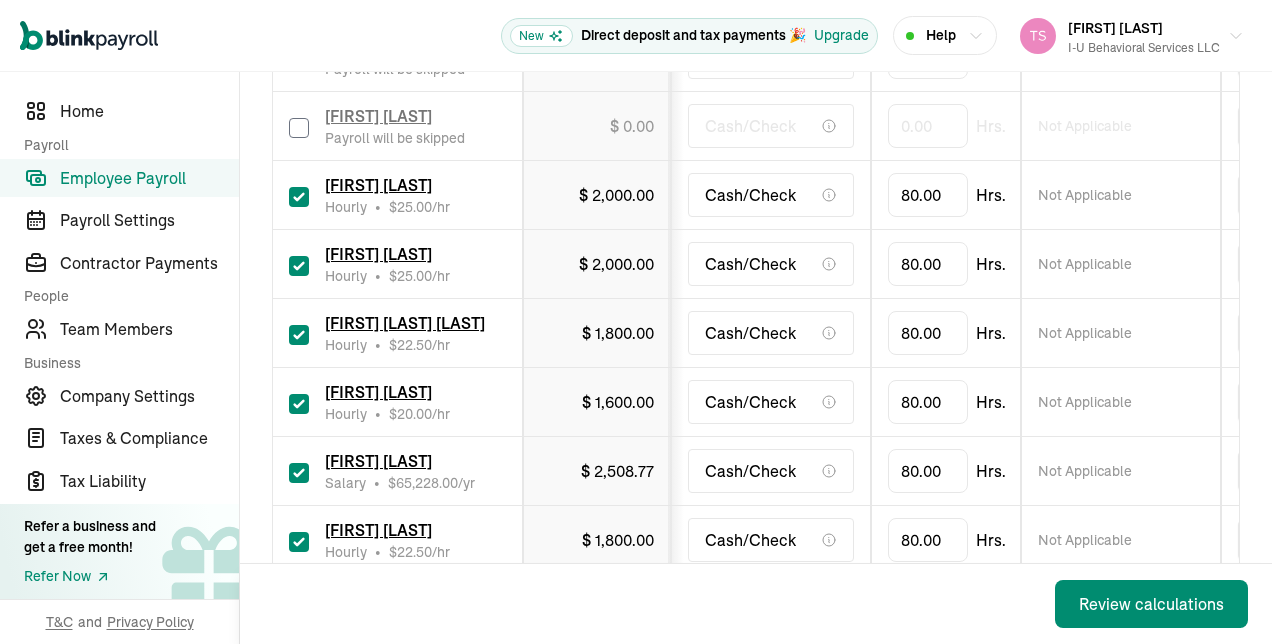 click at bounding box center (299, 197) 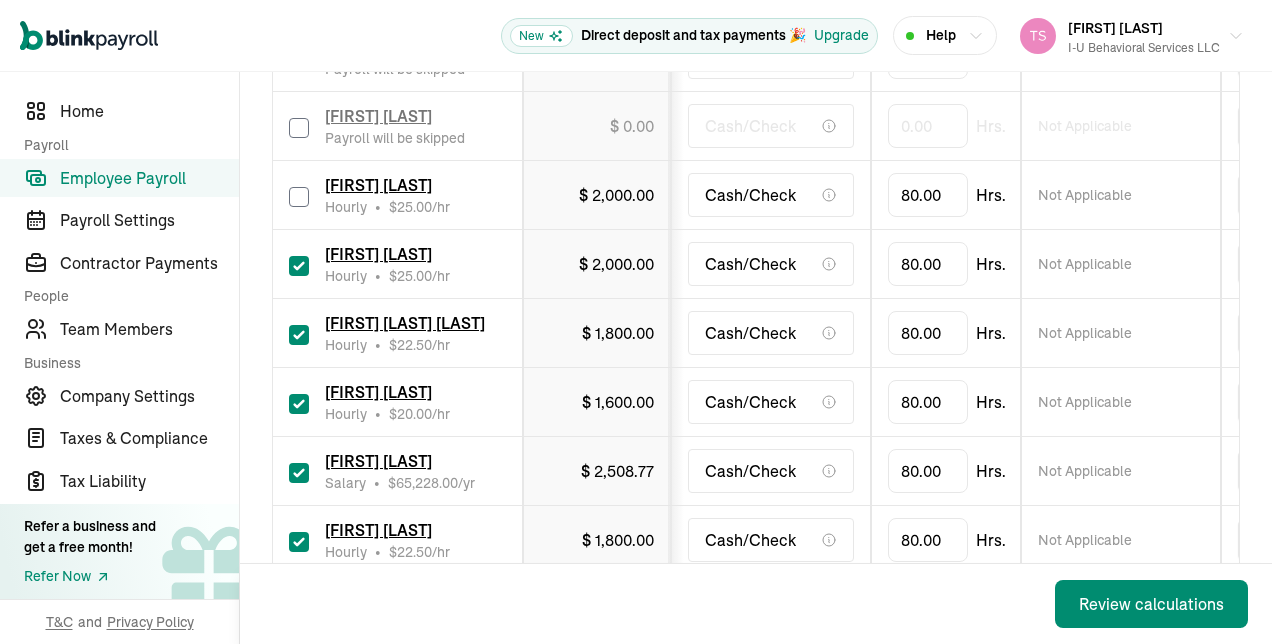 checkbox on "false" 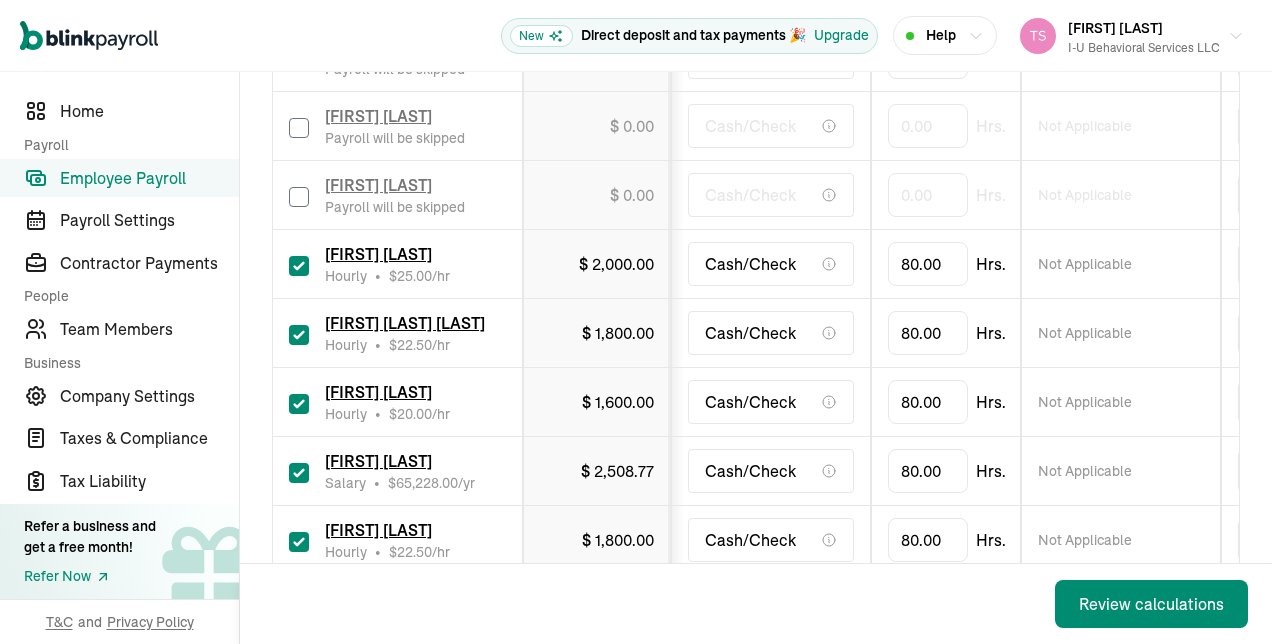 type on "0.00" 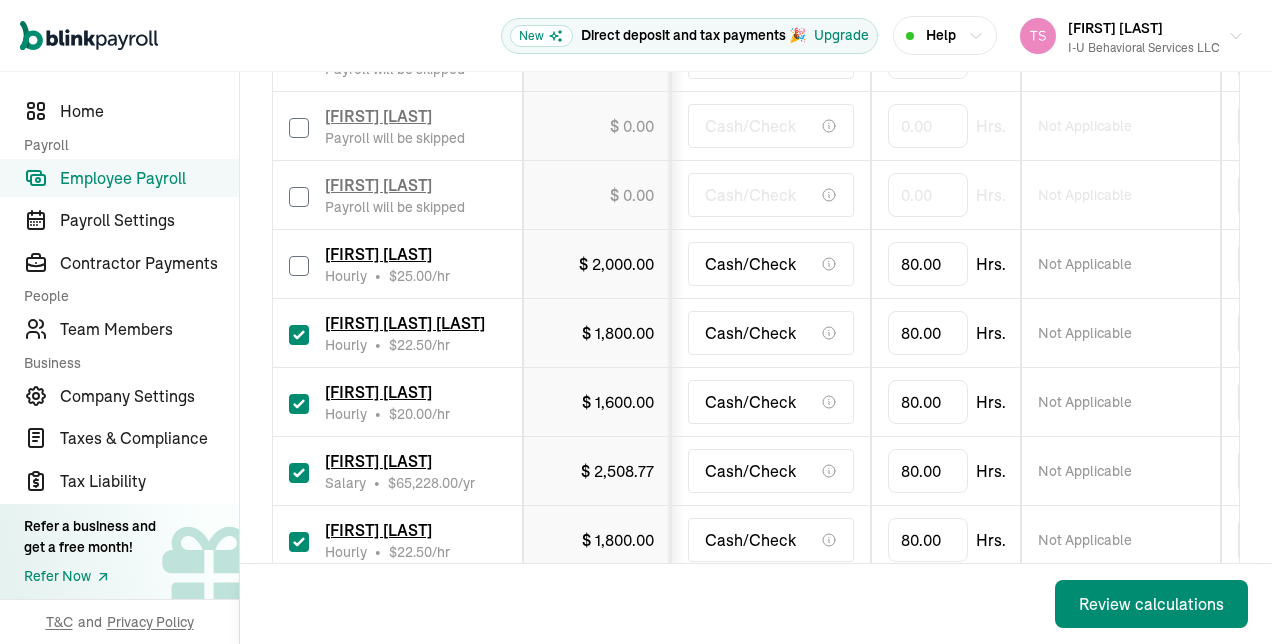 checkbox on "false" 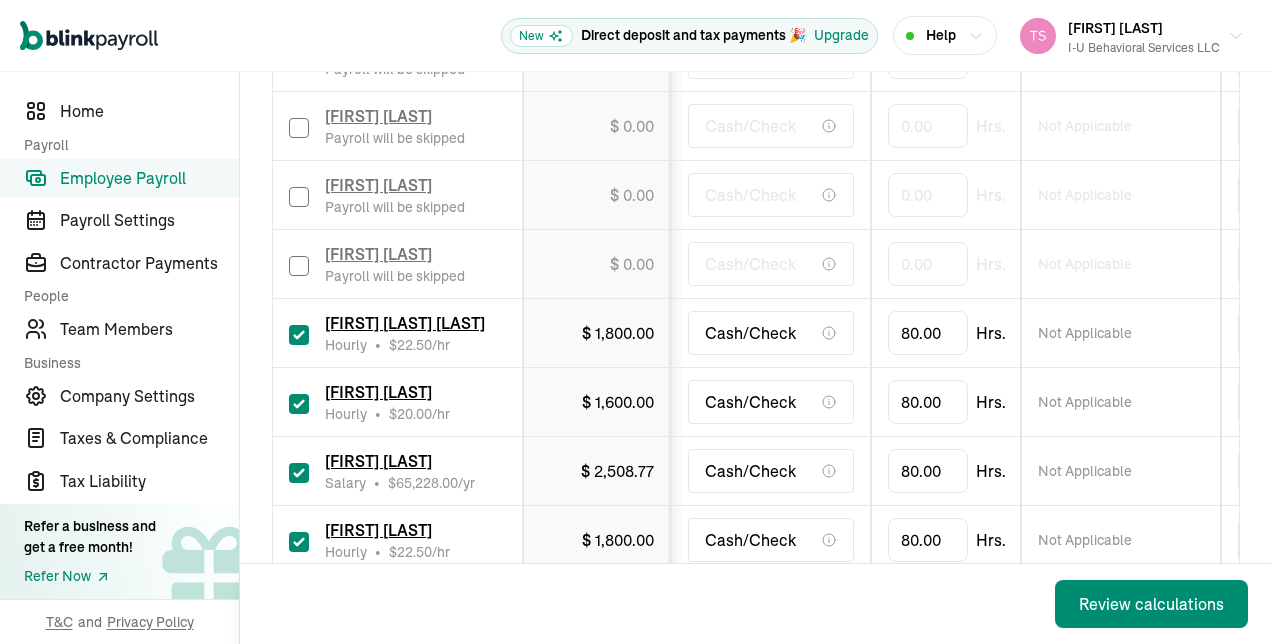 click at bounding box center (299, 335) 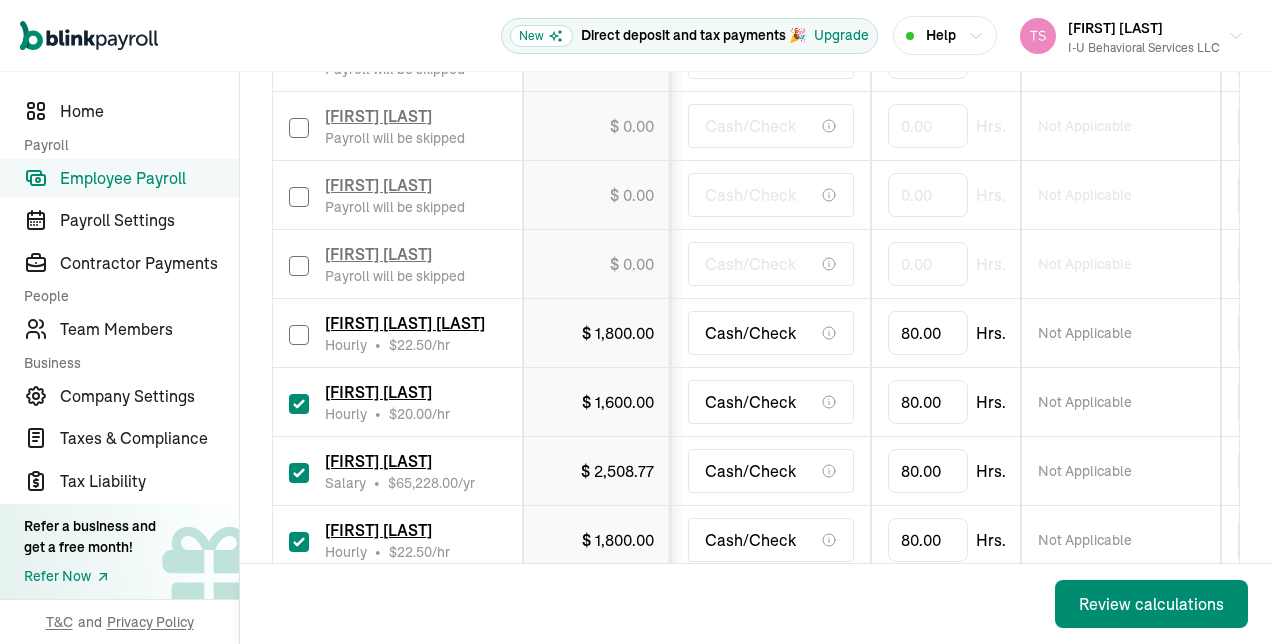 checkbox on "false" 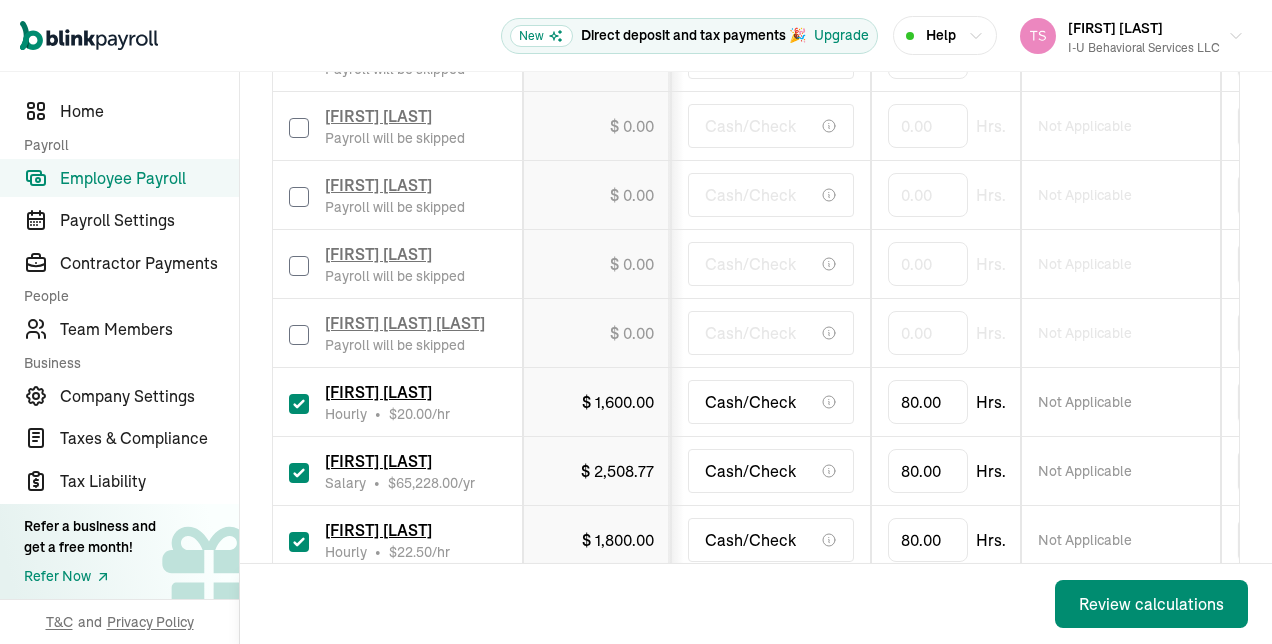 click on "[FIRST] [LAST] Hourly • $ 20.00 /hr" at bounding box center (397, 402) 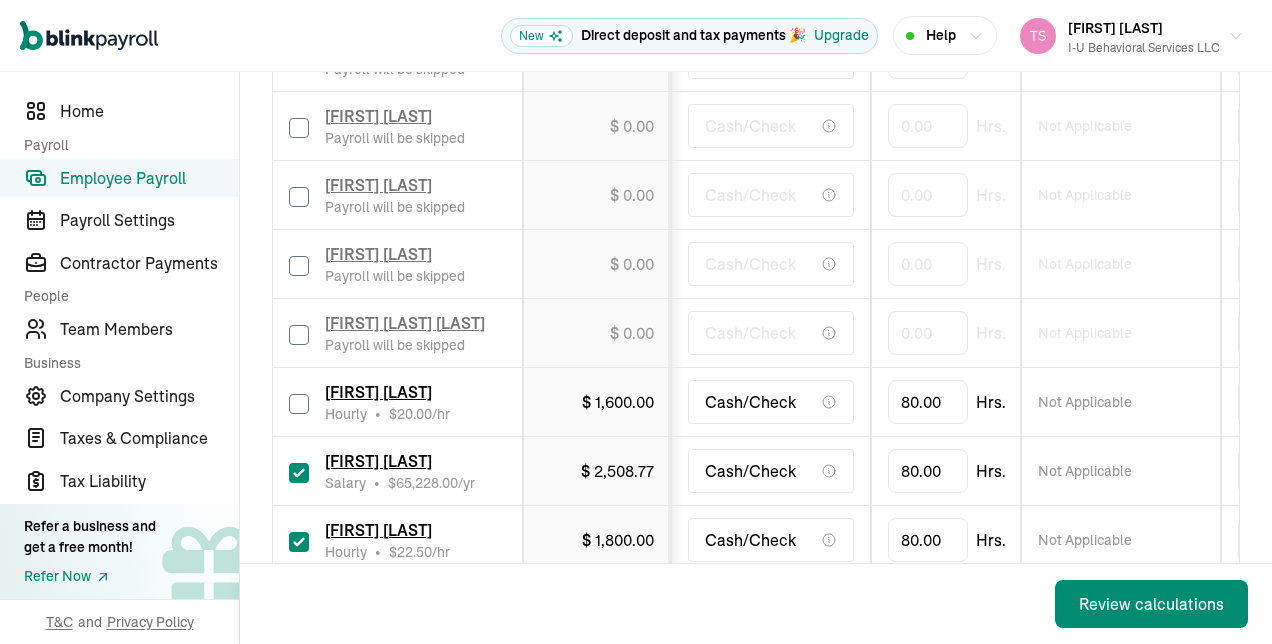checkbox on "false" 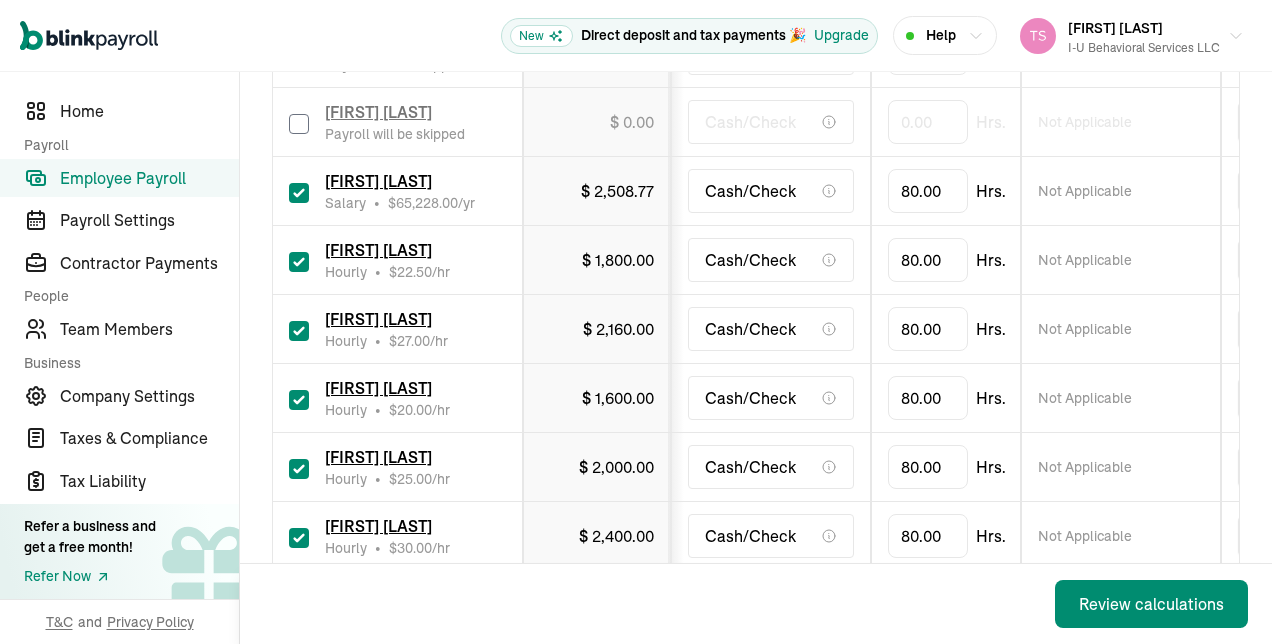scroll, scrollTop: 1546, scrollLeft: 0, axis: vertical 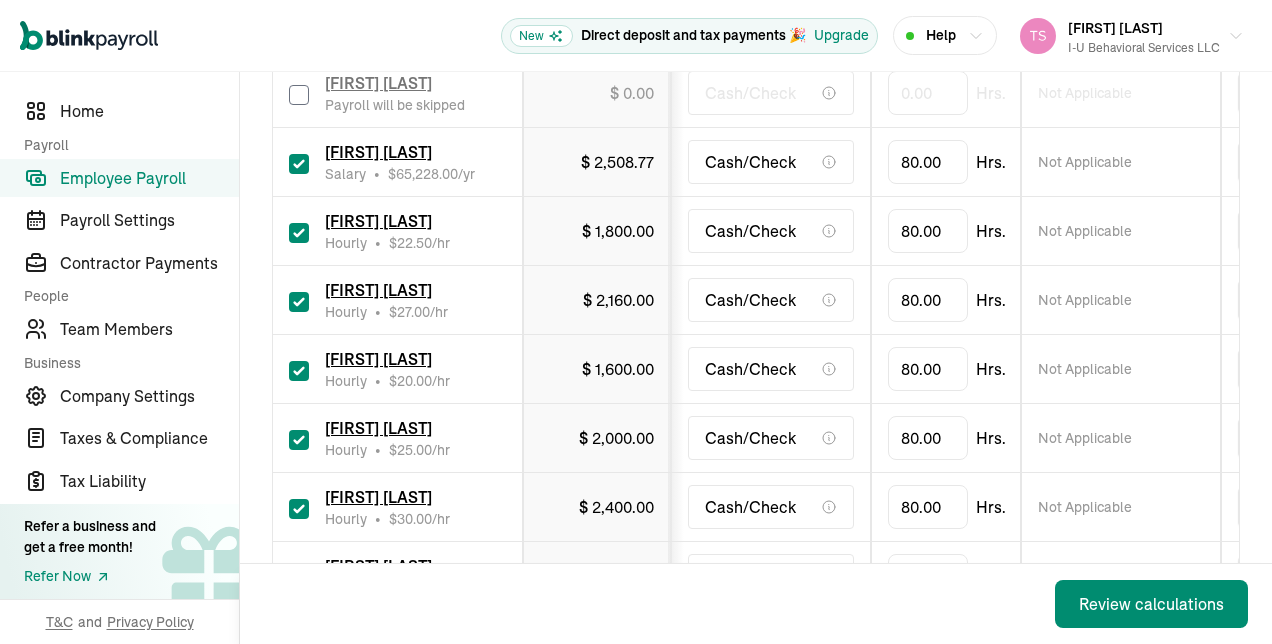 click at bounding box center (299, 164) 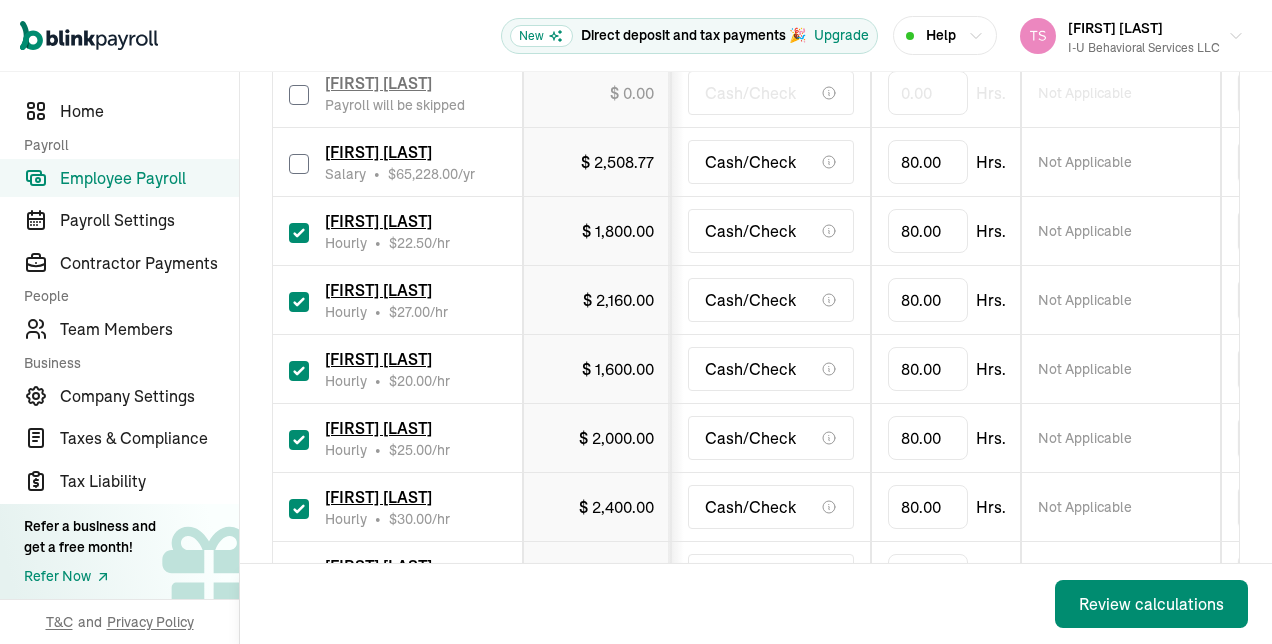 checkbox on "false" 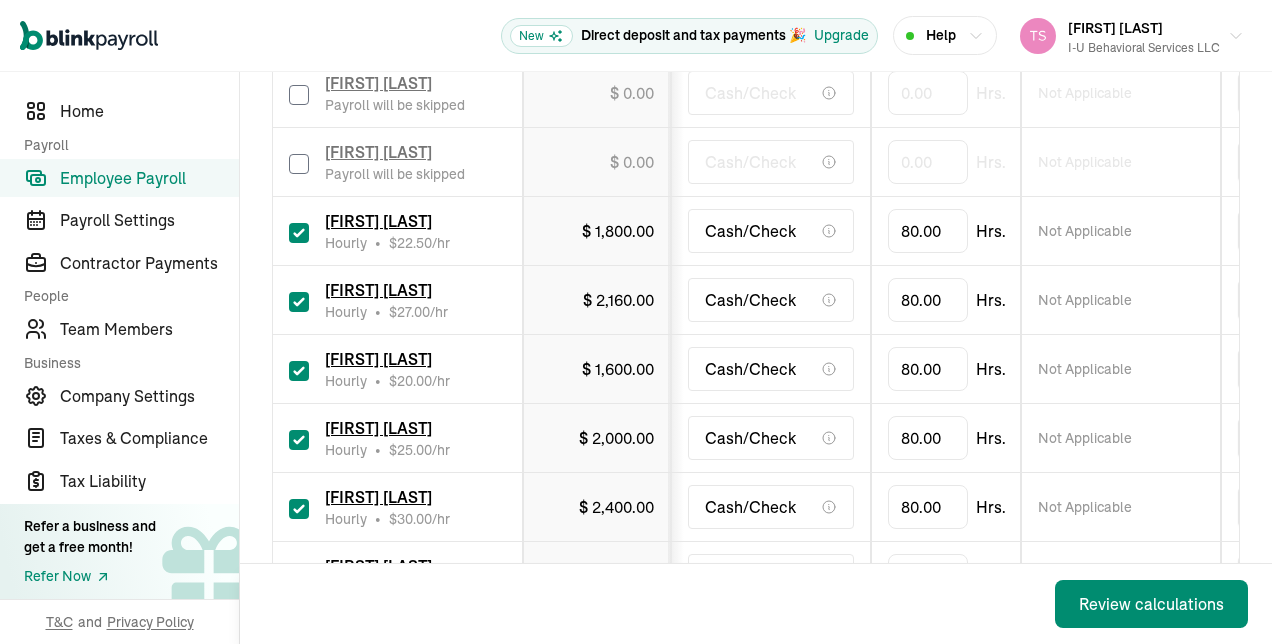 click at bounding box center (299, 233) 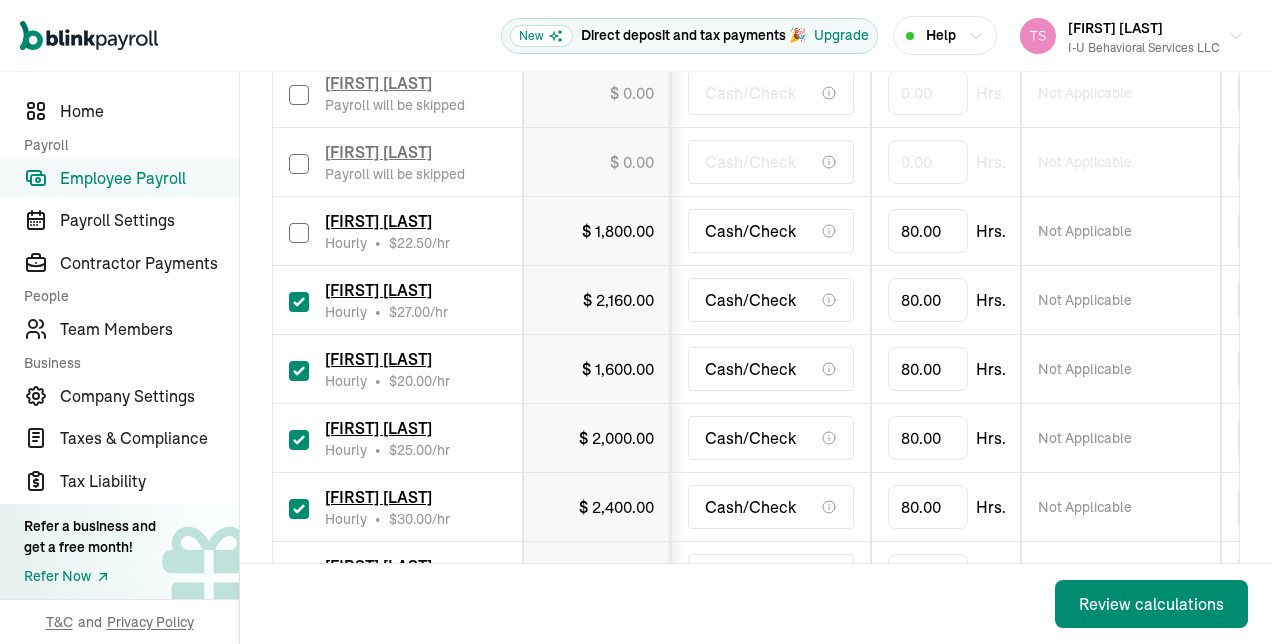 checkbox on "false" 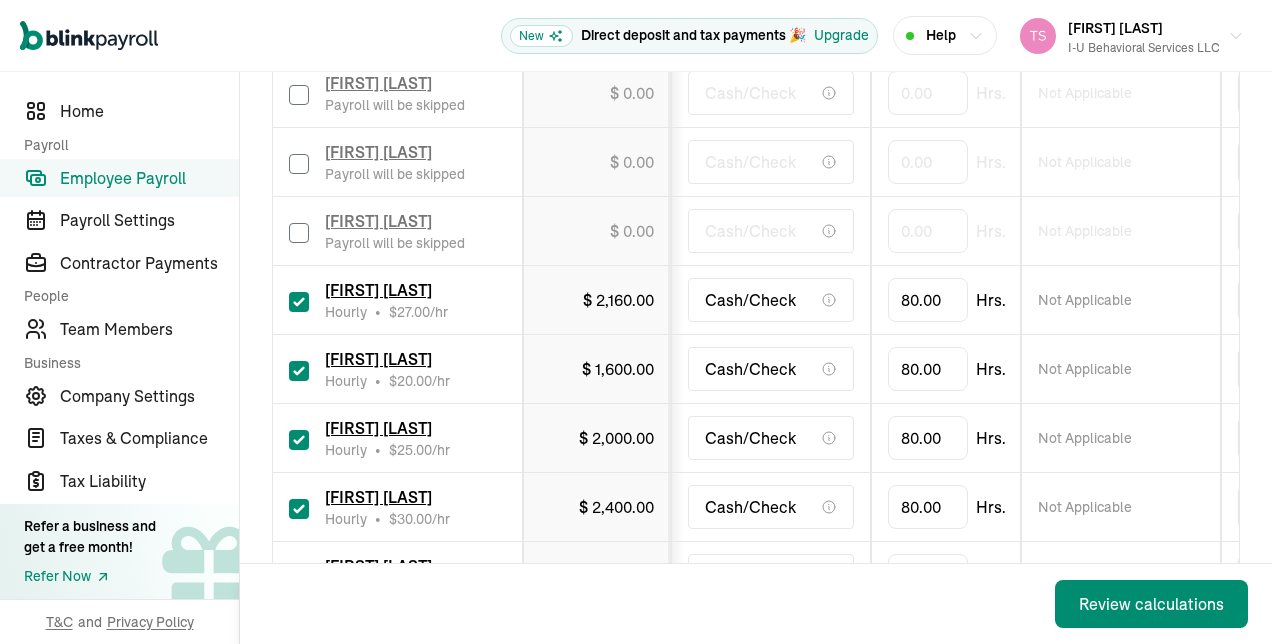 click at bounding box center [299, 302] 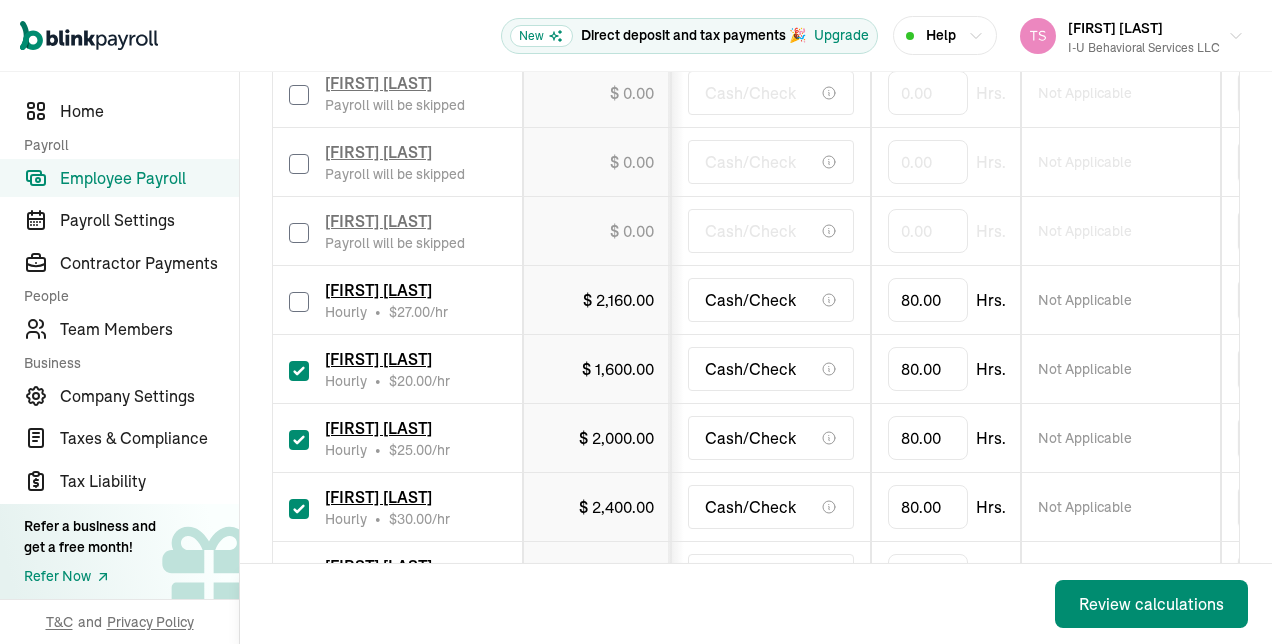 checkbox on "false" 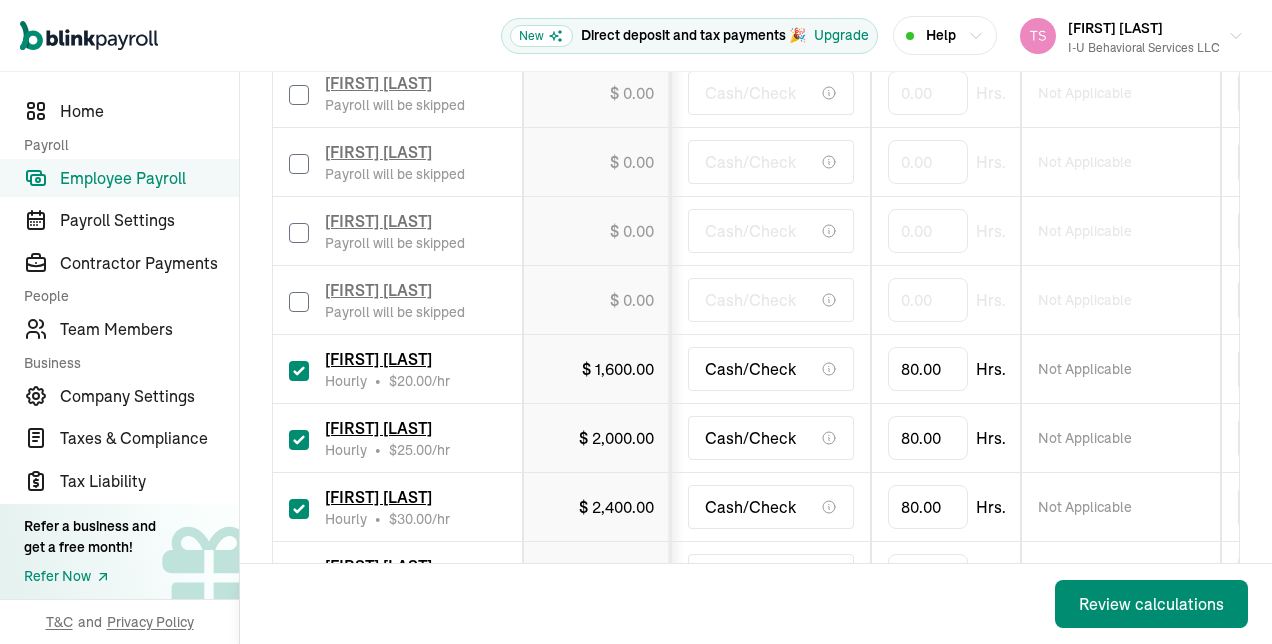 type on "0.00" 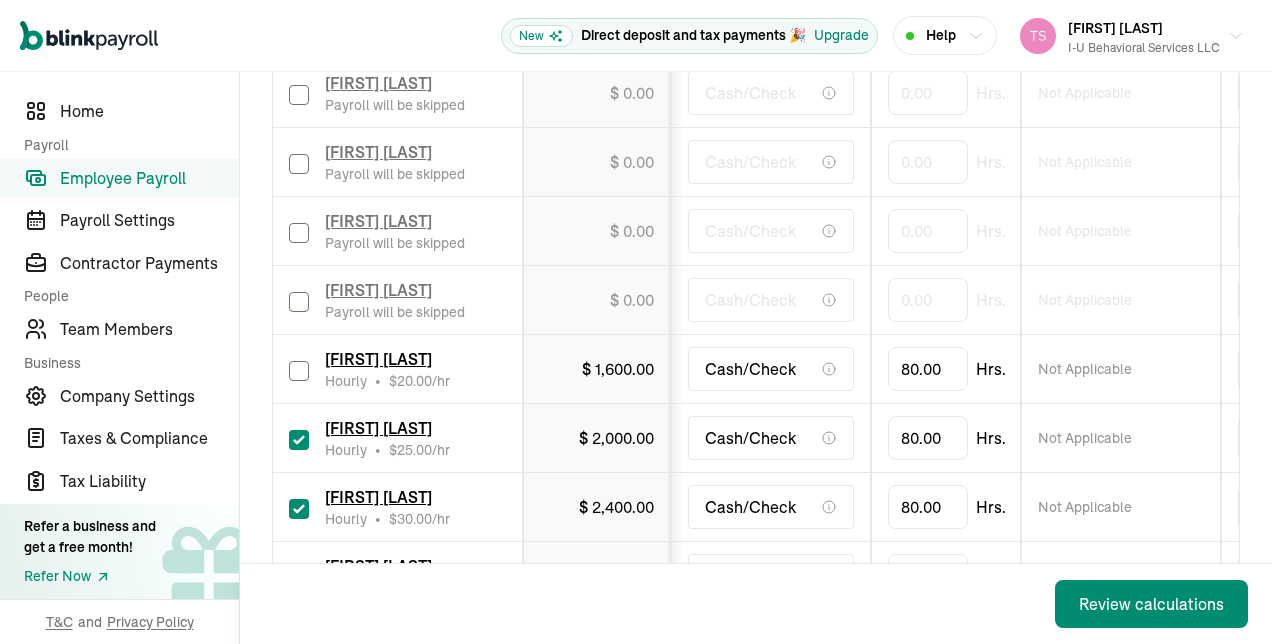 checkbox on "false" 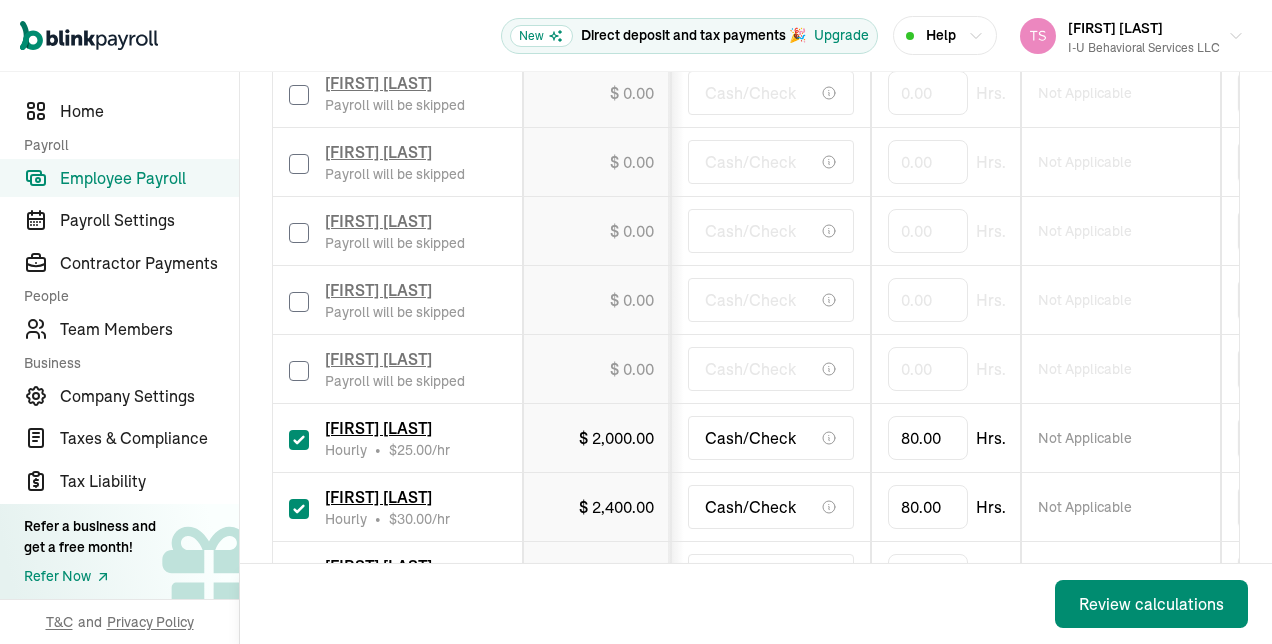 click on "[FIRST] [LAST] Hourly • $ 25.00 /hr" at bounding box center [397, 438] 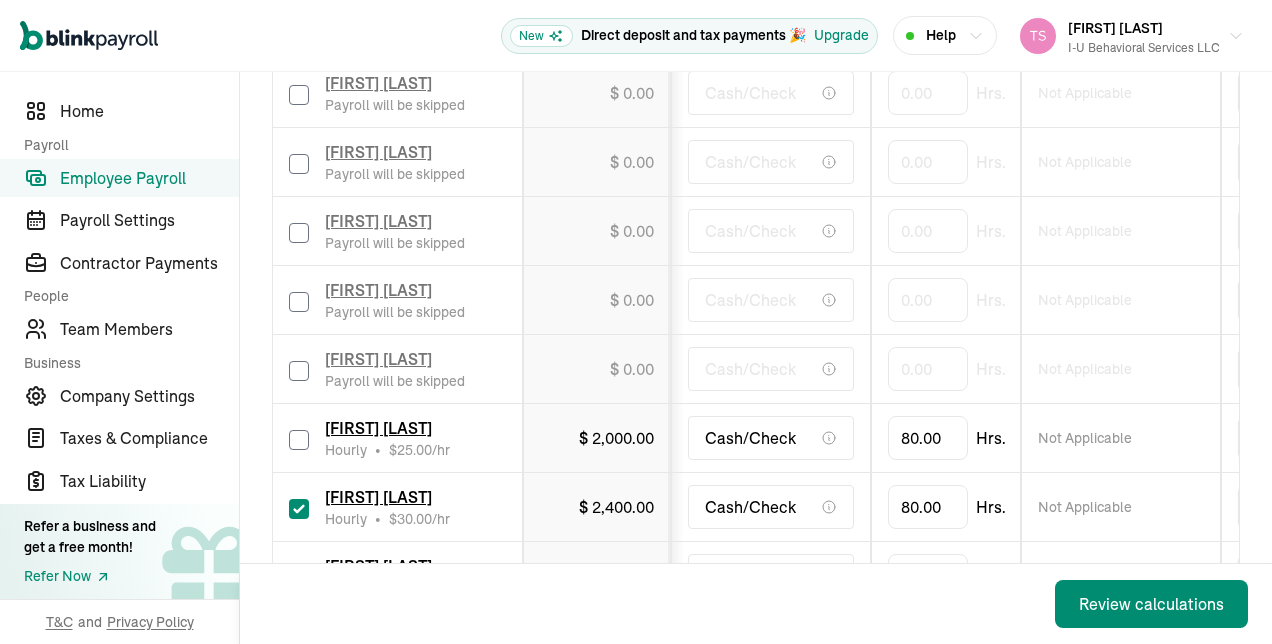checkbox on "false" 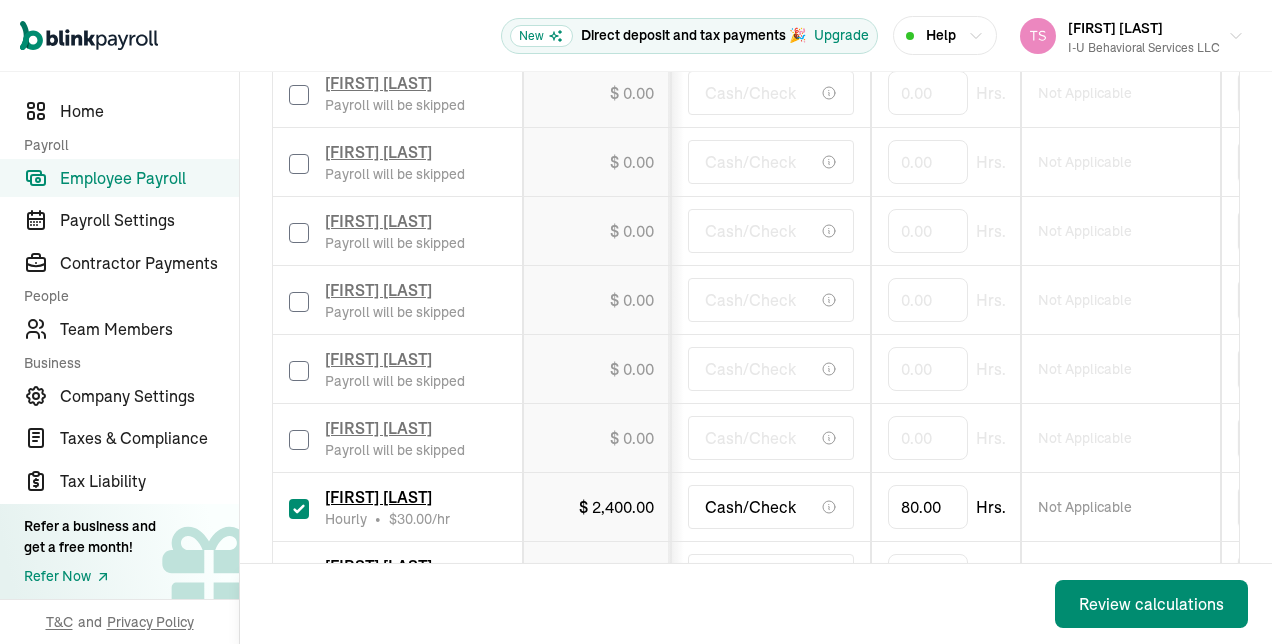 click at bounding box center [299, 509] 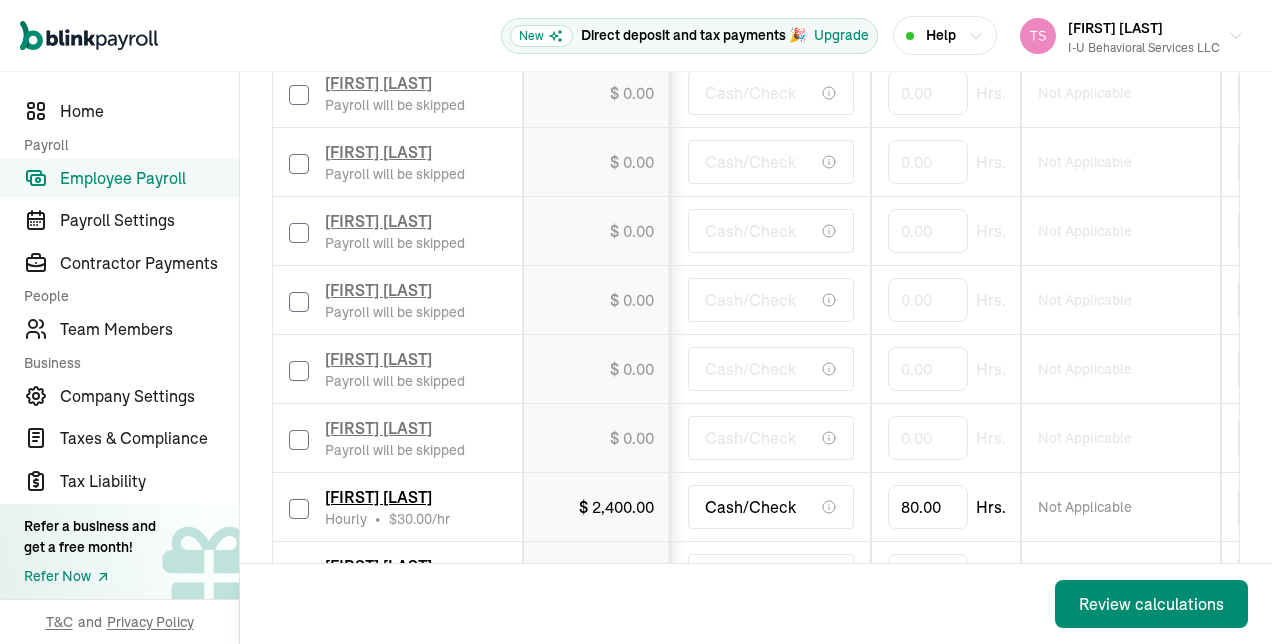 checkbox on "false" 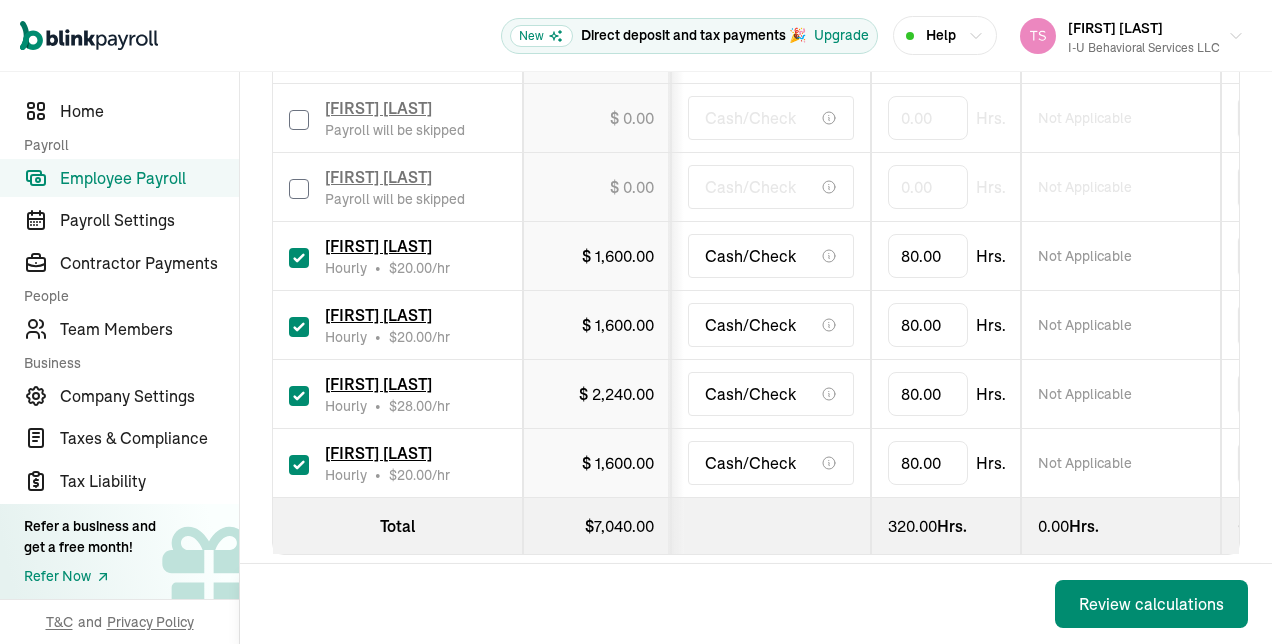 scroll, scrollTop: 1868, scrollLeft: 0, axis: vertical 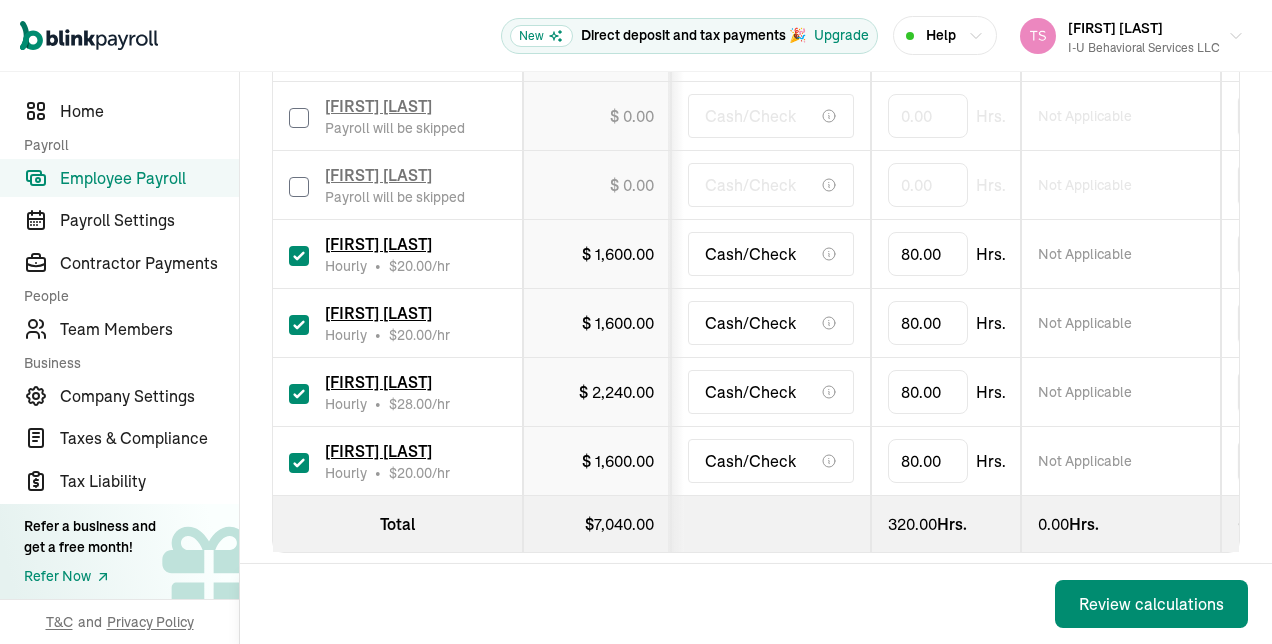 click at bounding box center [299, 256] 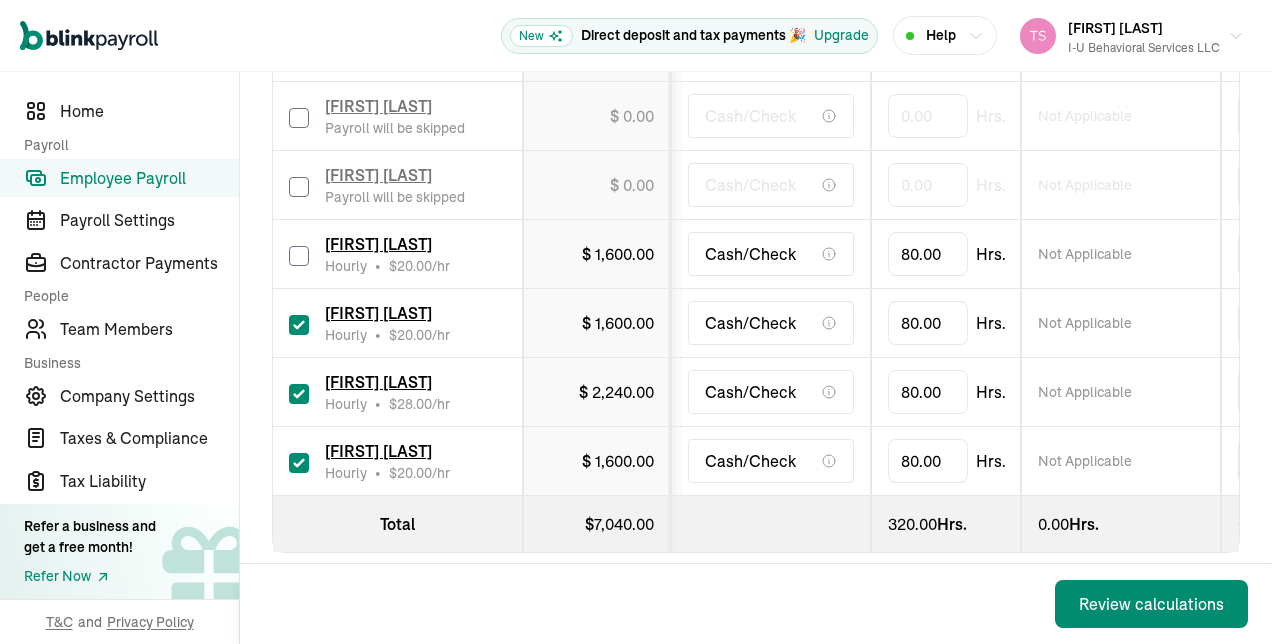 checkbox on "false" 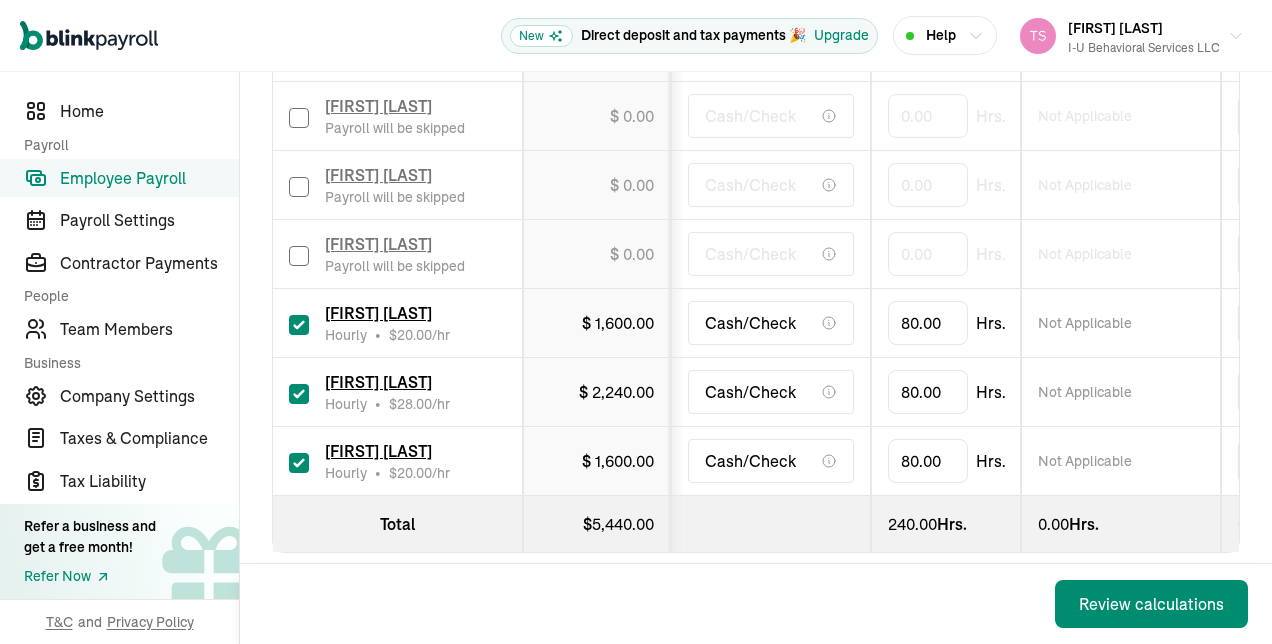 click at bounding box center (299, 325) 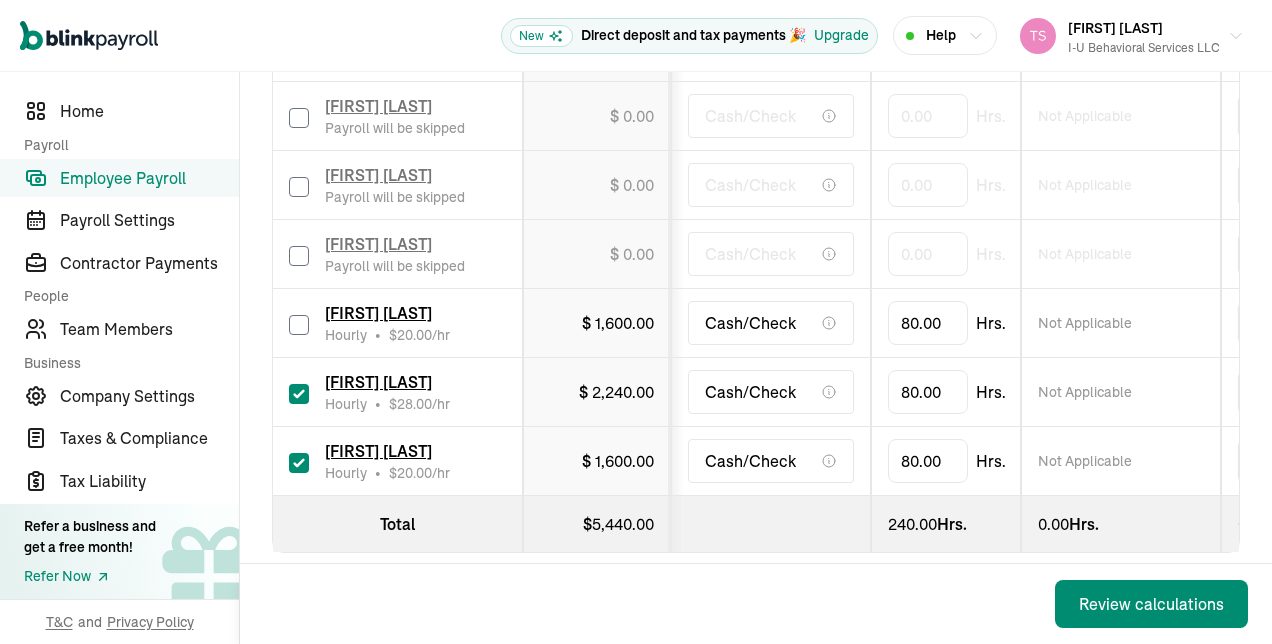 checkbox on "false" 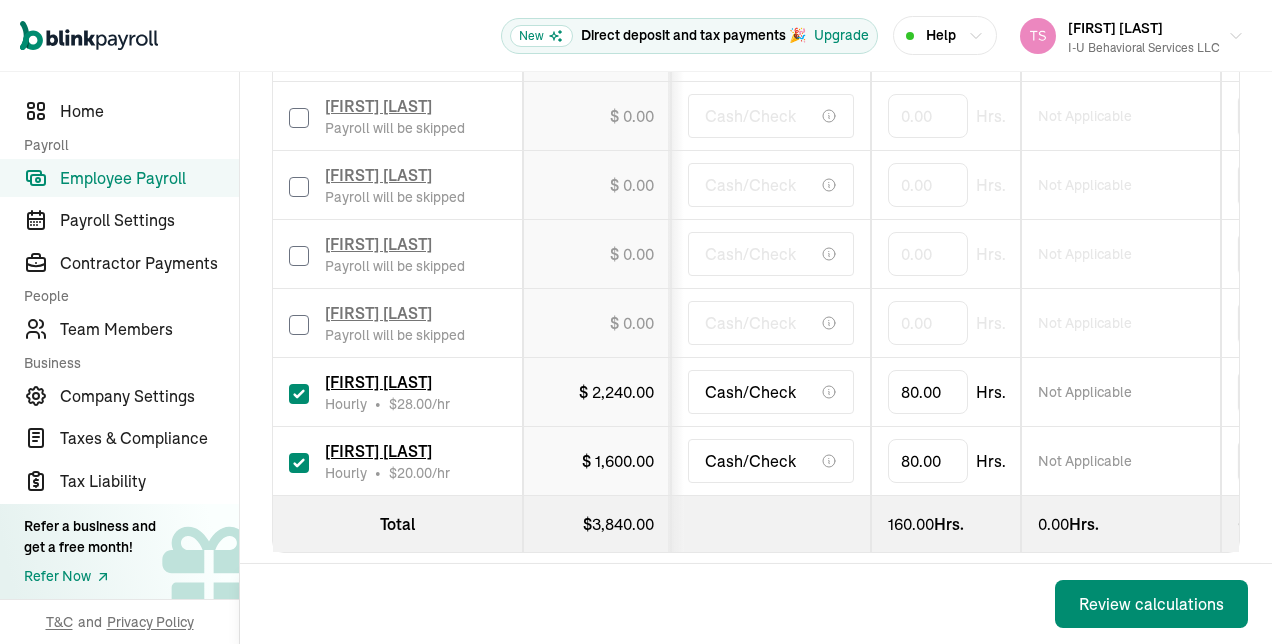 click at bounding box center (299, 394) 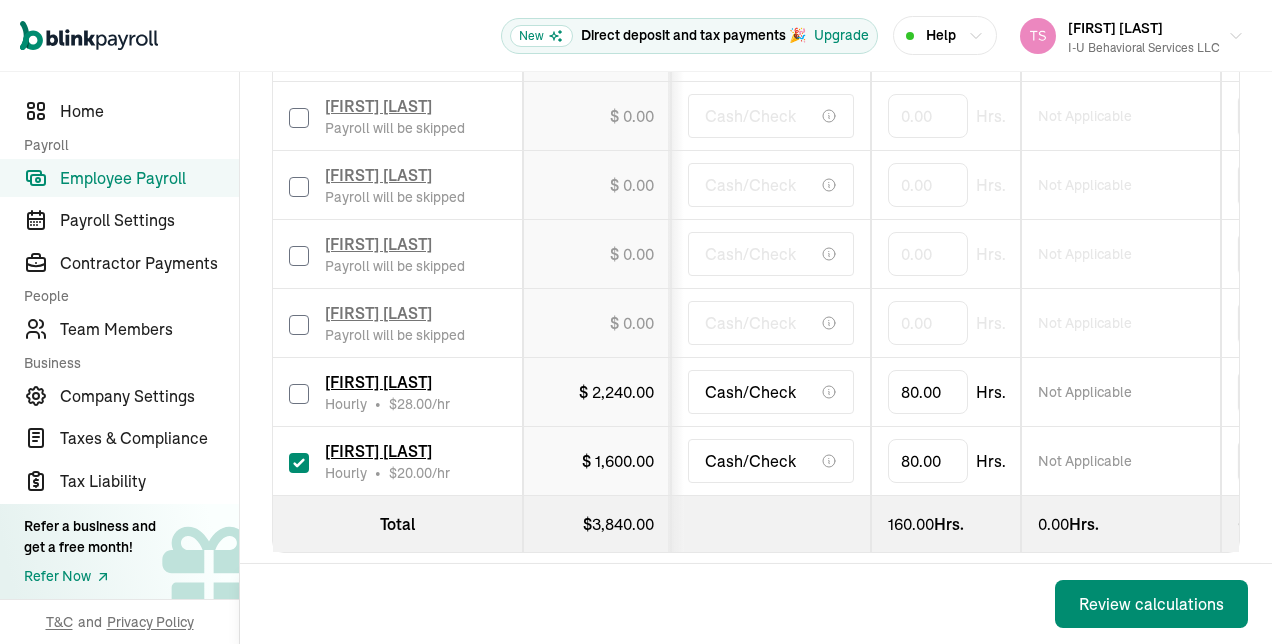 checkbox on "false" 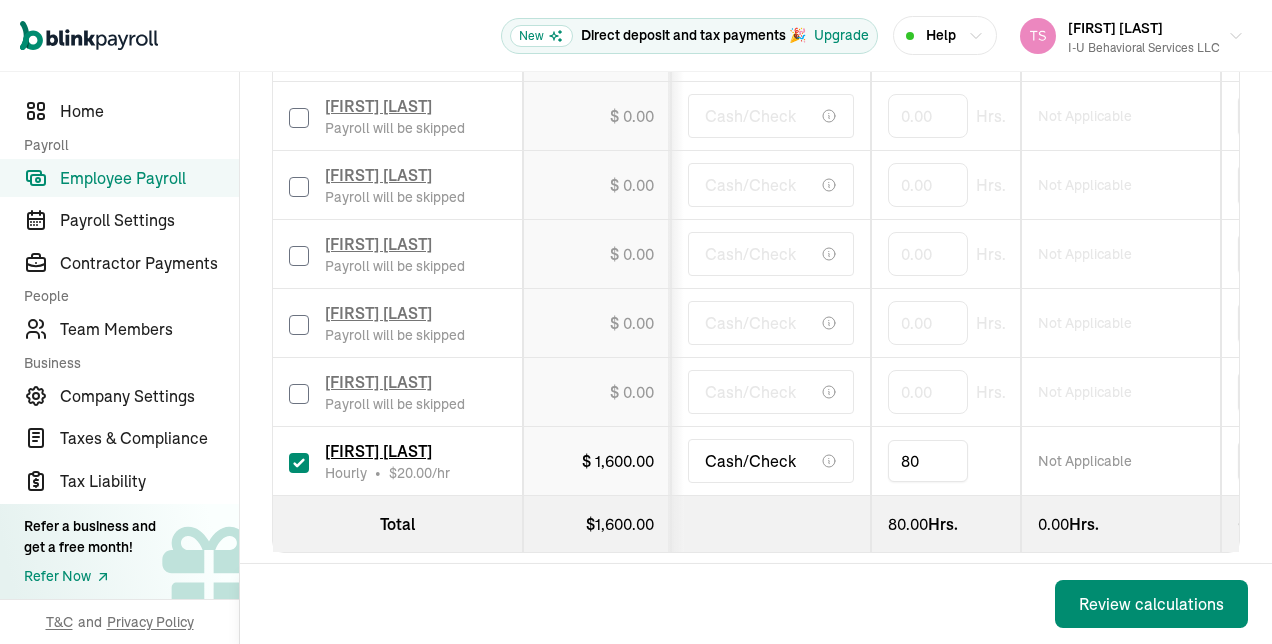 click on "80" at bounding box center [928, 461] 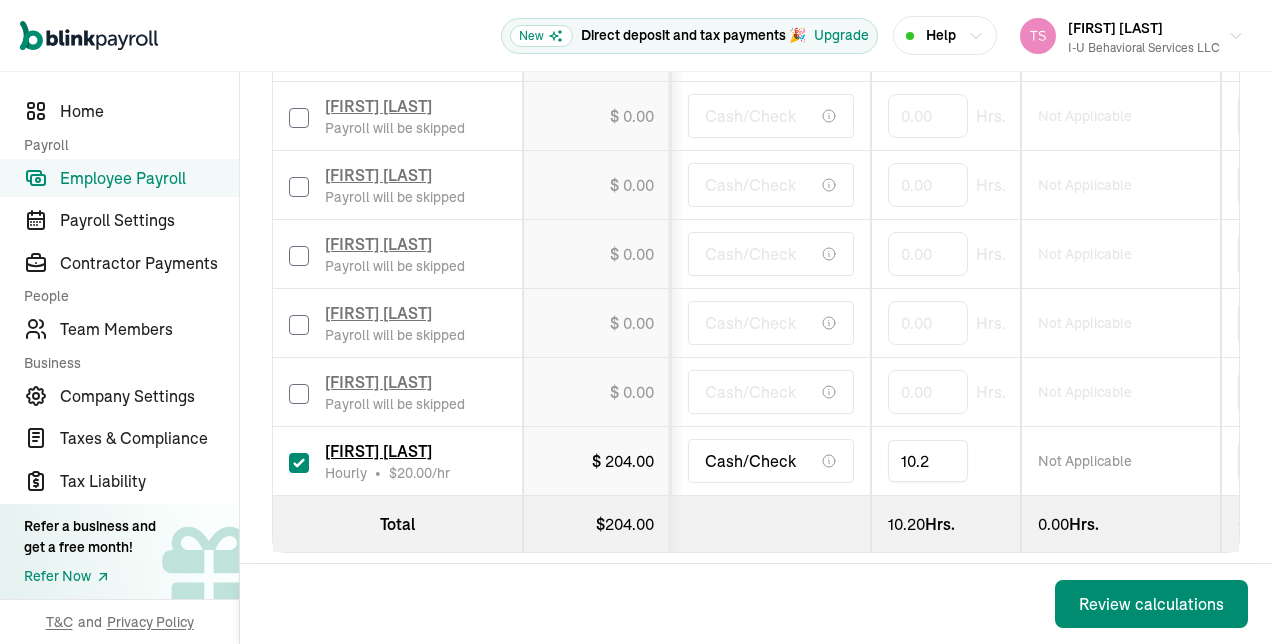 type on "10.25" 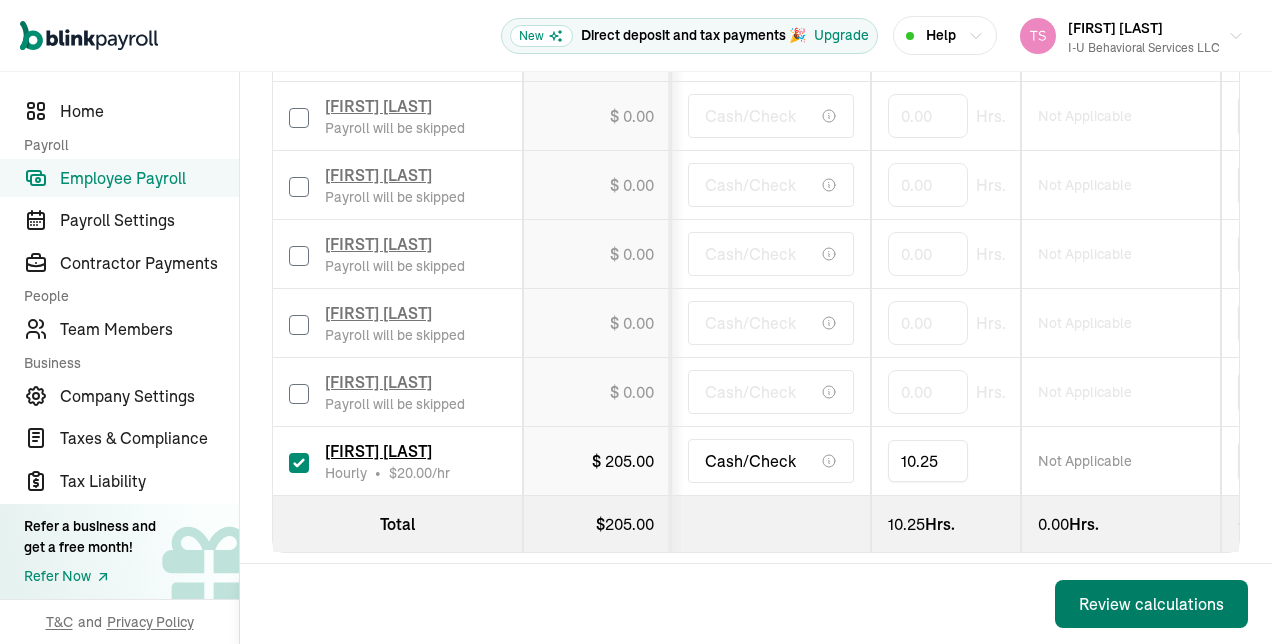 click on "Review calculations" at bounding box center [1151, 604] 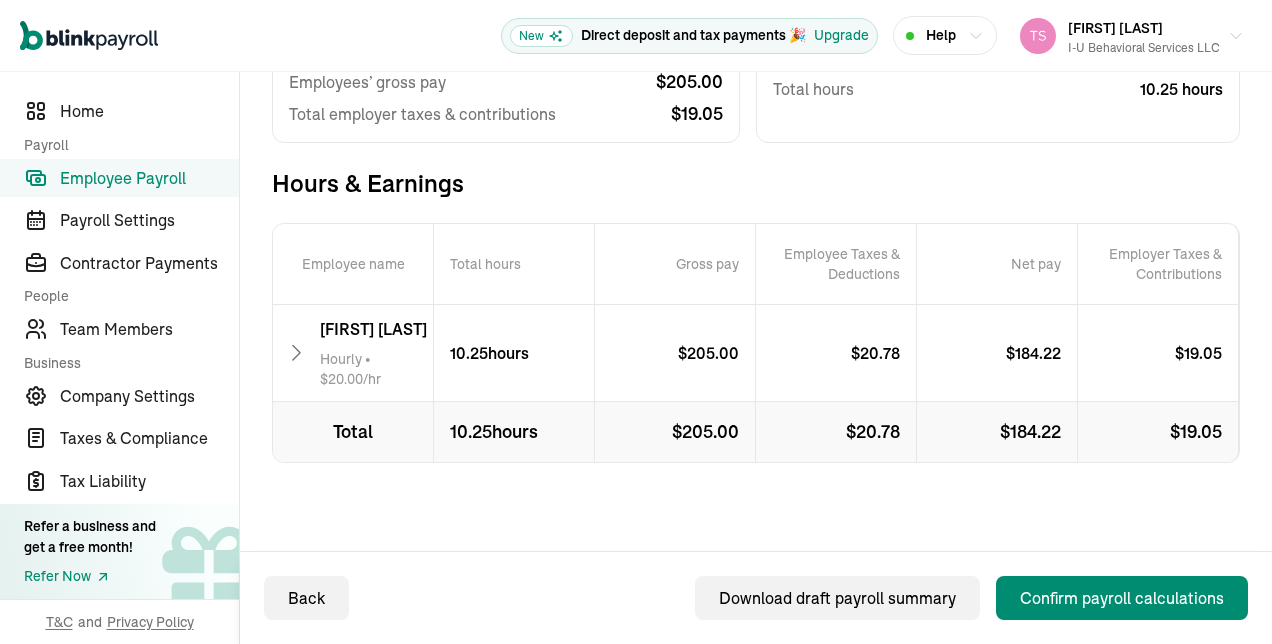 scroll, scrollTop: 316, scrollLeft: 0, axis: vertical 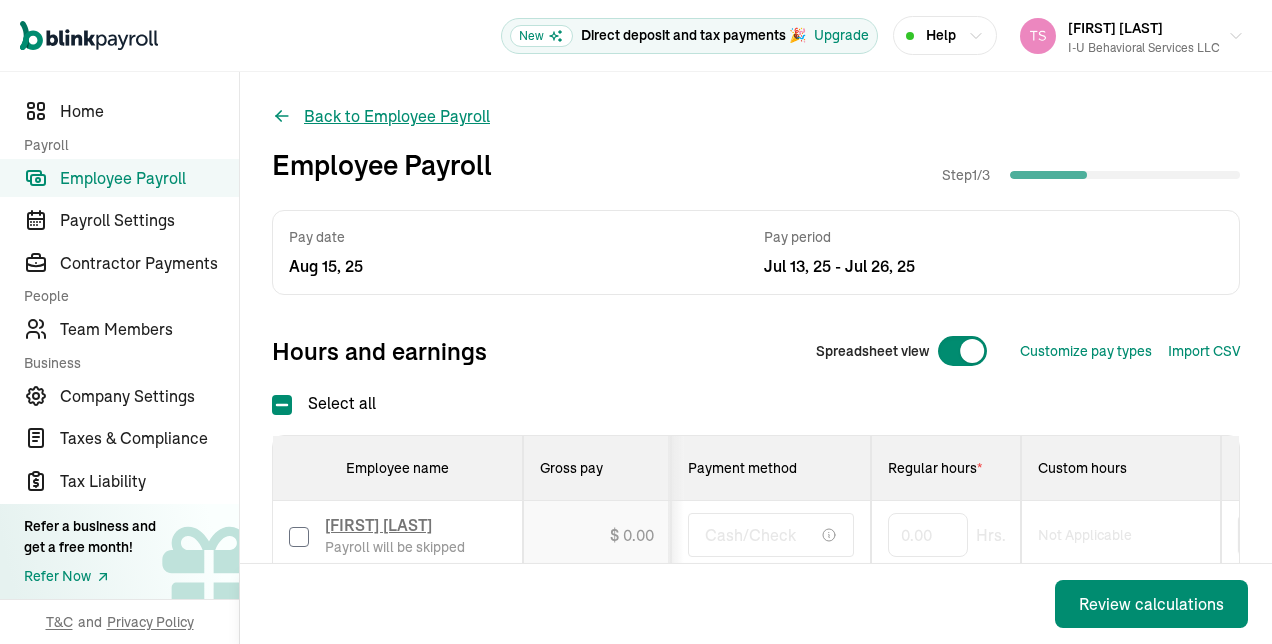 click 